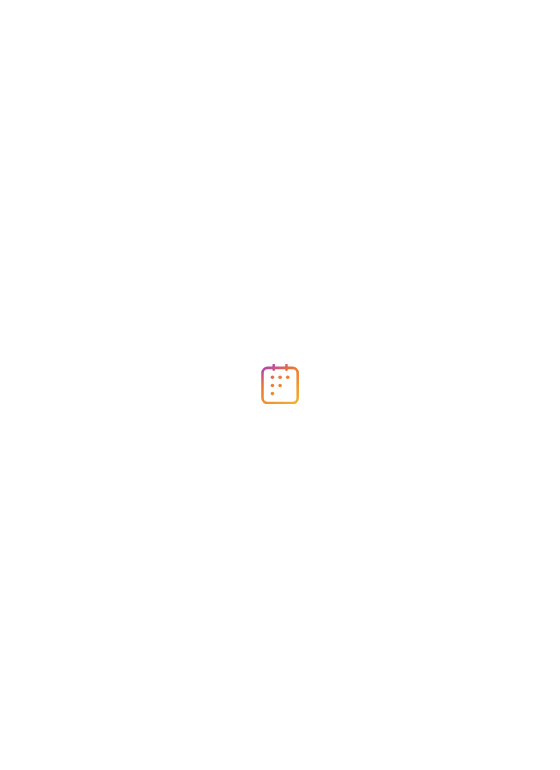 scroll, scrollTop: 0, scrollLeft: 0, axis: both 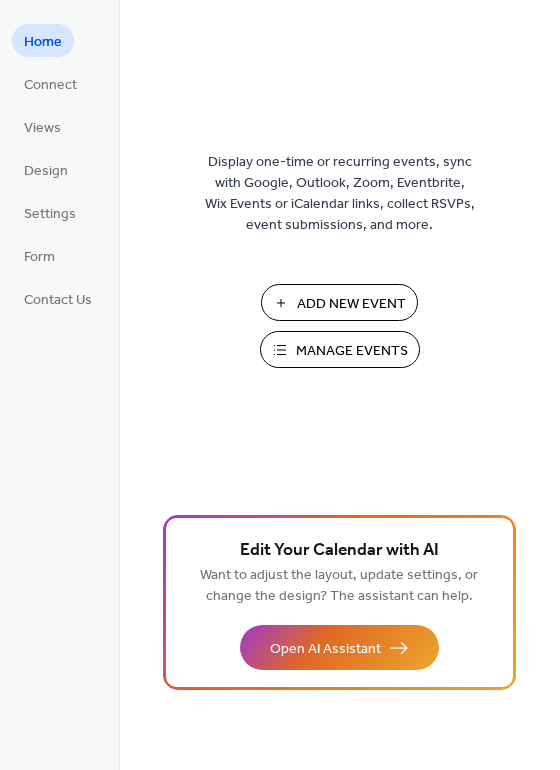click on "Add New Event" at bounding box center (351, 304) 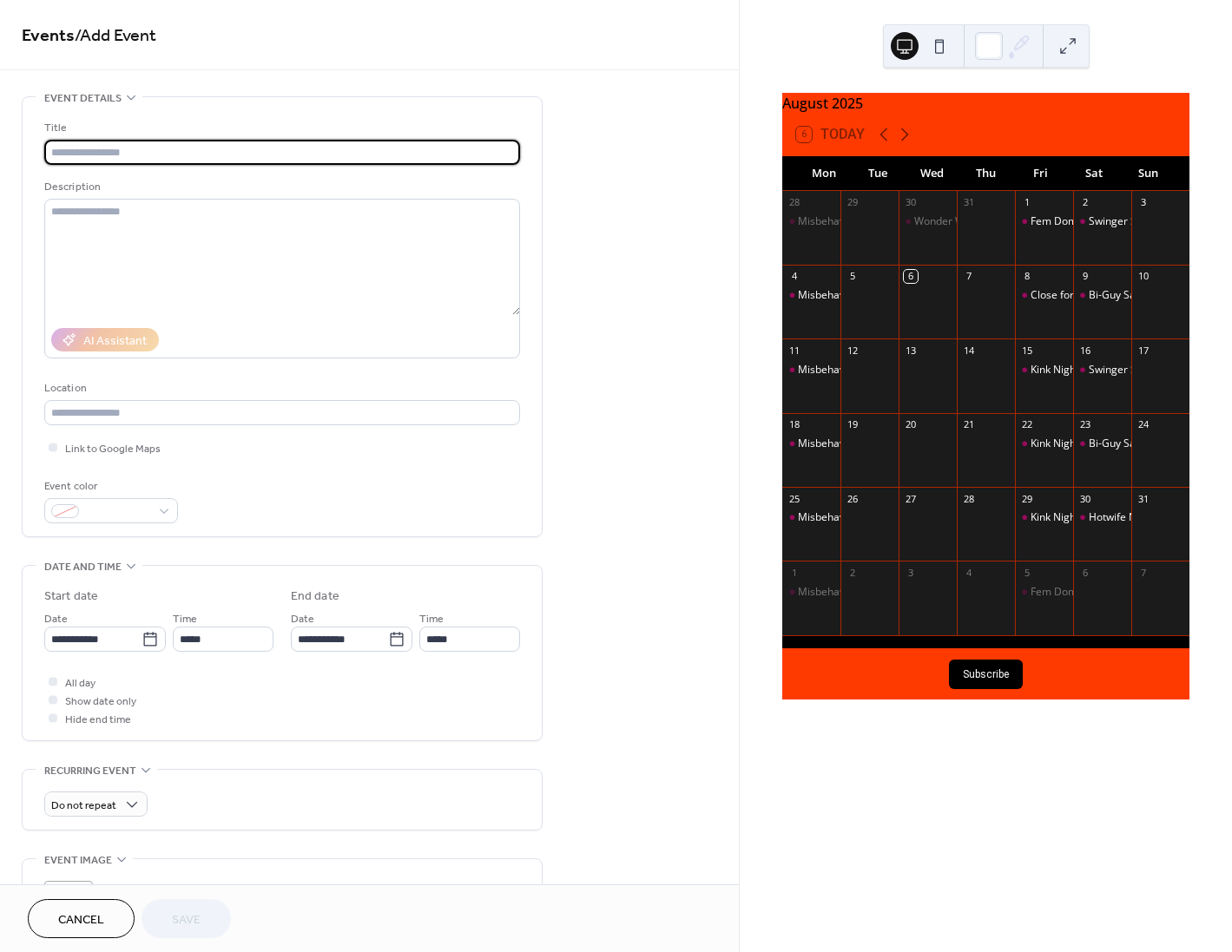 scroll, scrollTop: 0, scrollLeft: 0, axis: both 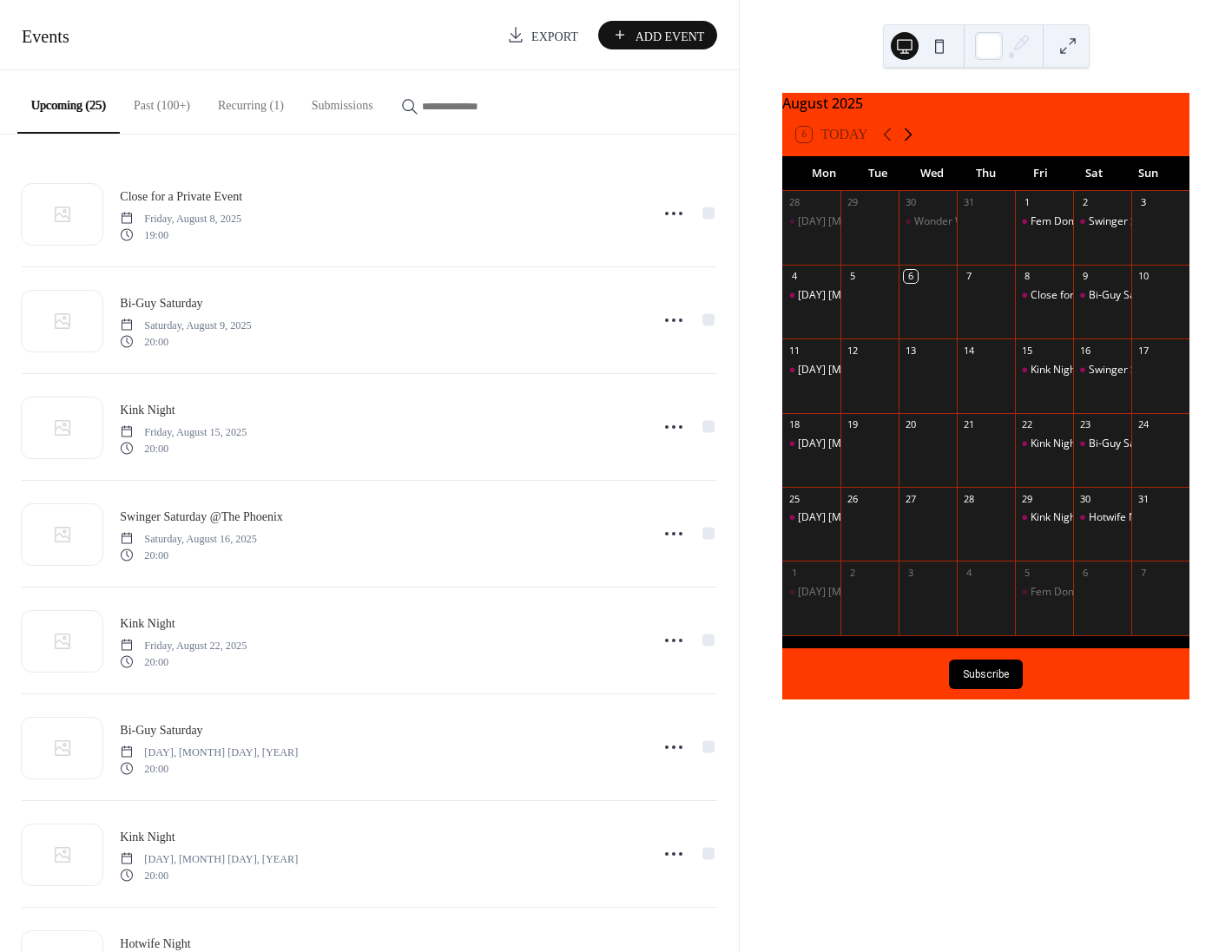 click 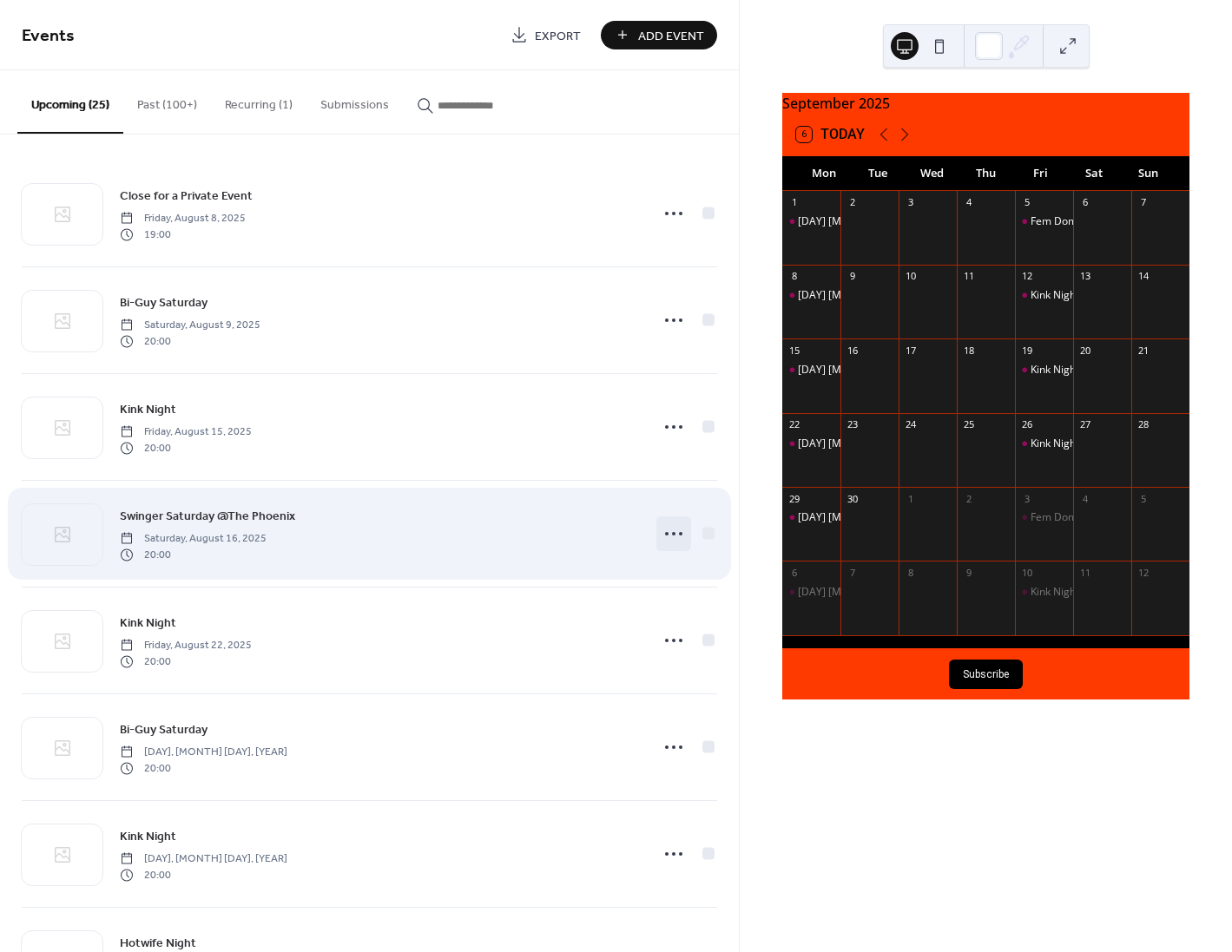 click 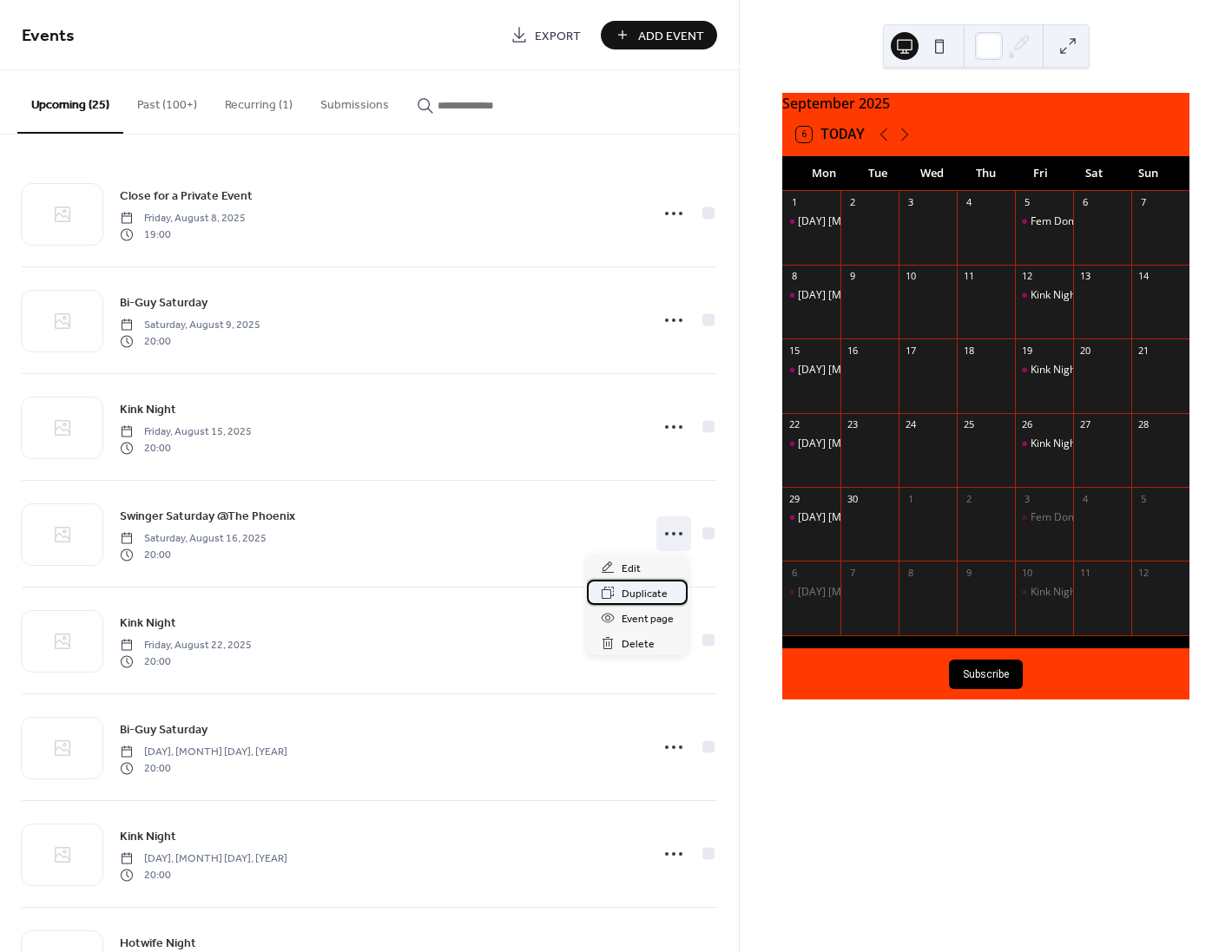 click on "Duplicate" at bounding box center (644, 594) 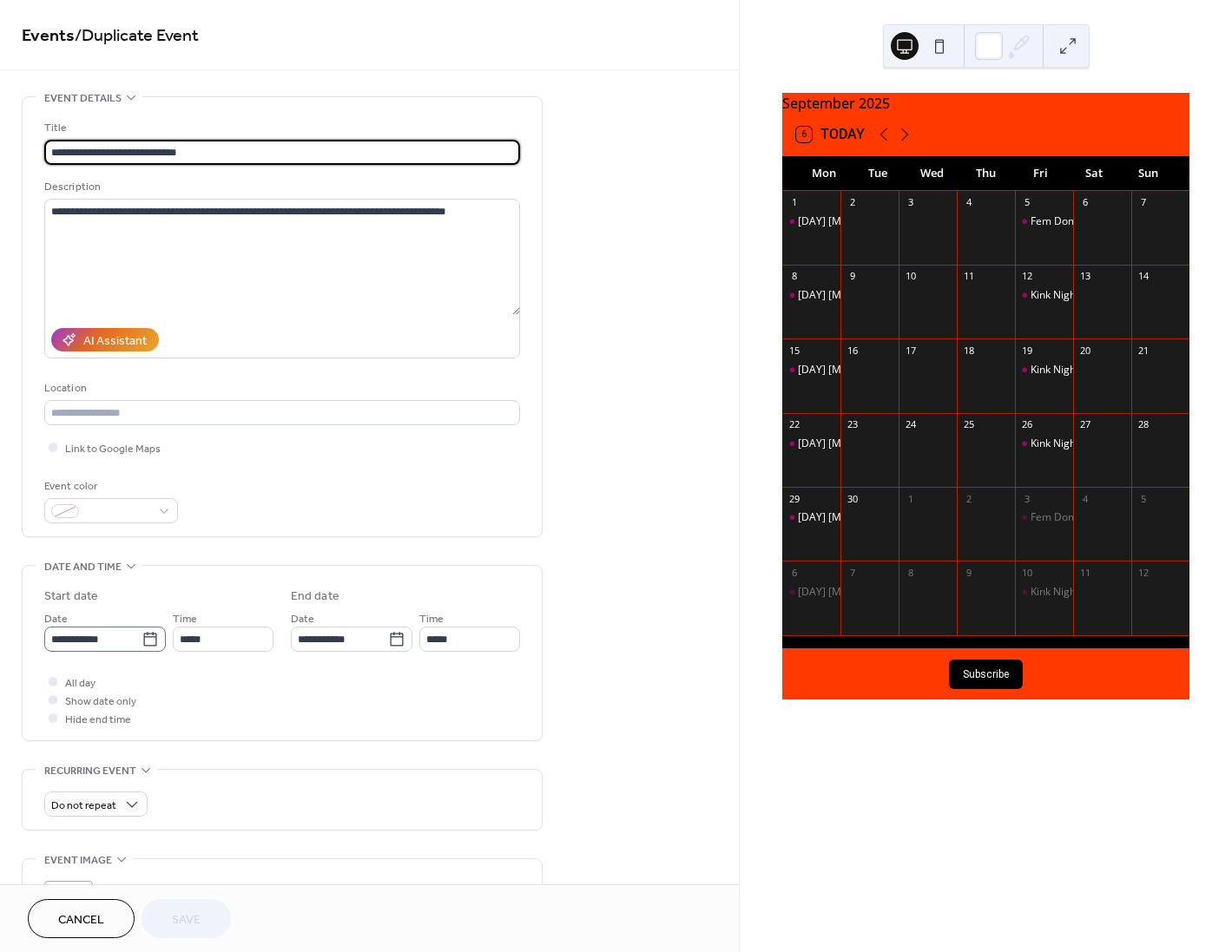 click 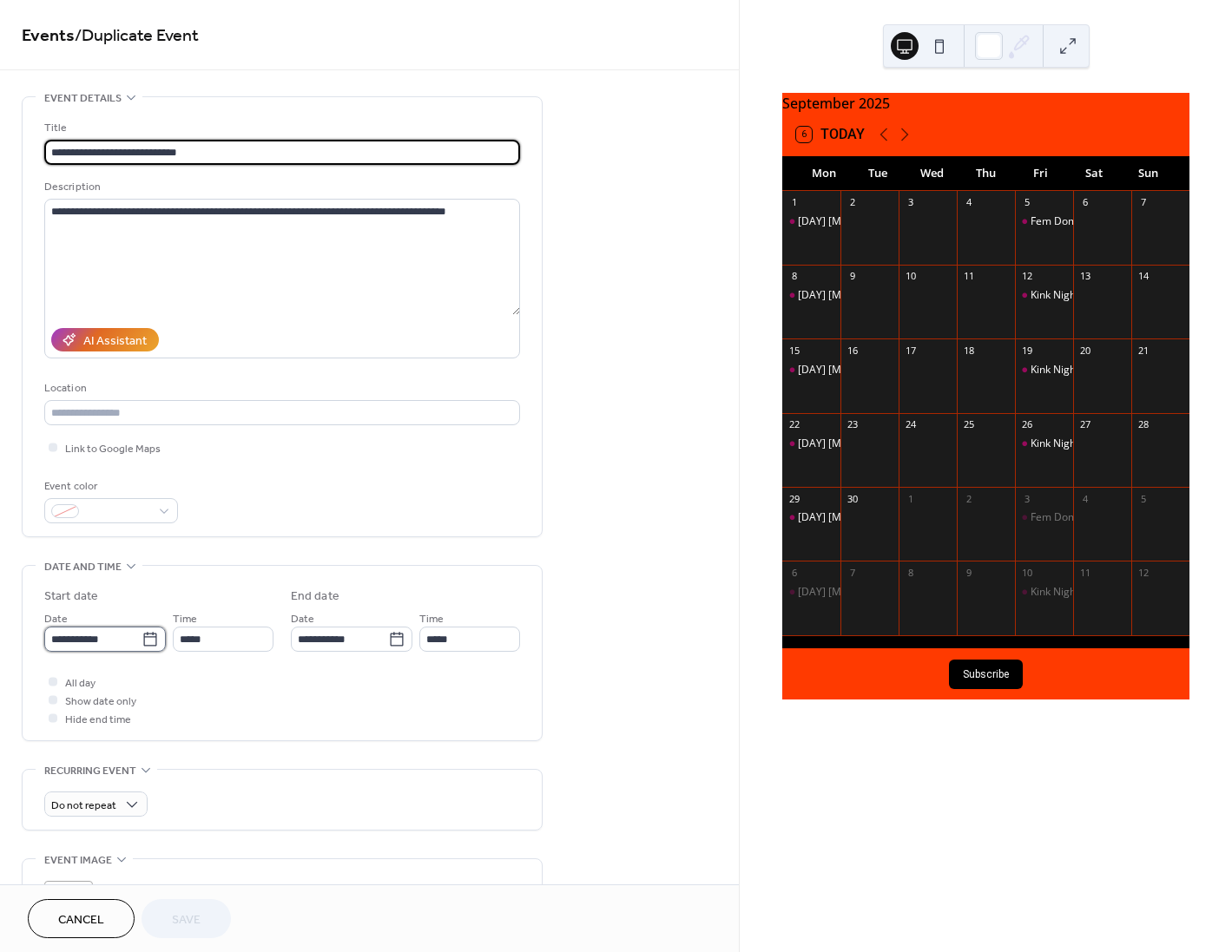 click on "**********" at bounding box center [93, 639] 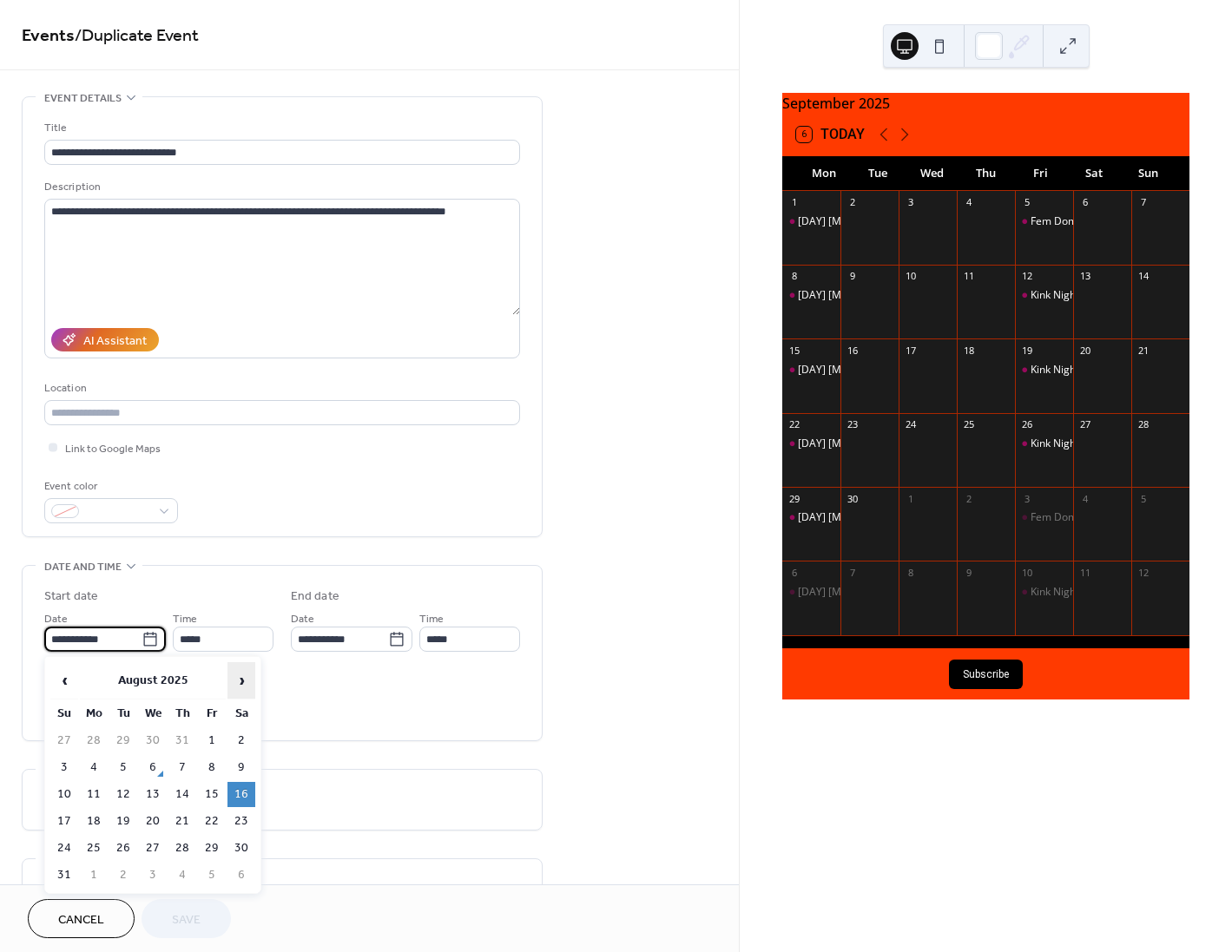 click on "›" at bounding box center [241, 680] 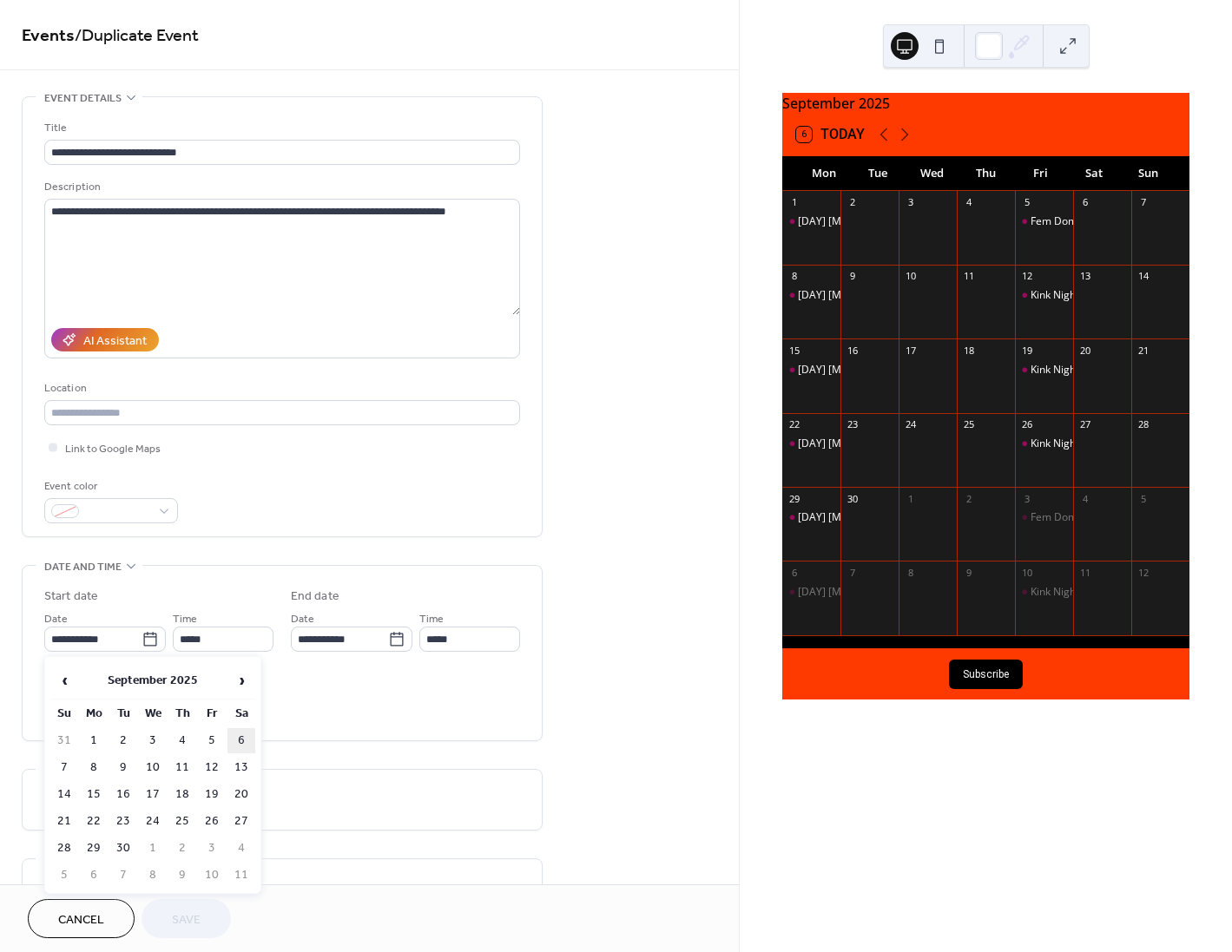 click on "6" at bounding box center [241, 740] 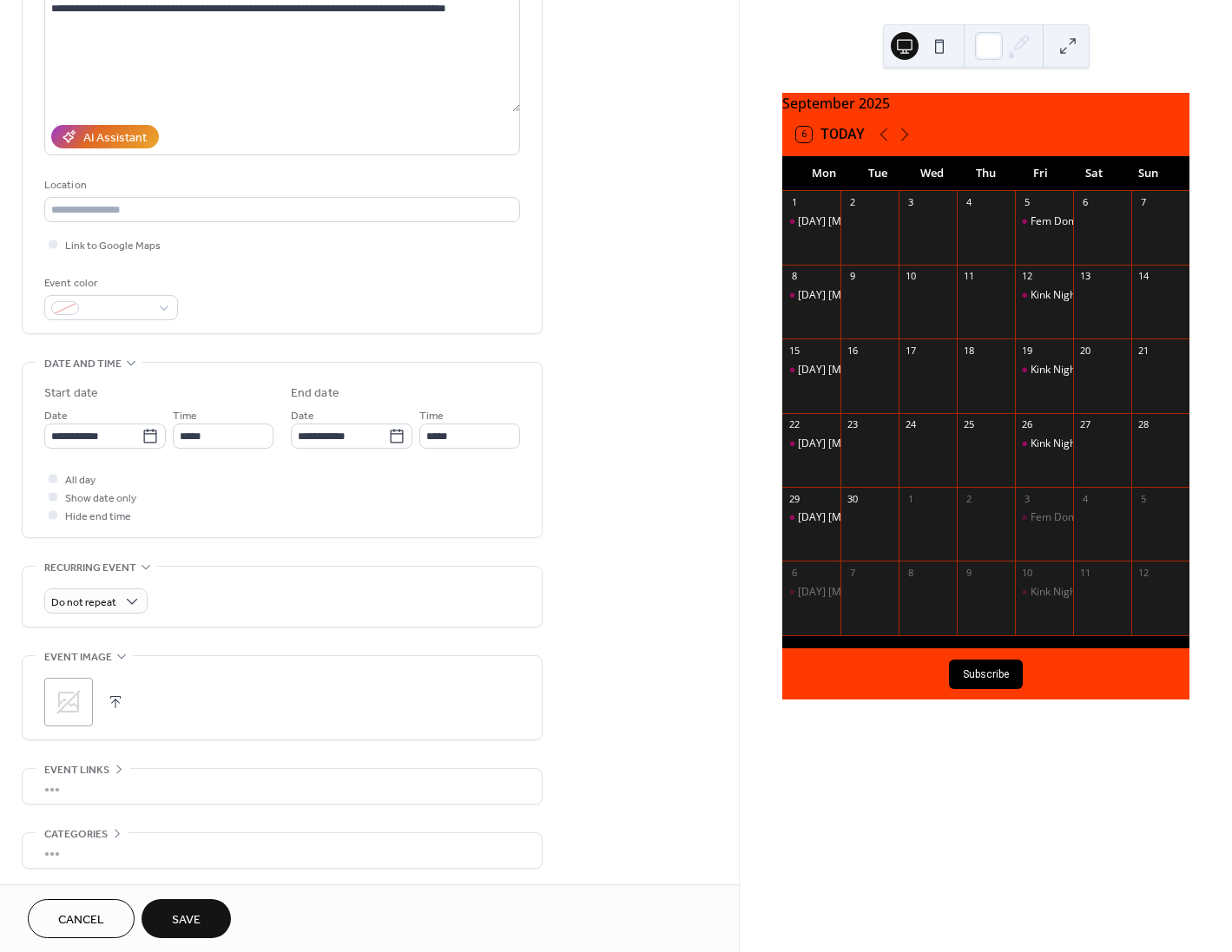 scroll, scrollTop: 260, scrollLeft: 0, axis: vertical 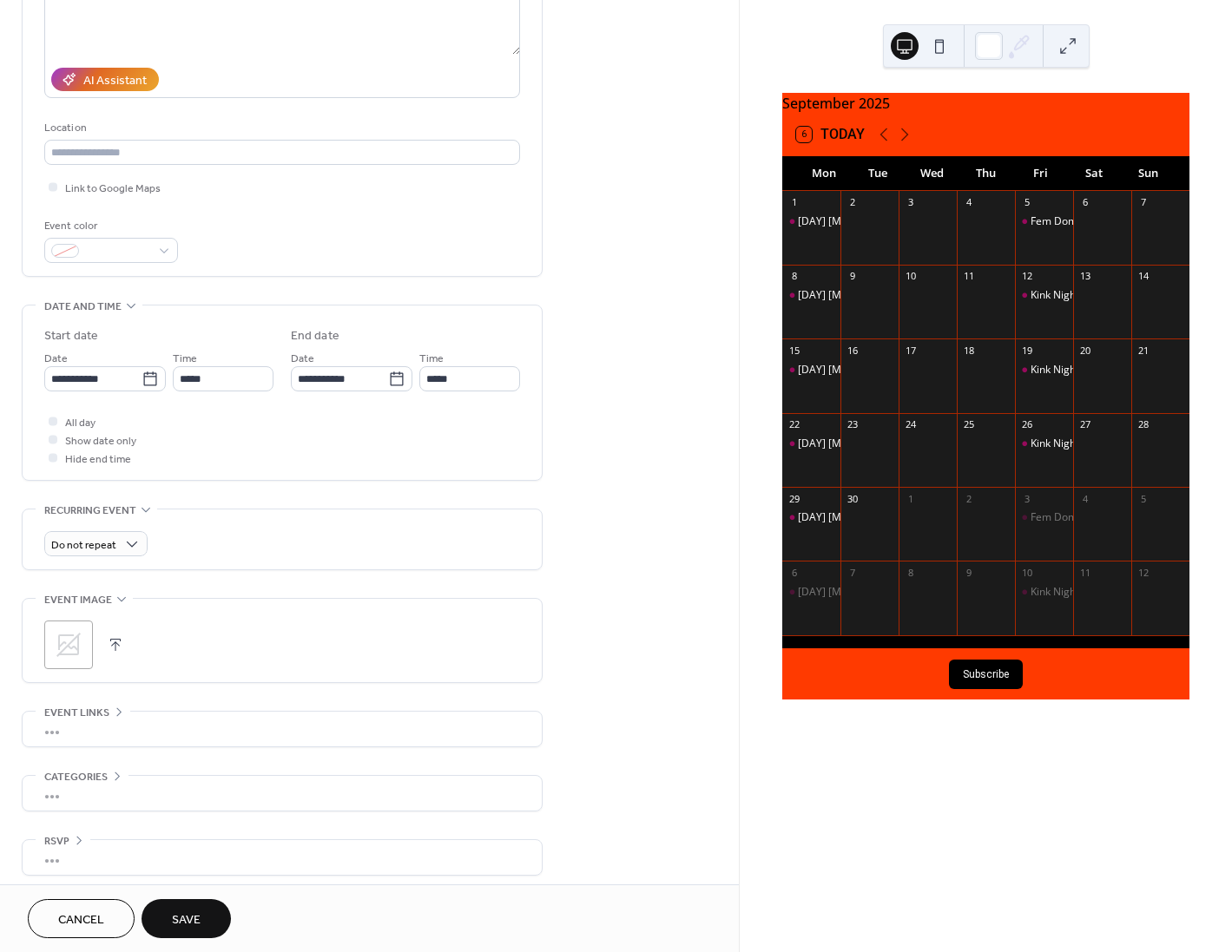 click on "Save" at bounding box center (186, 920) 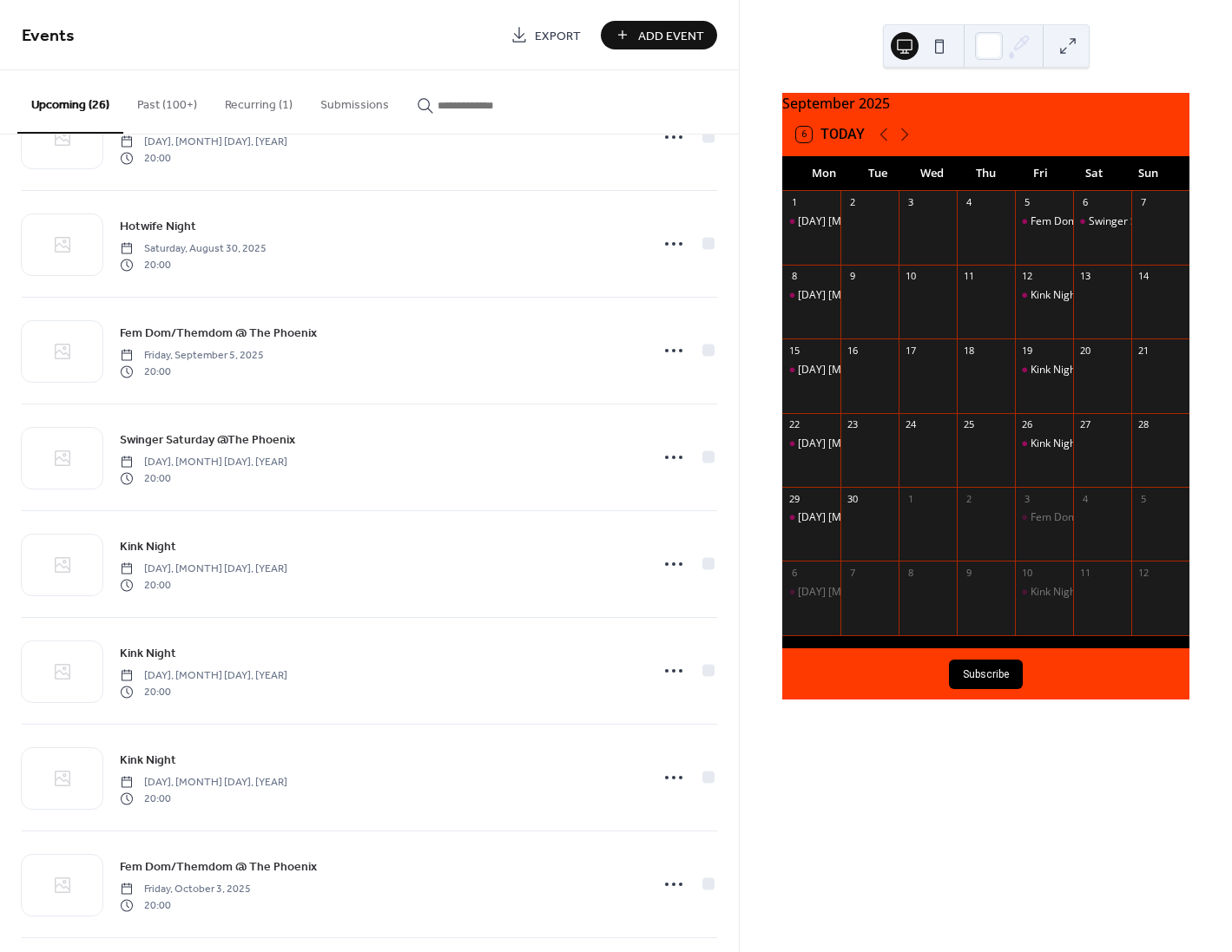 scroll, scrollTop: 781, scrollLeft: 0, axis: vertical 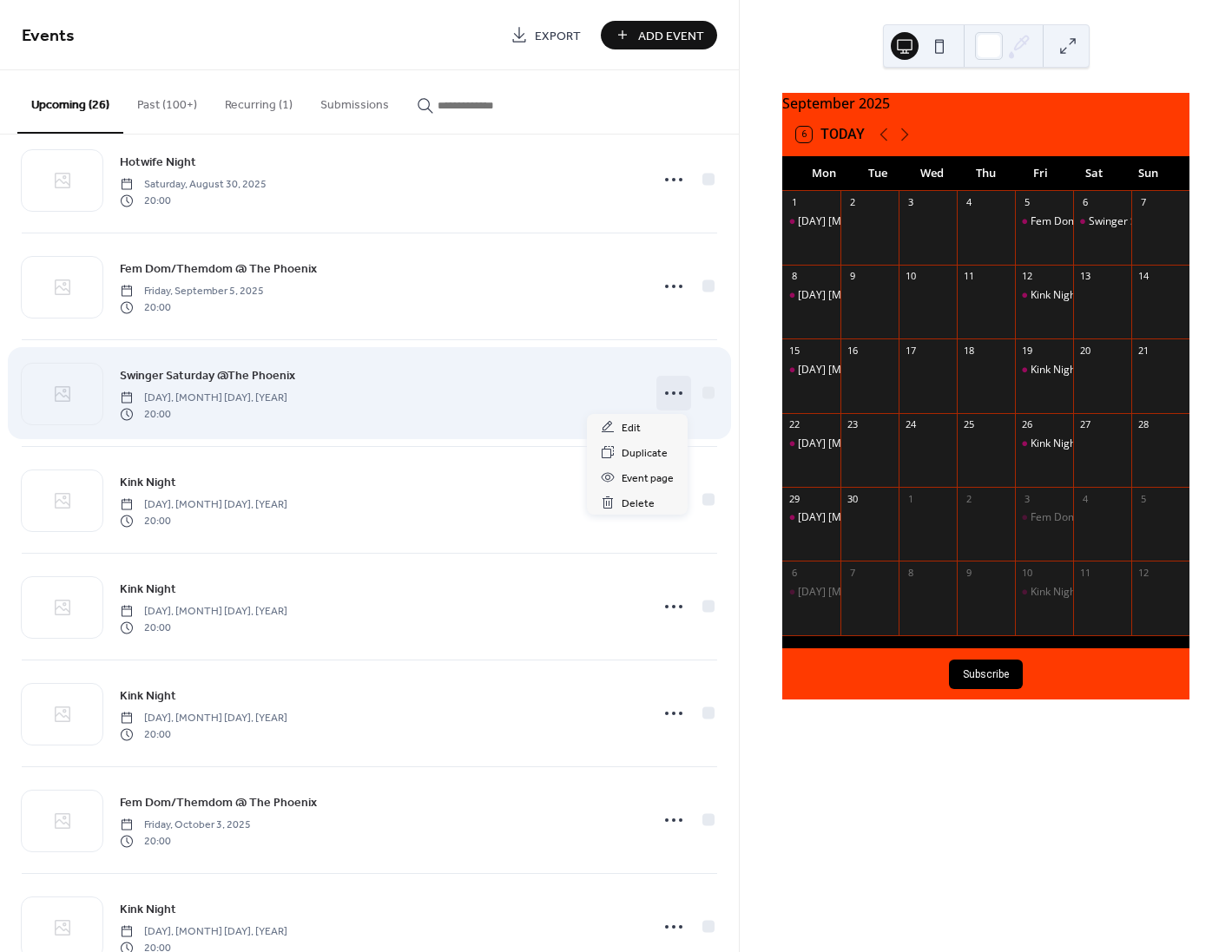 click 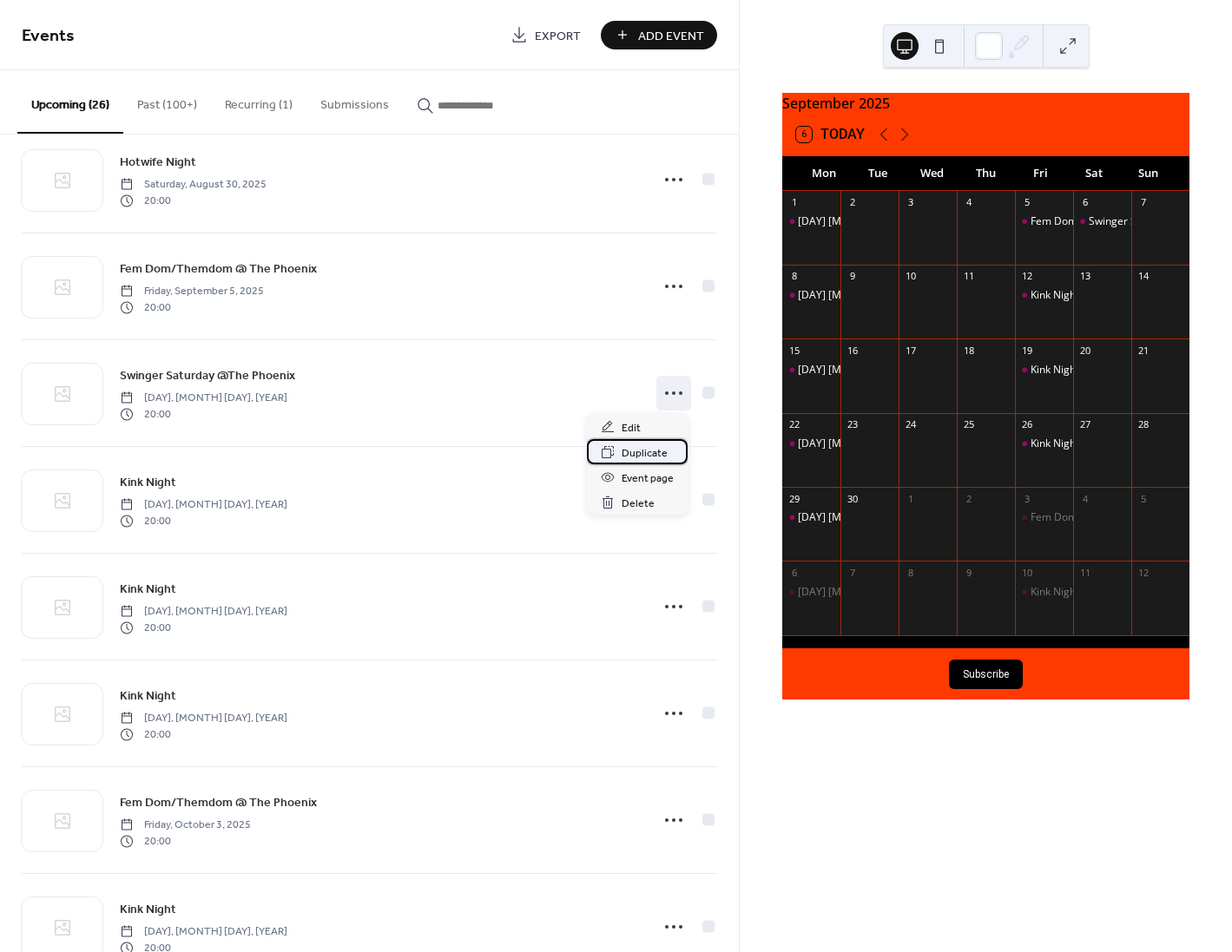 click on "Duplicate" at bounding box center [644, 453] 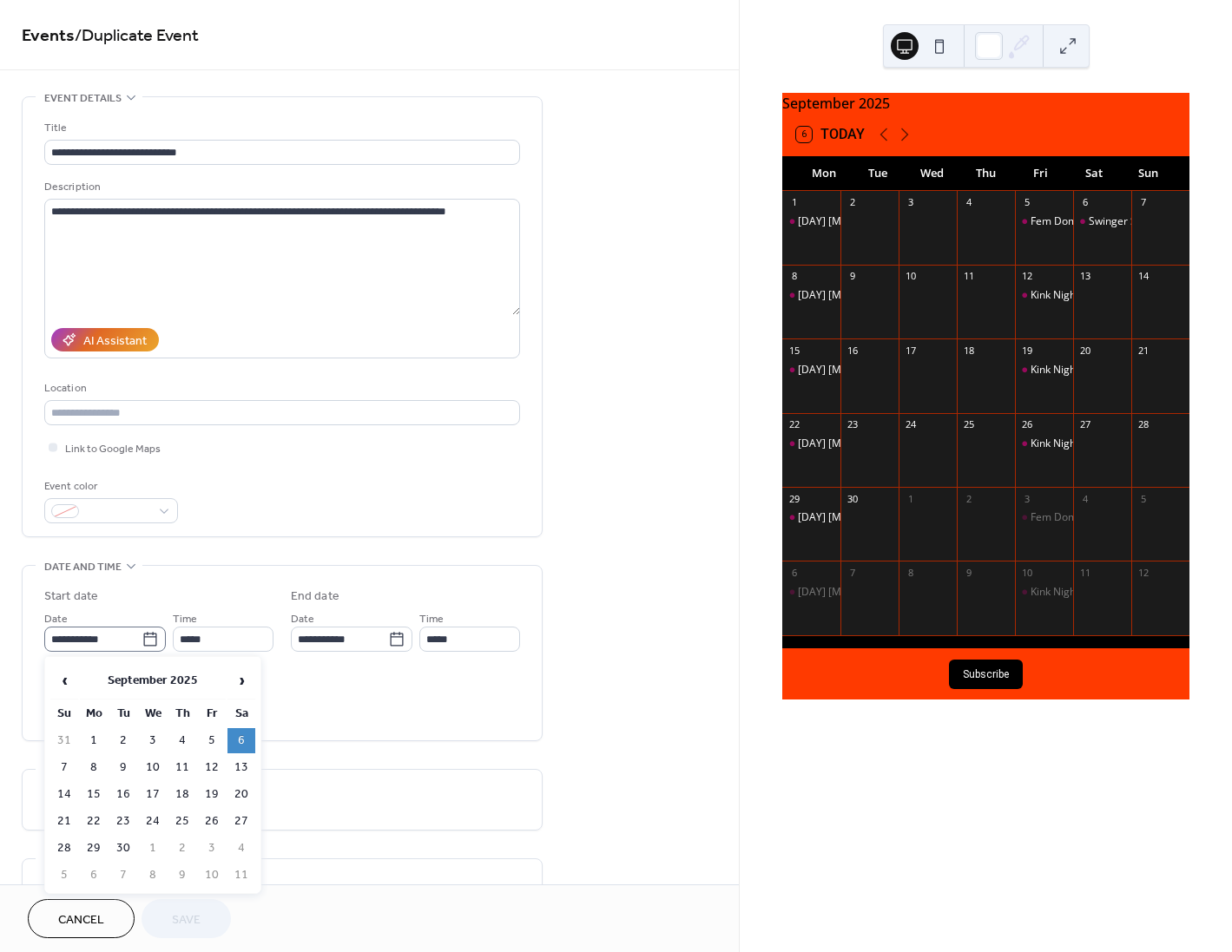 click 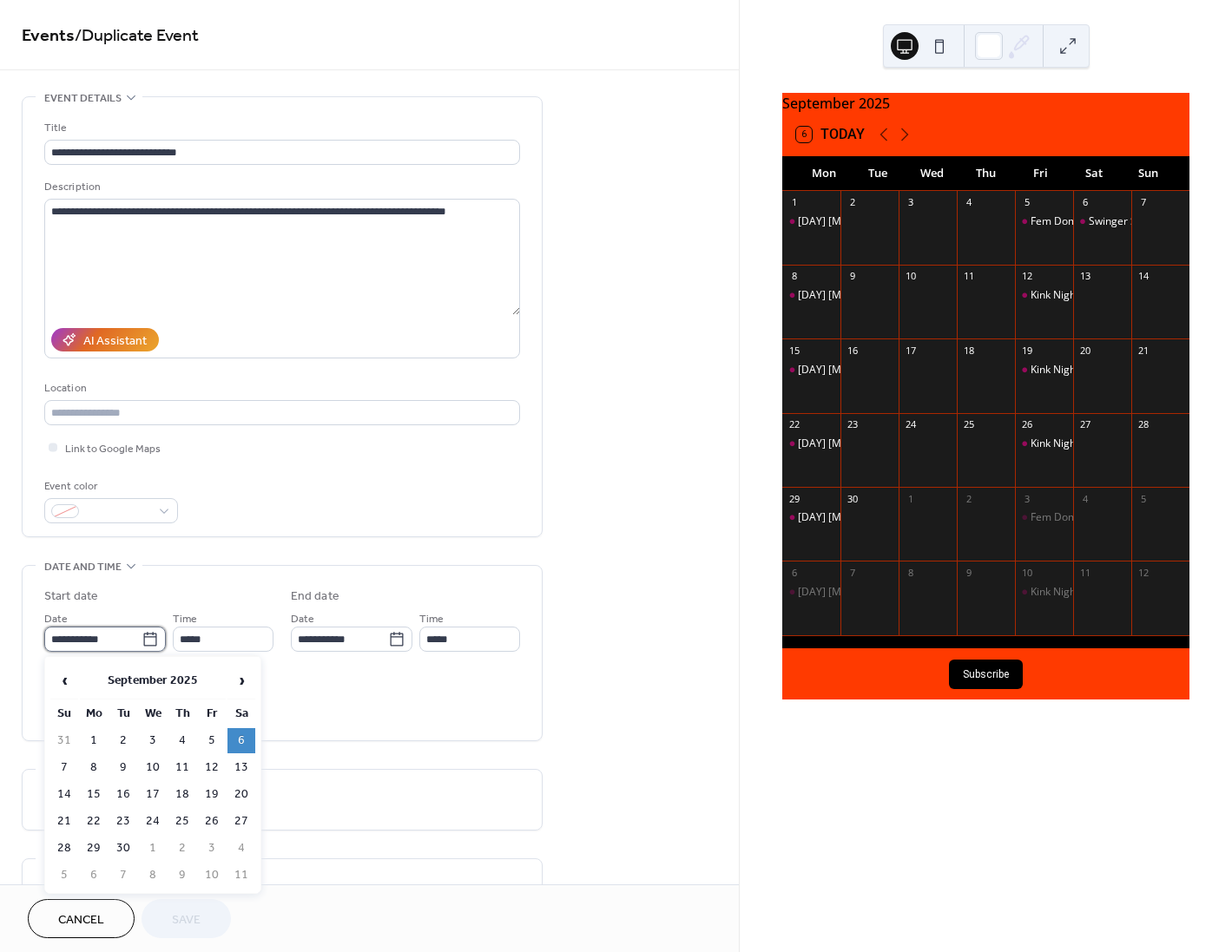 click on "**********" at bounding box center (93, 639) 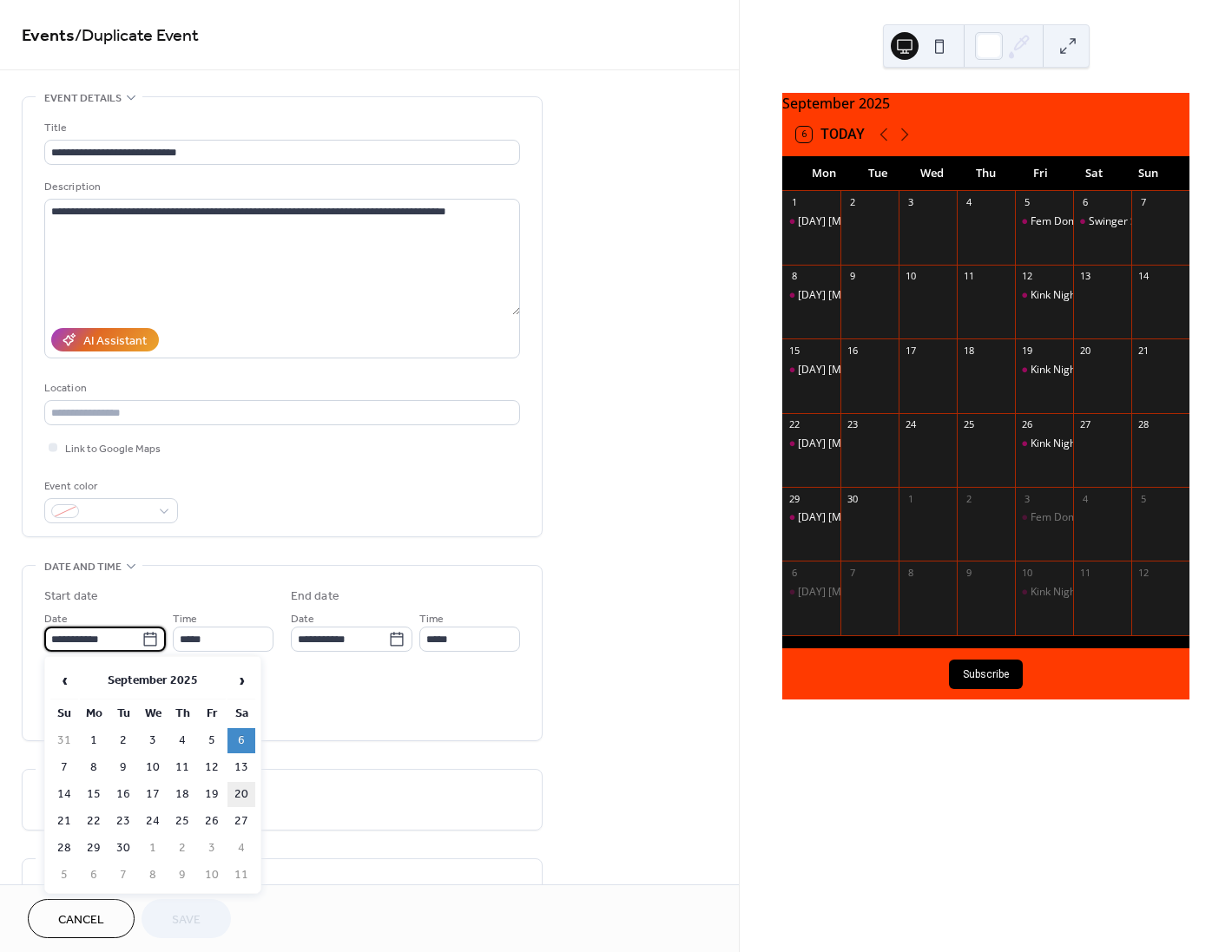 click on "20" at bounding box center [241, 794] 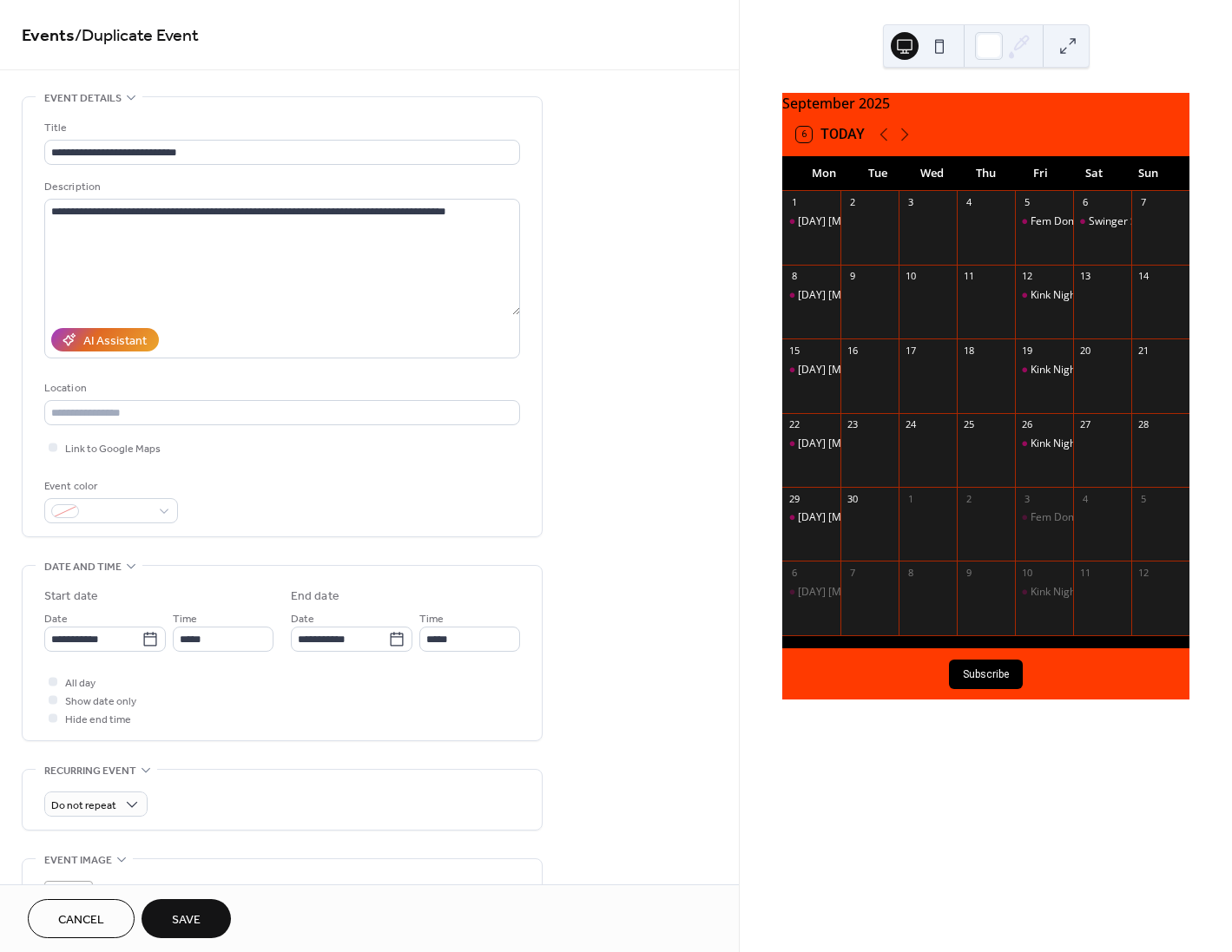 click on "Save" at bounding box center [186, 918] 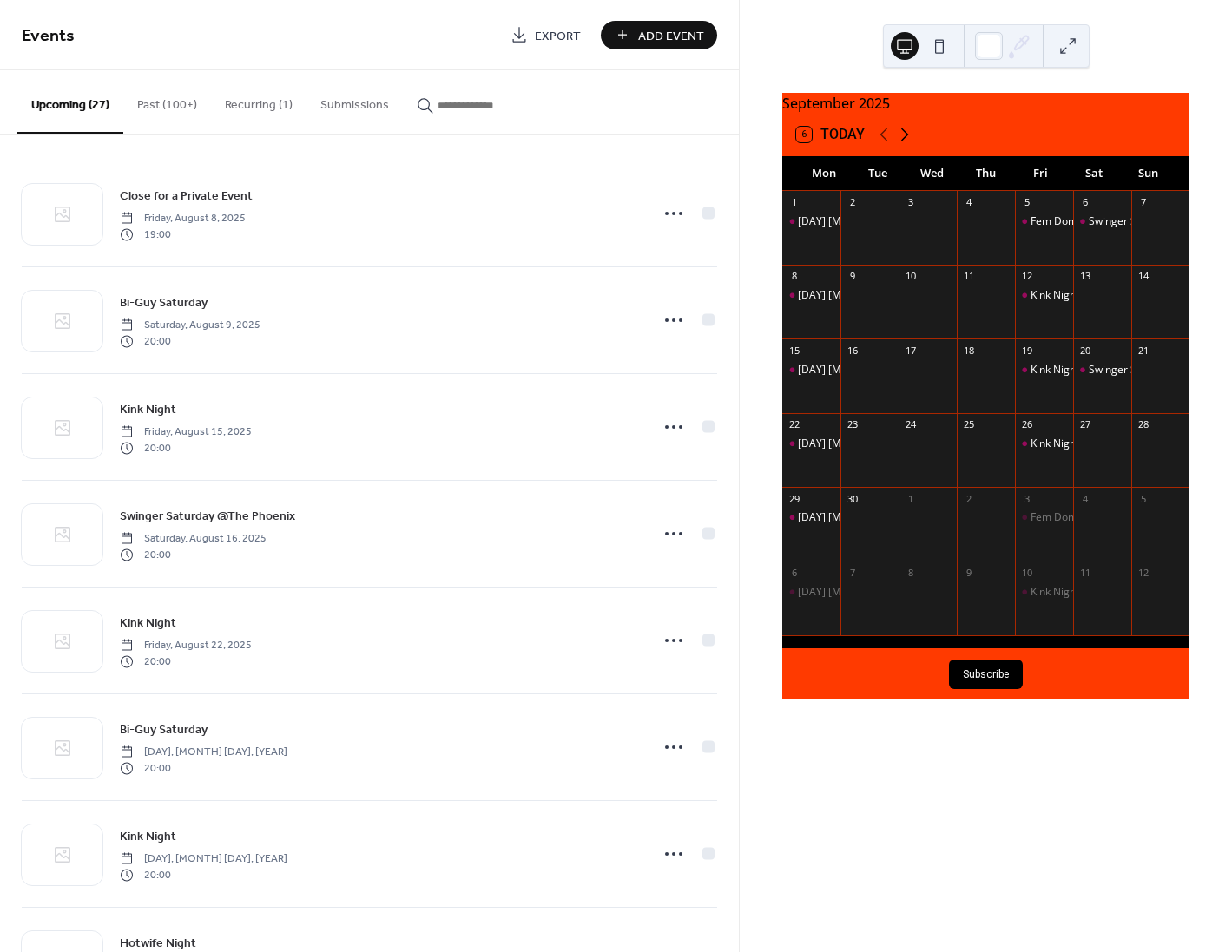 click 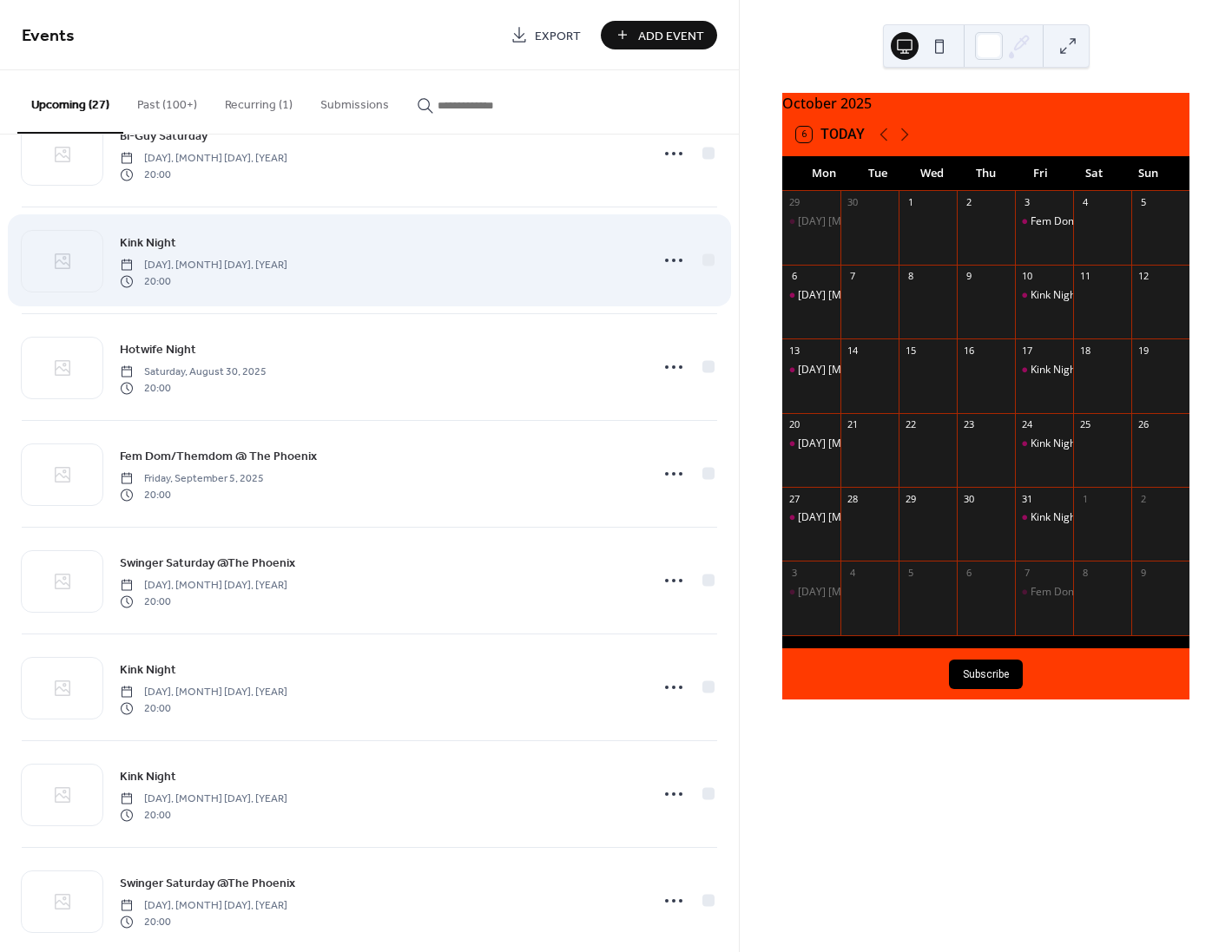 scroll, scrollTop: 607, scrollLeft: 0, axis: vertical 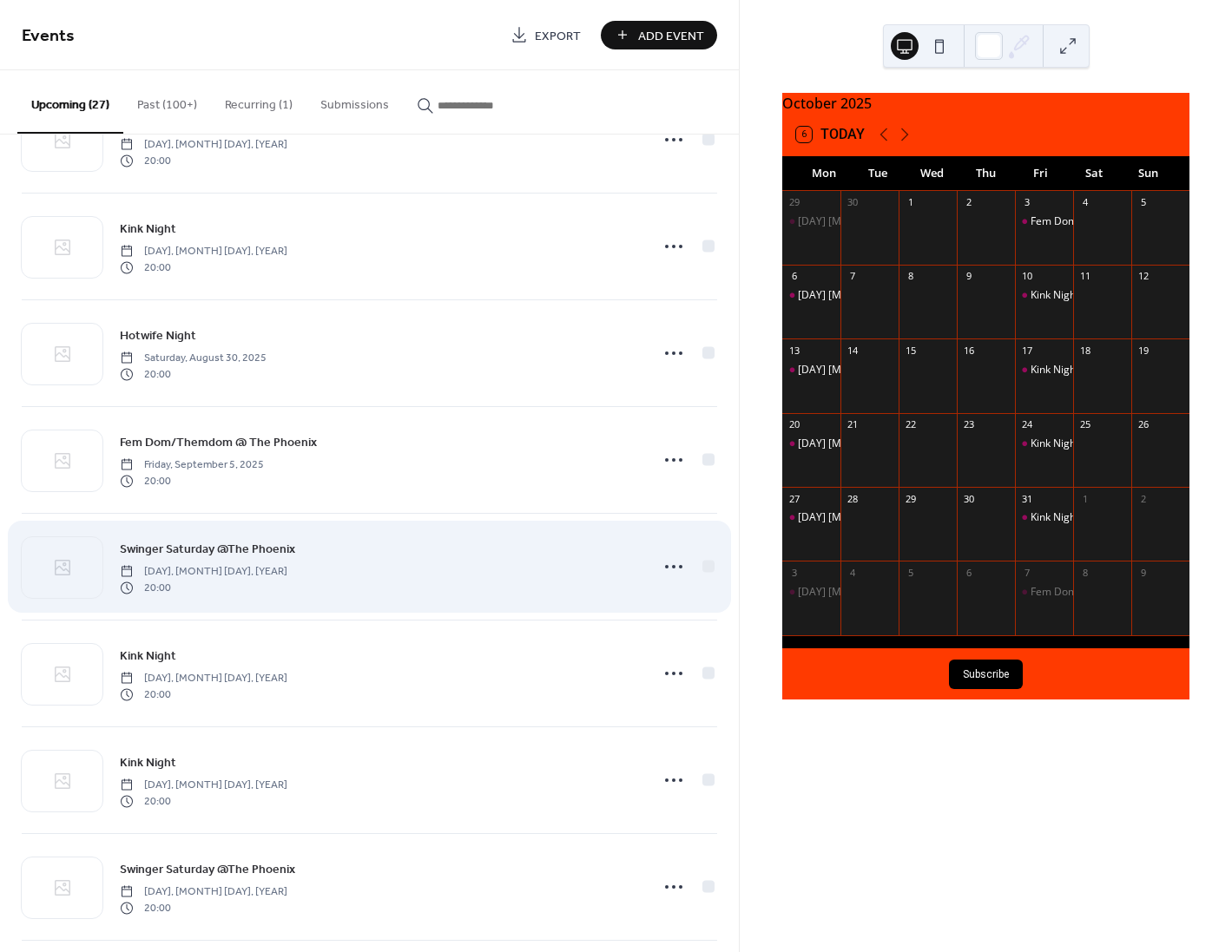 click on "[DAY], [MONTH] [DAY], [YEAR]" at bounding box center [203, 572] 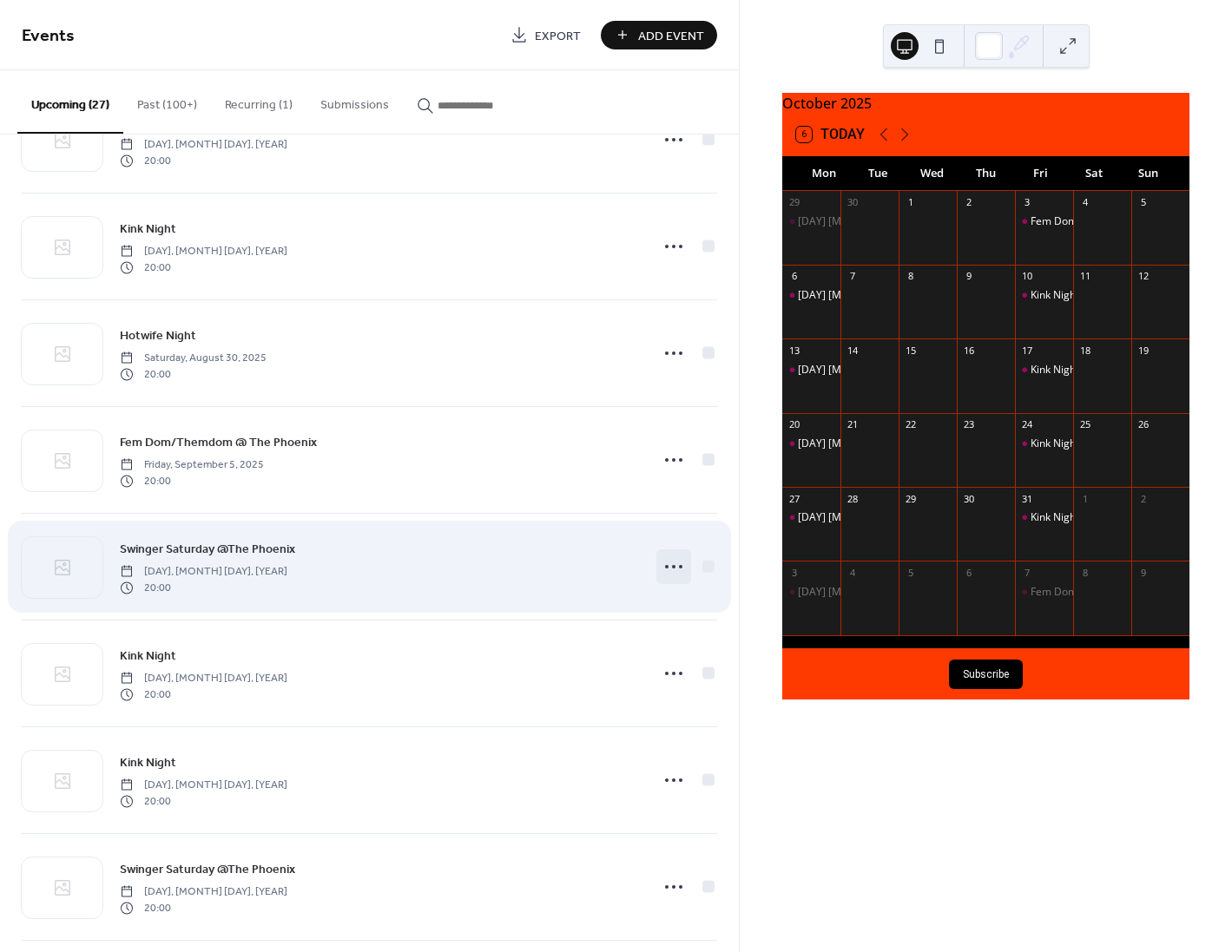 click 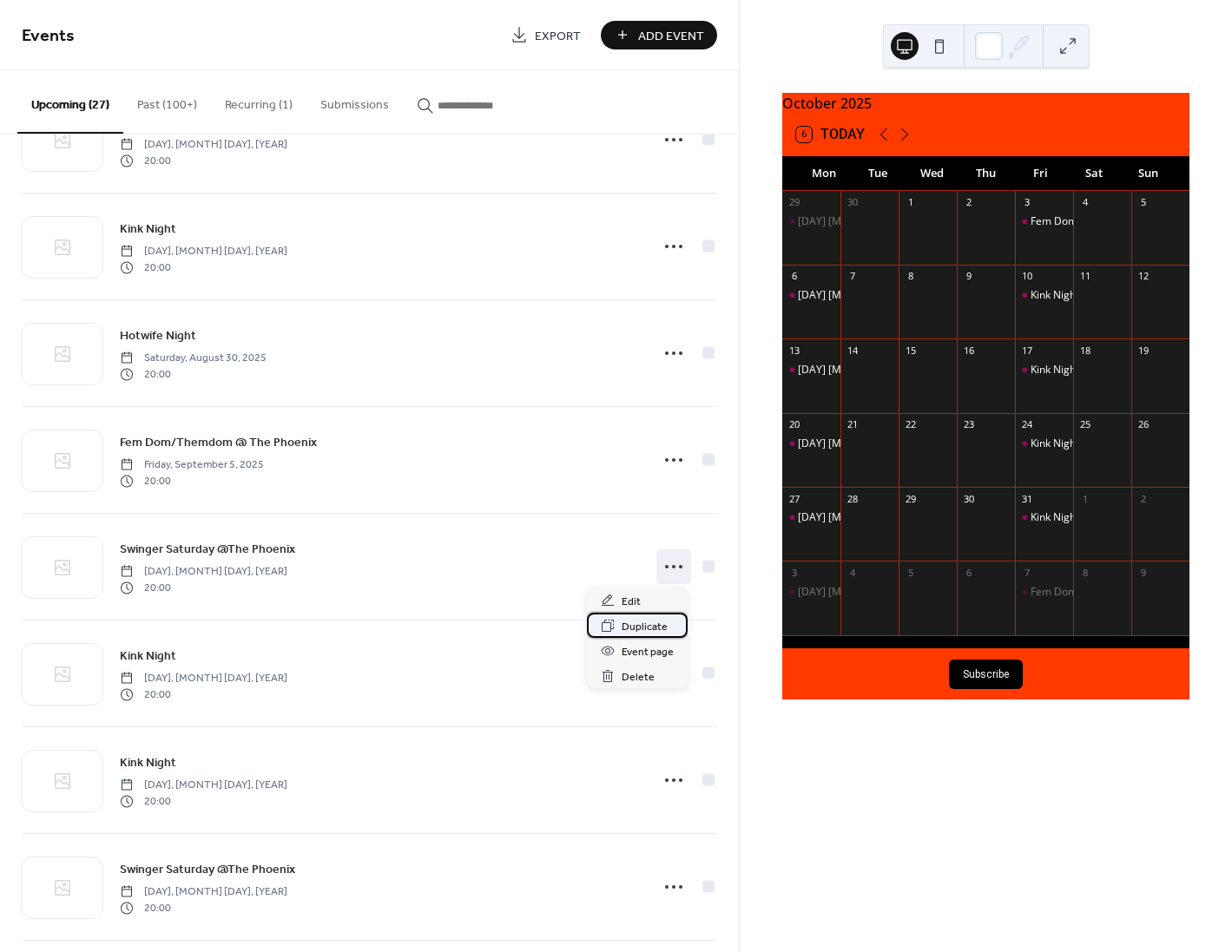 click on "Duplicate" at bounding box center (644, 627) 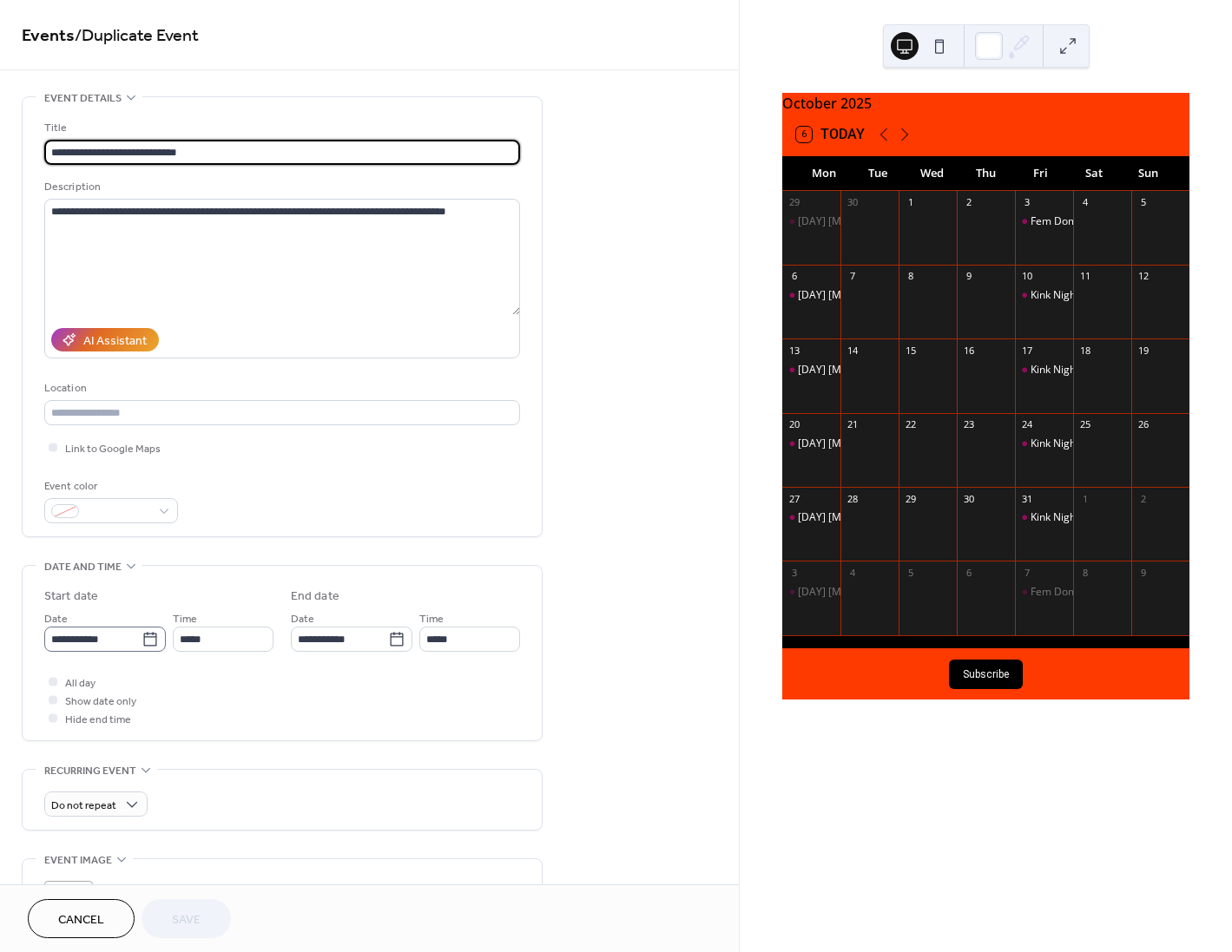 click 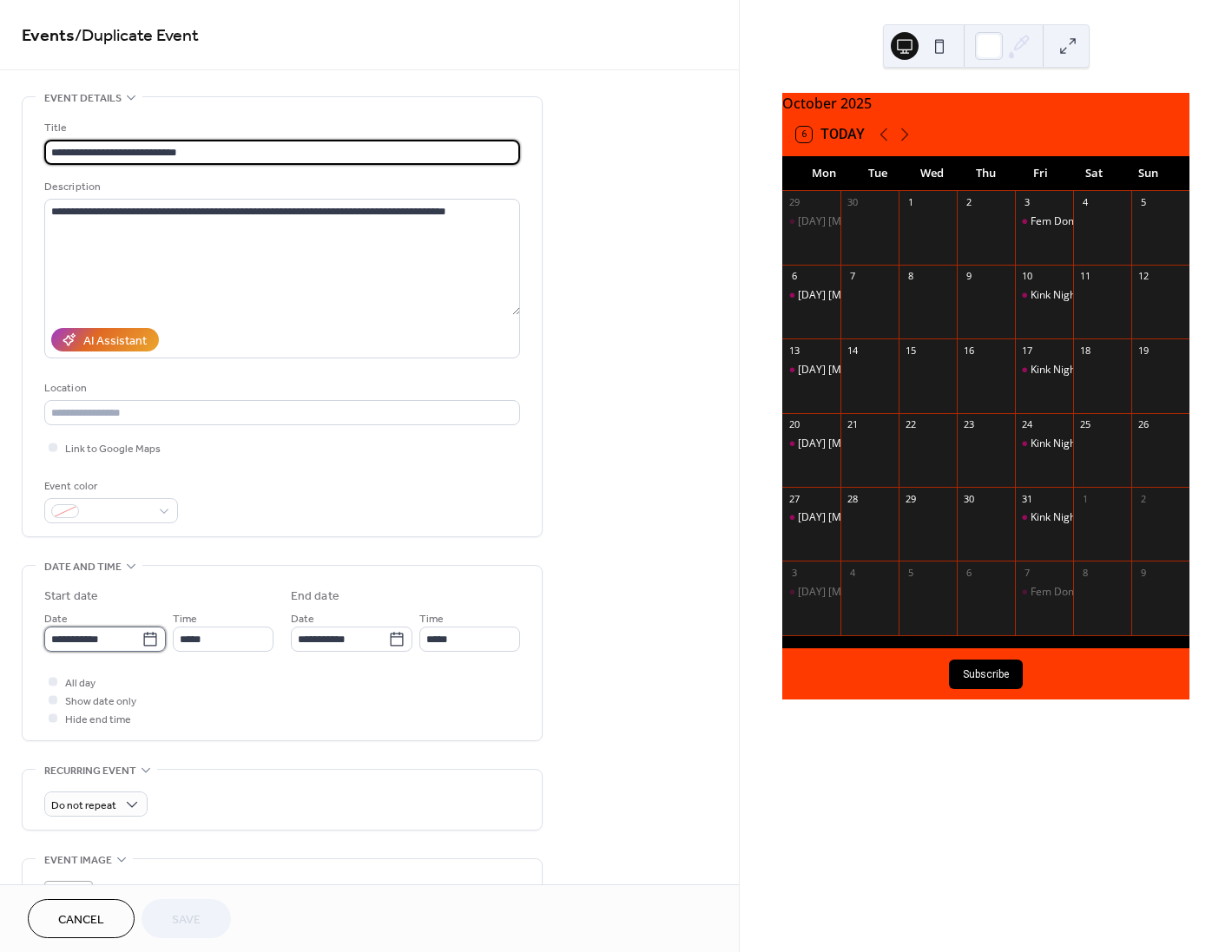 click on "**********" at bounding box center [93, 639] 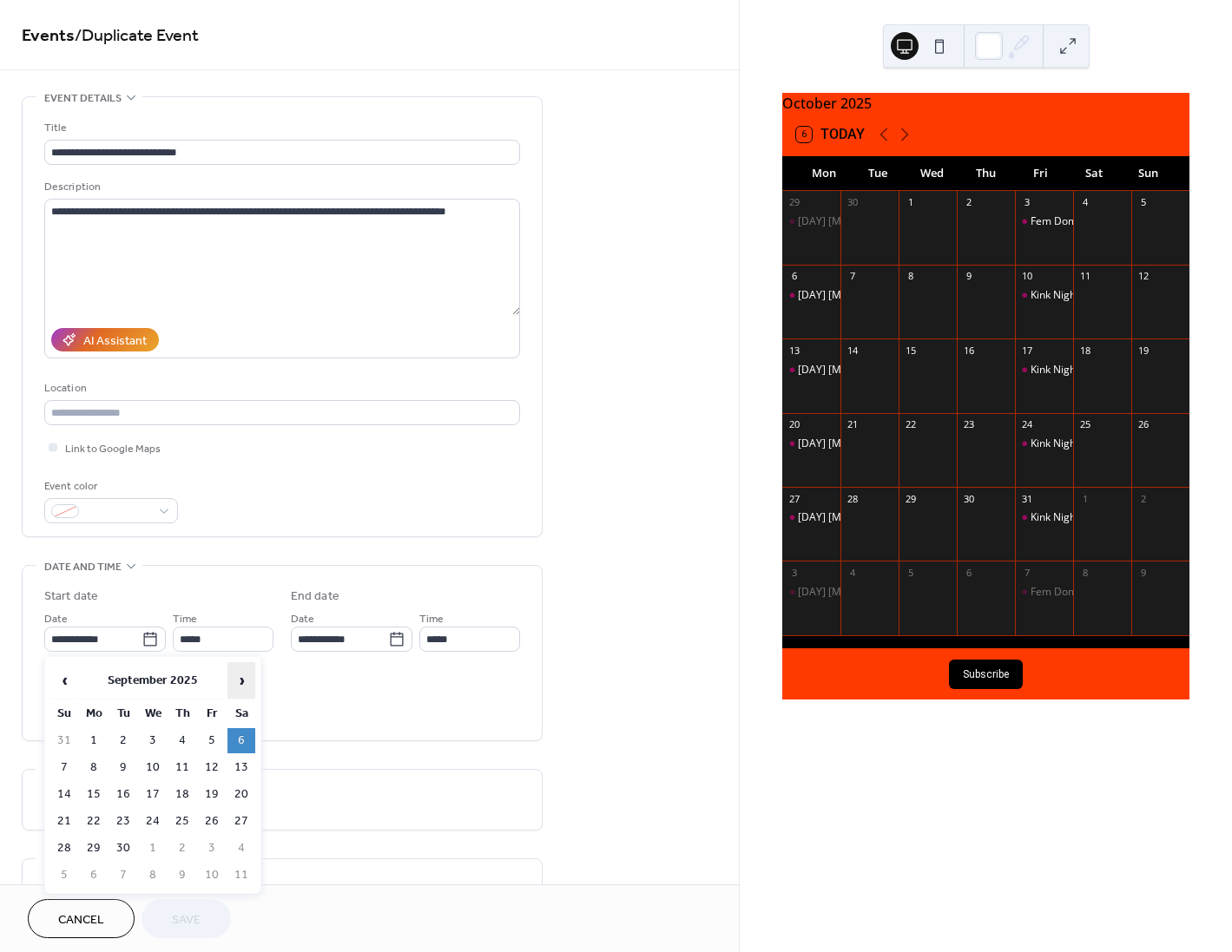 click on "›" at bounding box center [241, 680] 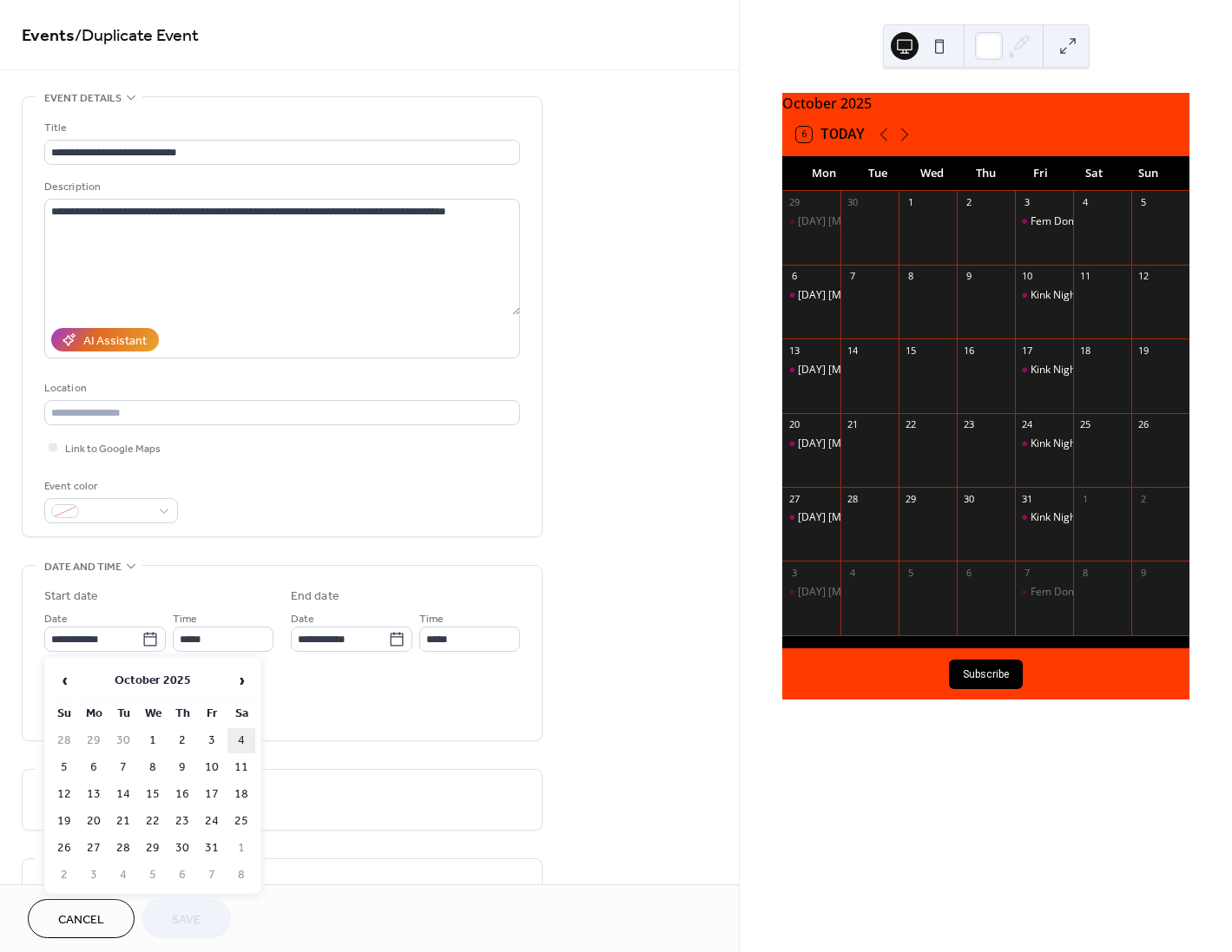 click on "4" at bounding box center [241, 740] 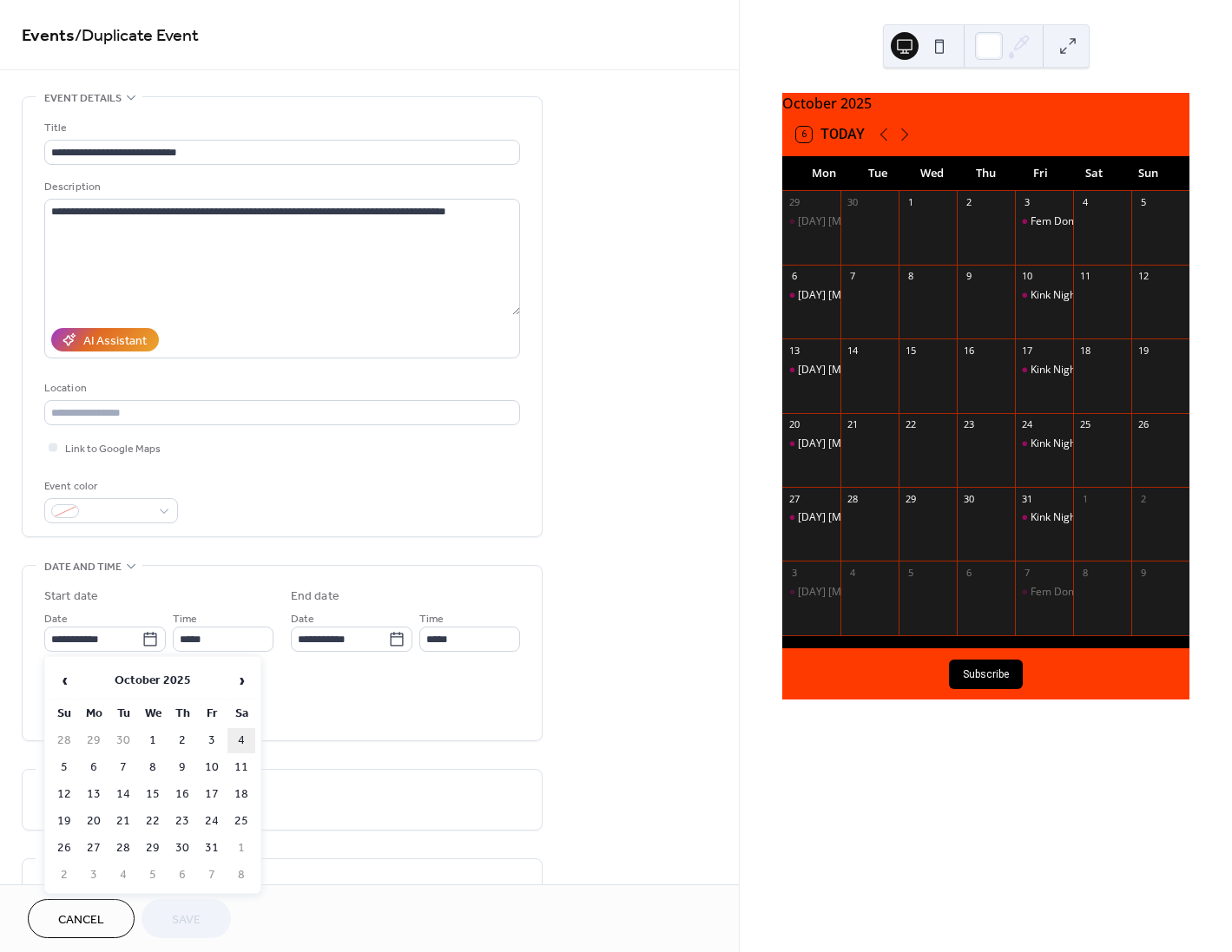 type on "**********" 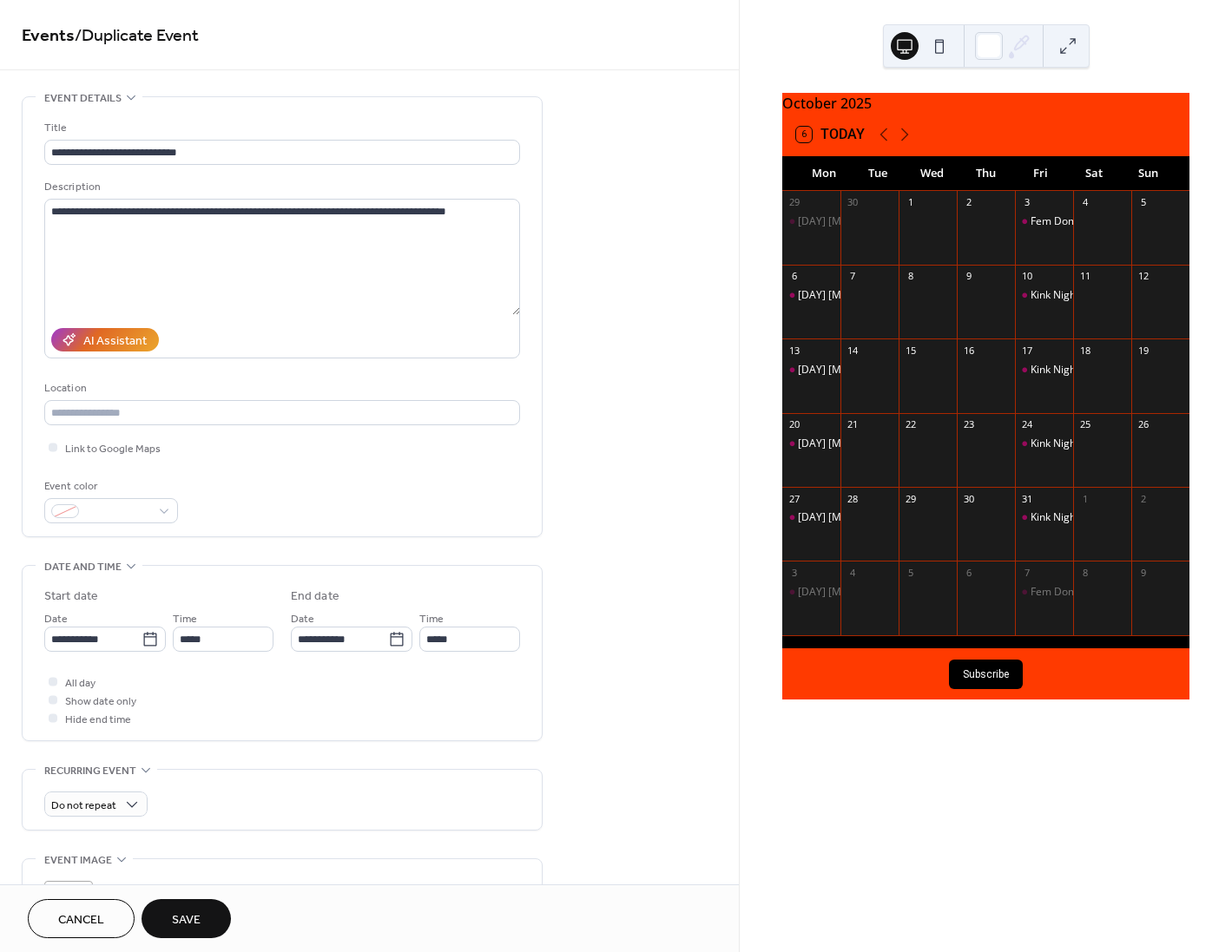 click on "Save" at bounding box center [186, 920] 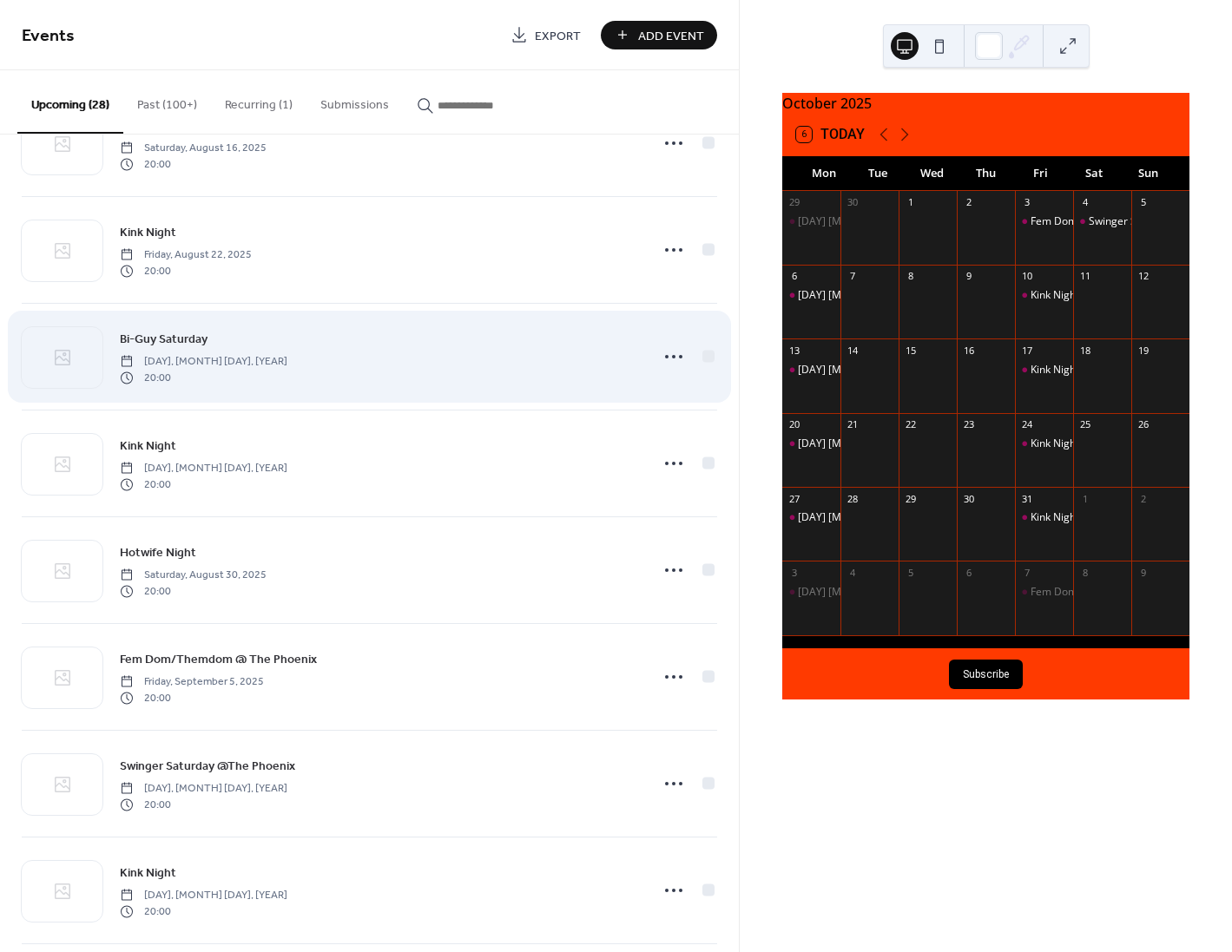 scroll, scrollTop: 434, scrollLeft: 0, axis: vertical 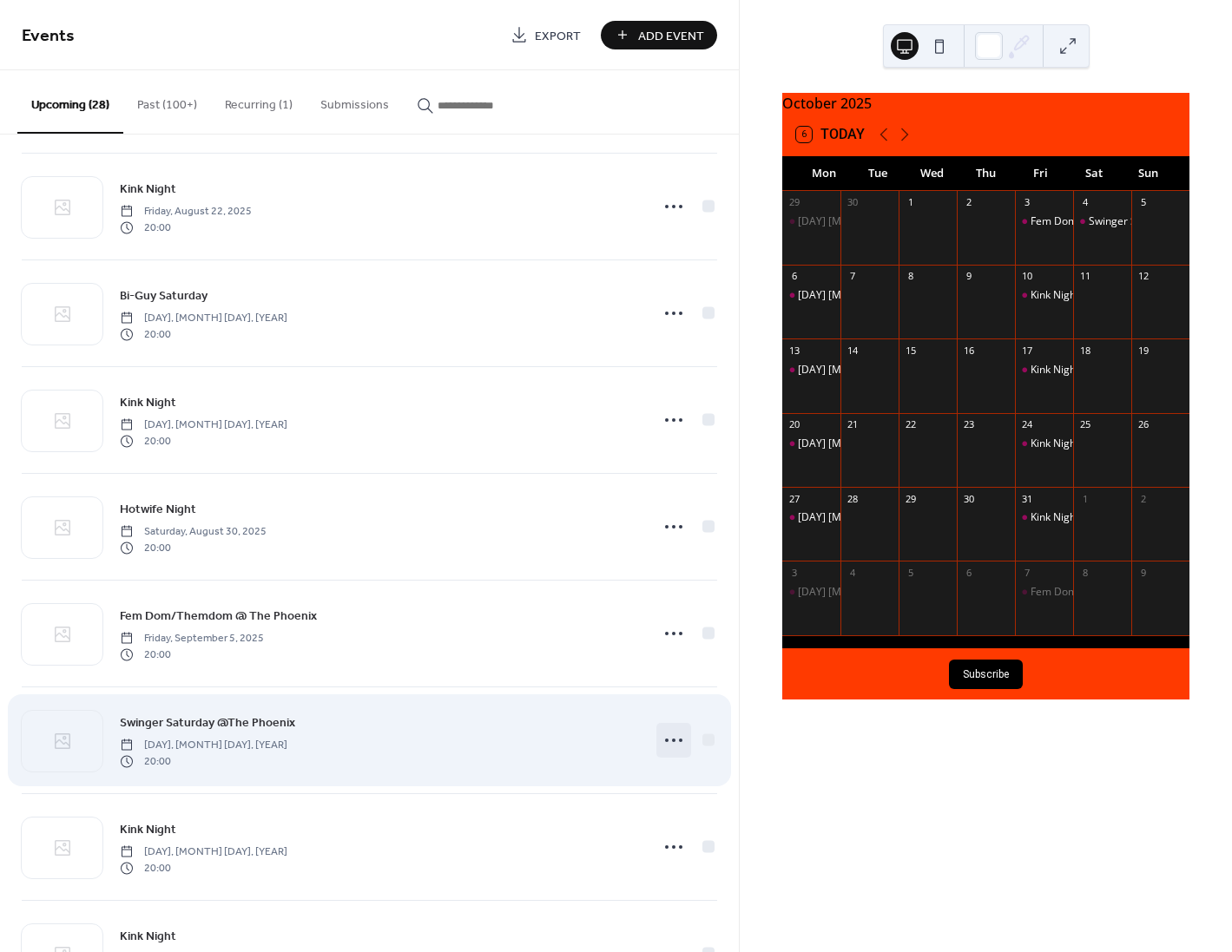 click 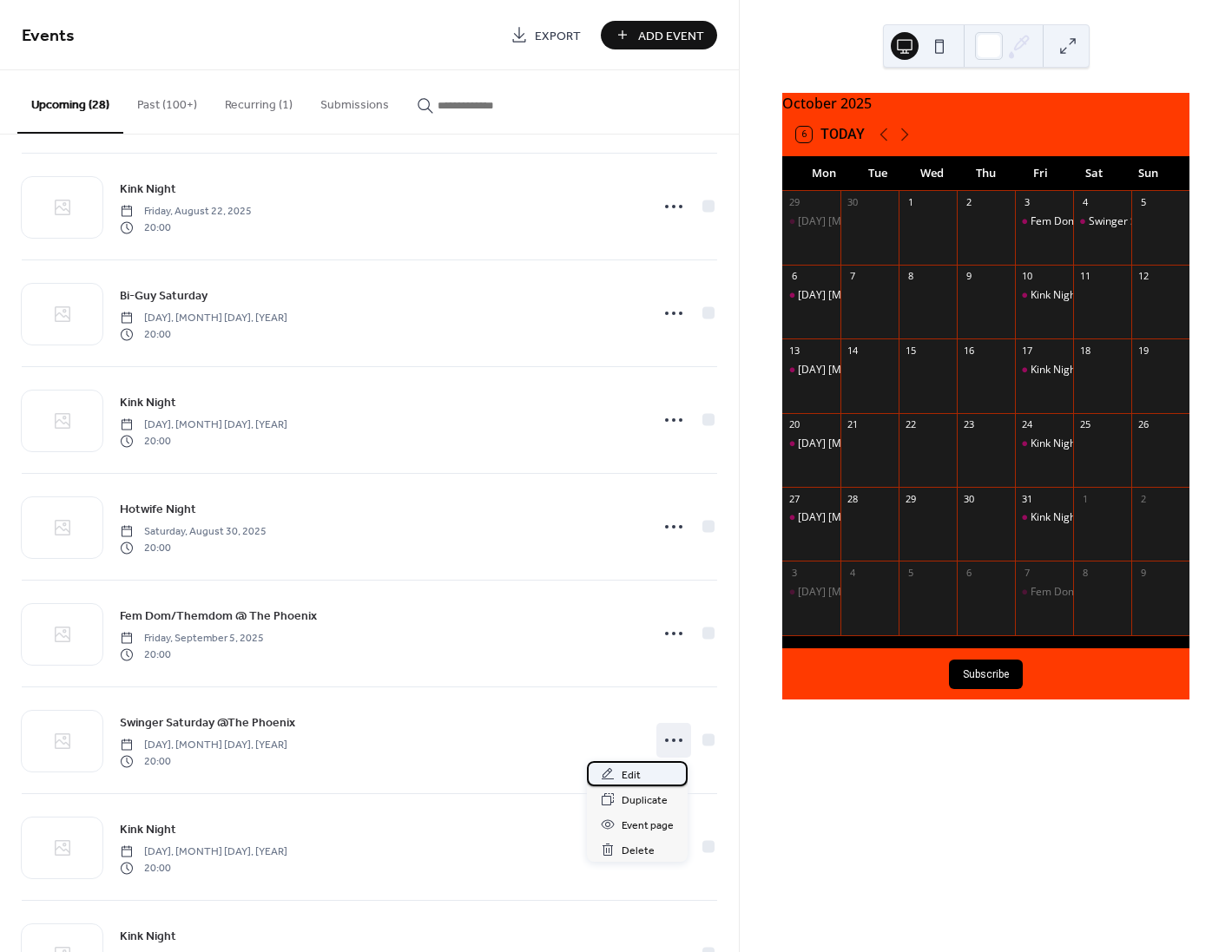 click on "Edit" at bounding box center (631, 775) 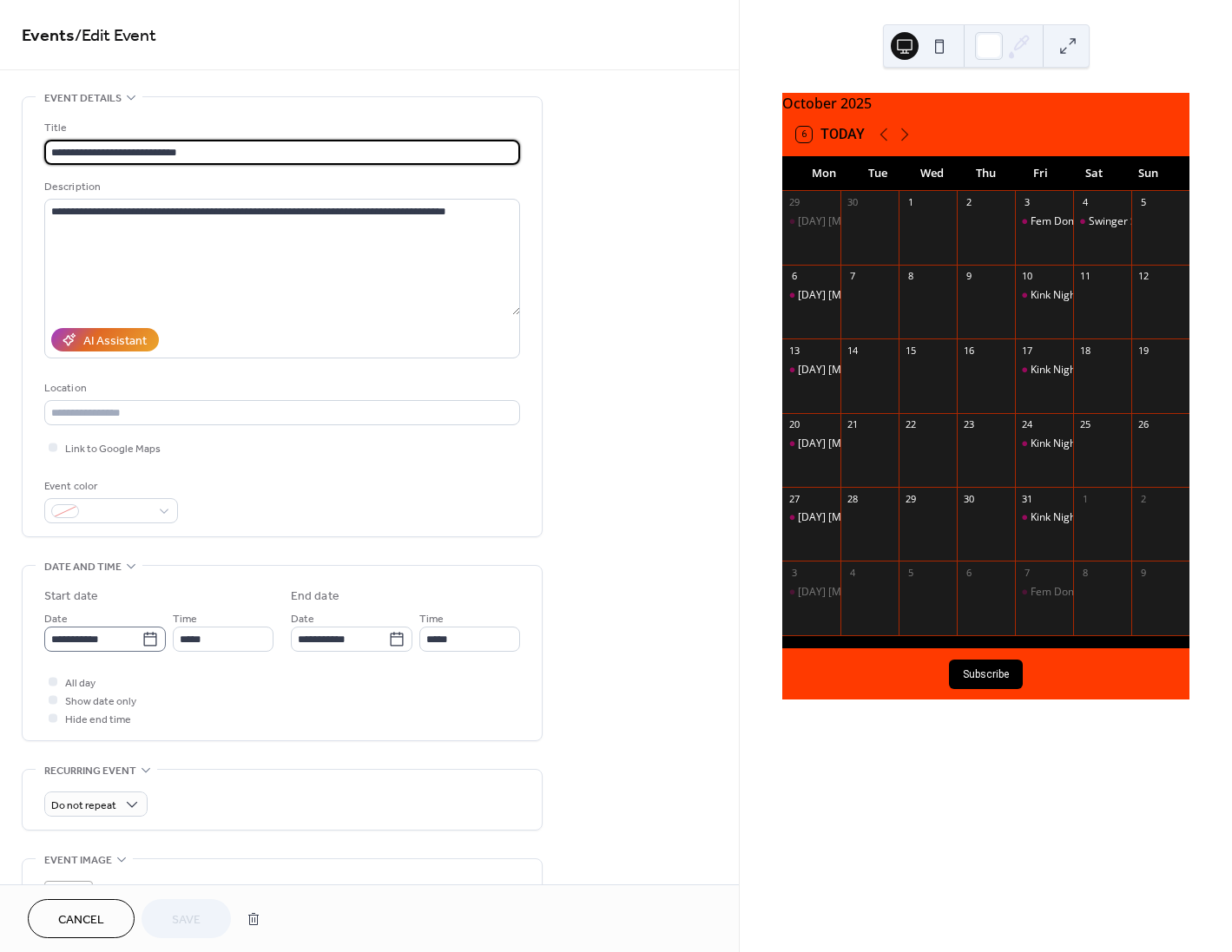 click 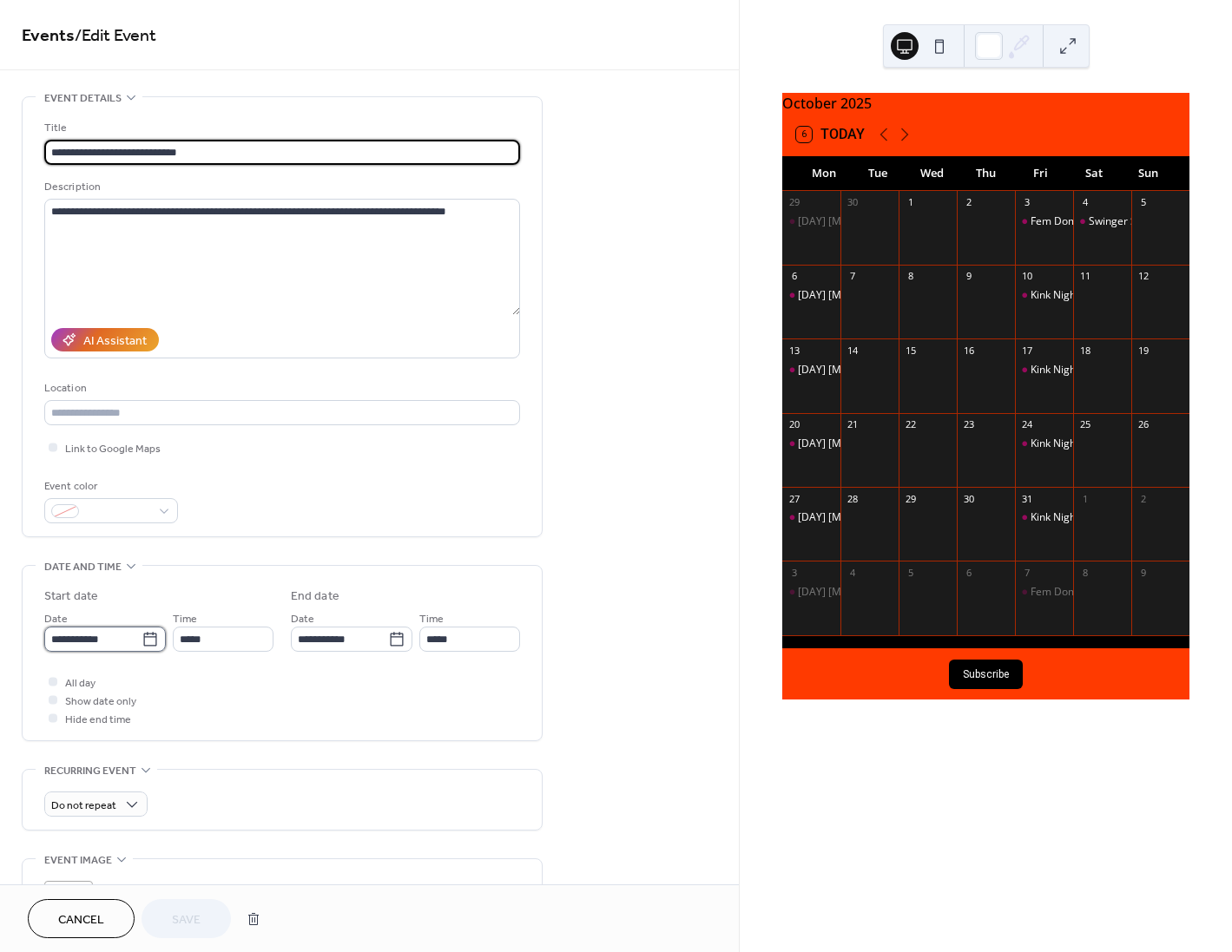 click on "**********" at bounding box center [93, 639] 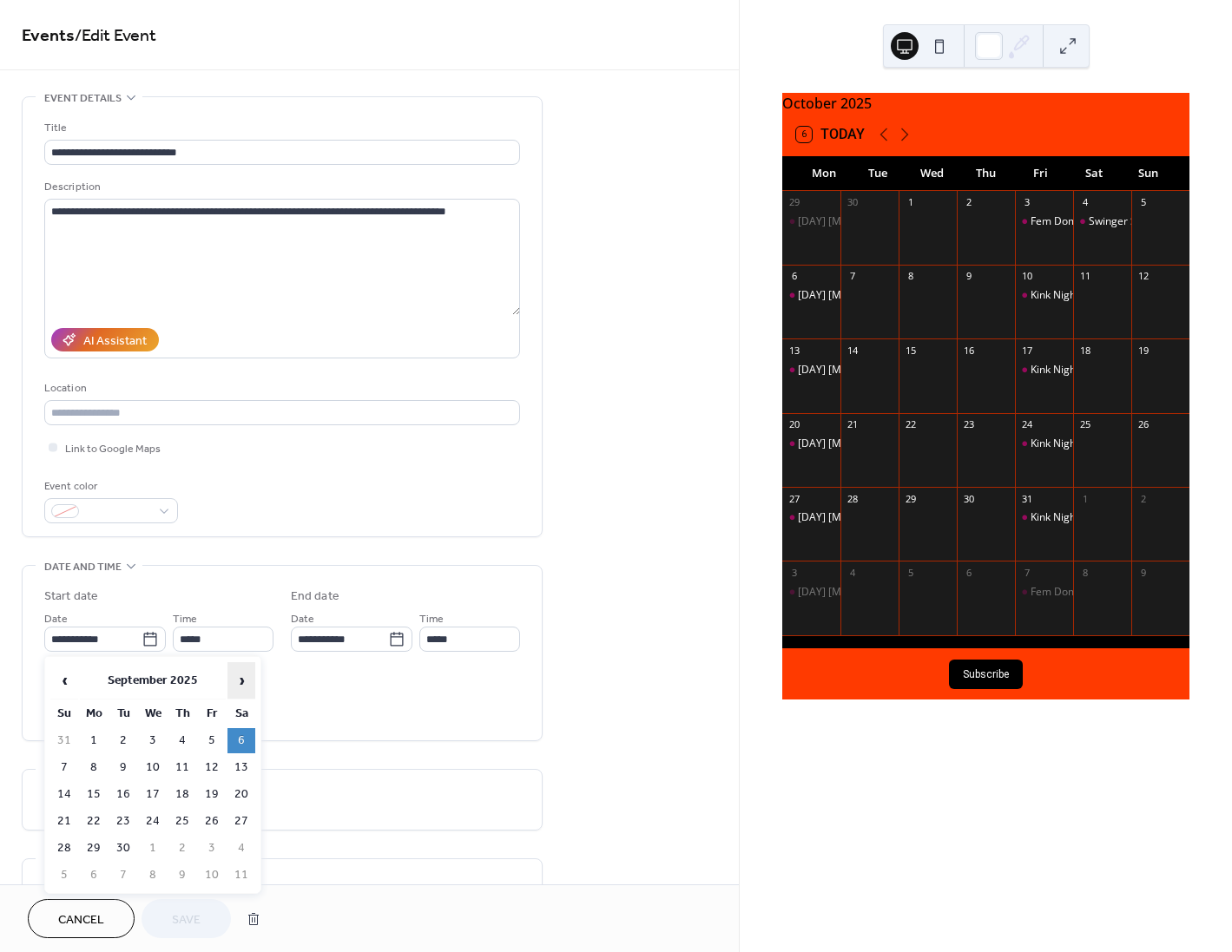 click on "›" at bounding box center [241, 680] 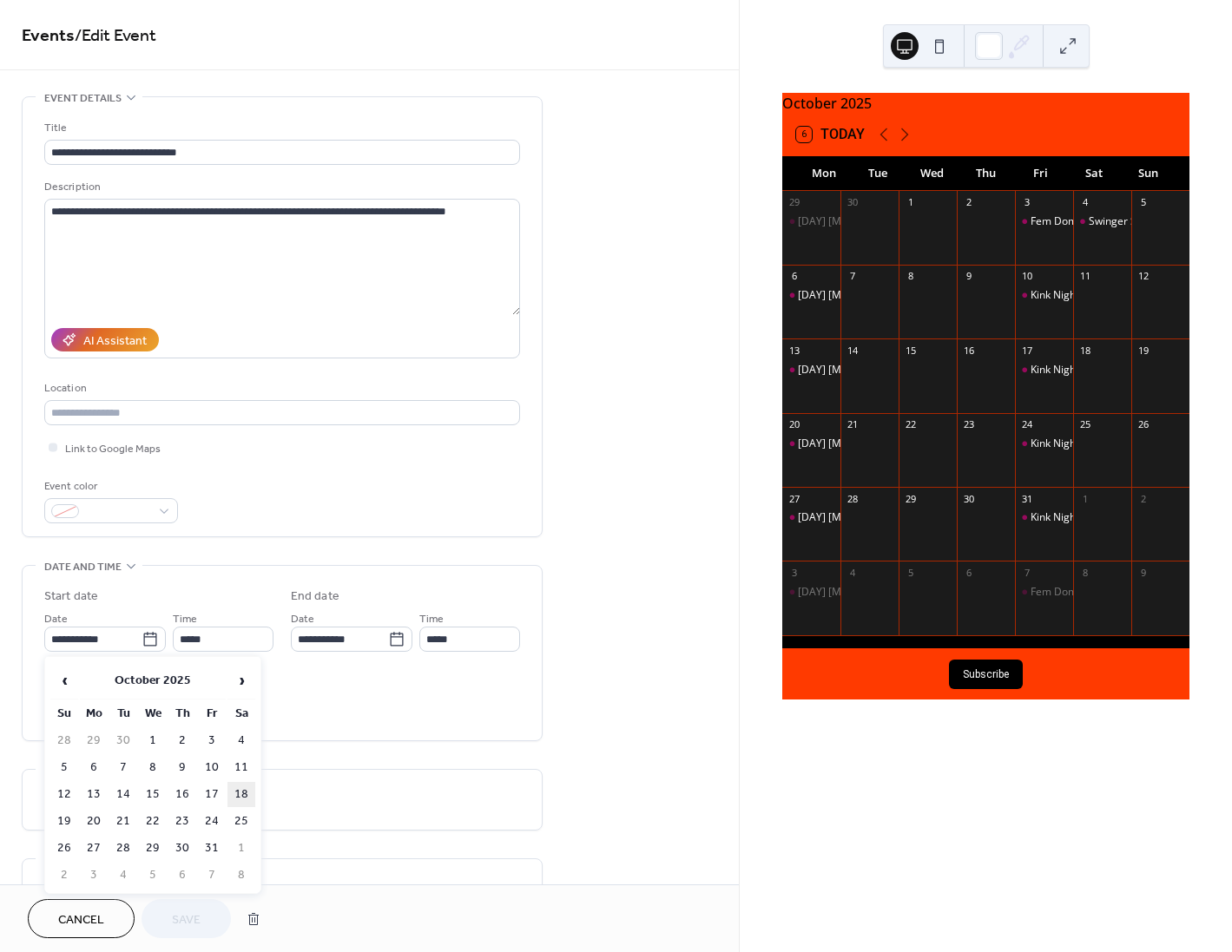 click on "18" at bounding box center [241, 794] 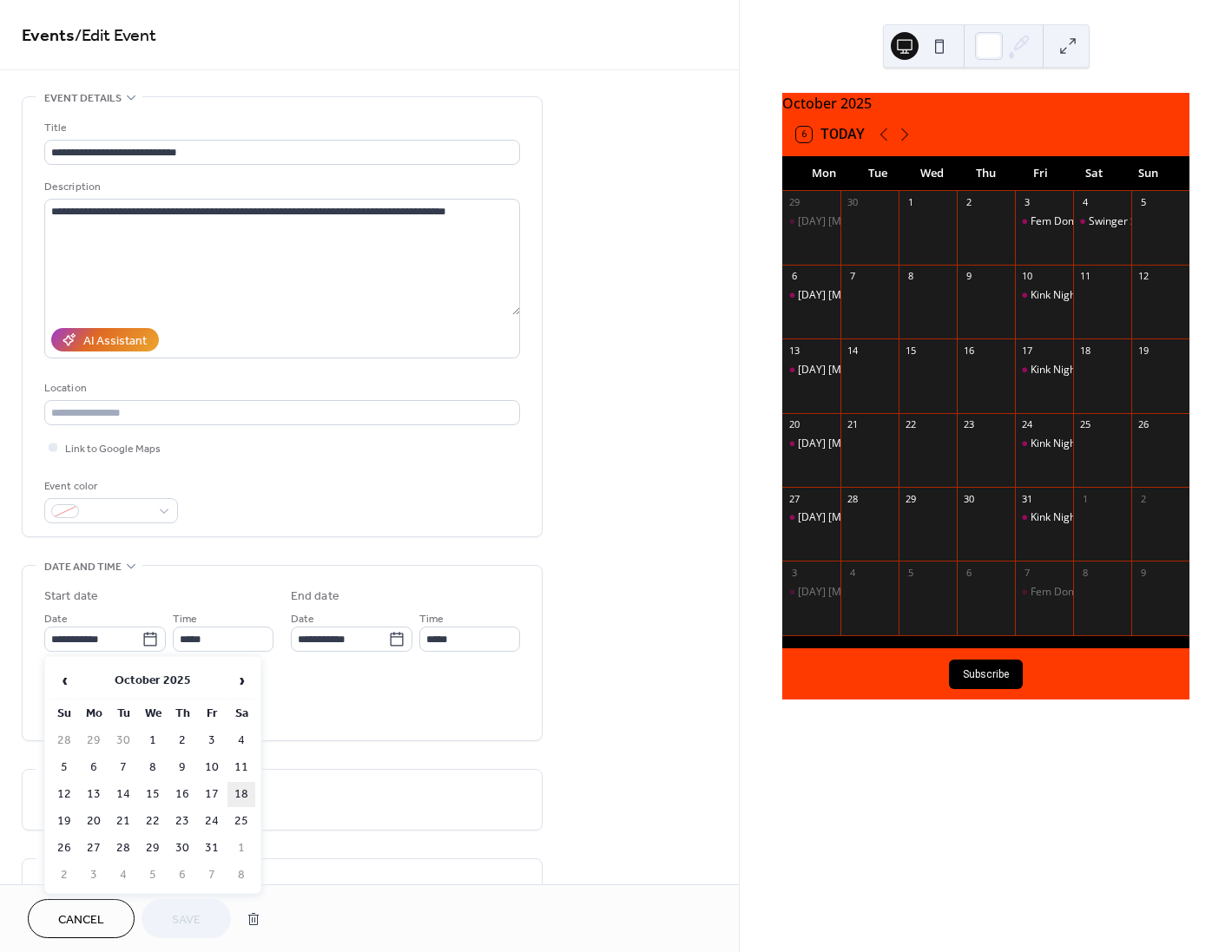 type on "**********" 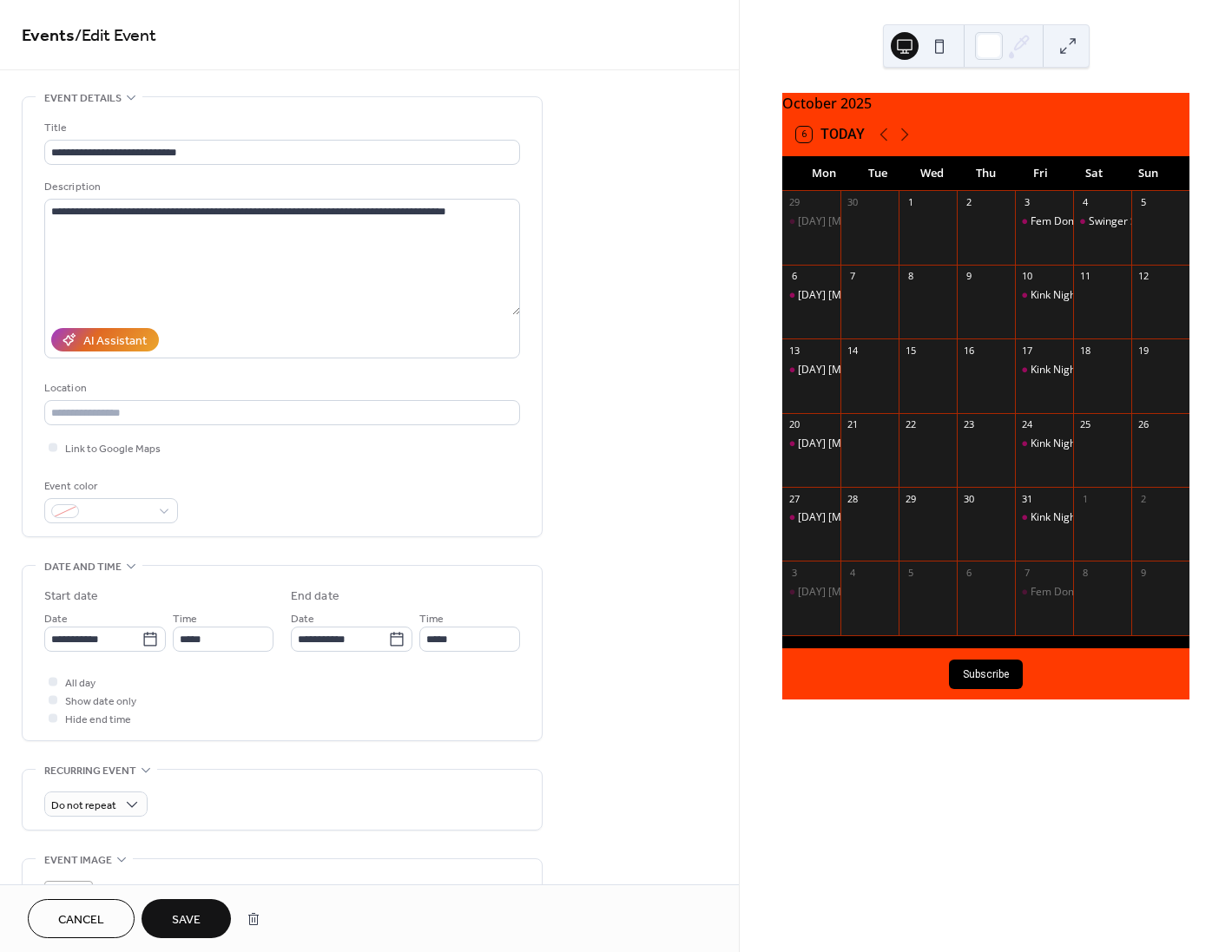 click on "Save" at bounding box center [186, 920] 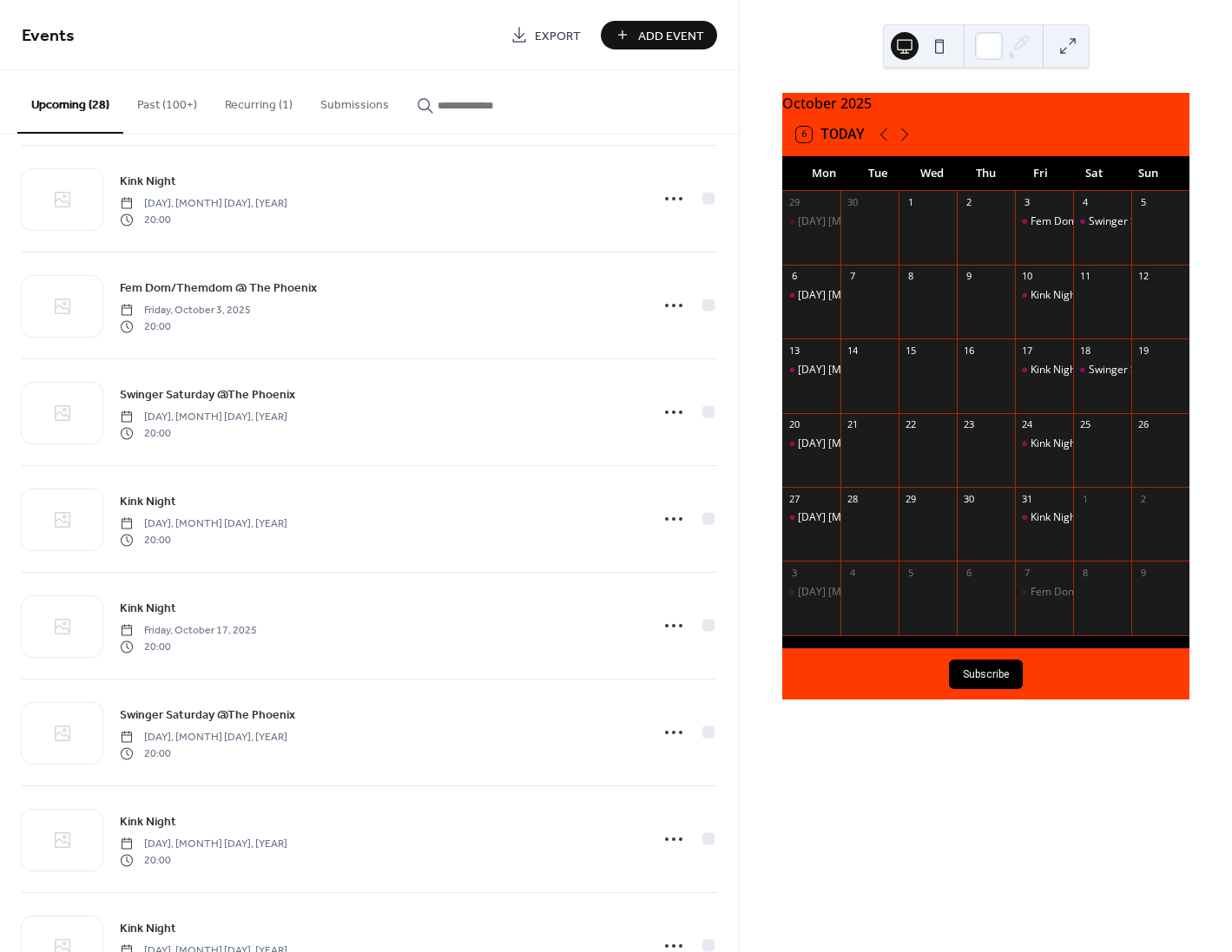 scroll, scrollTop: 1302, scrollLeft: 0, axis: vertical 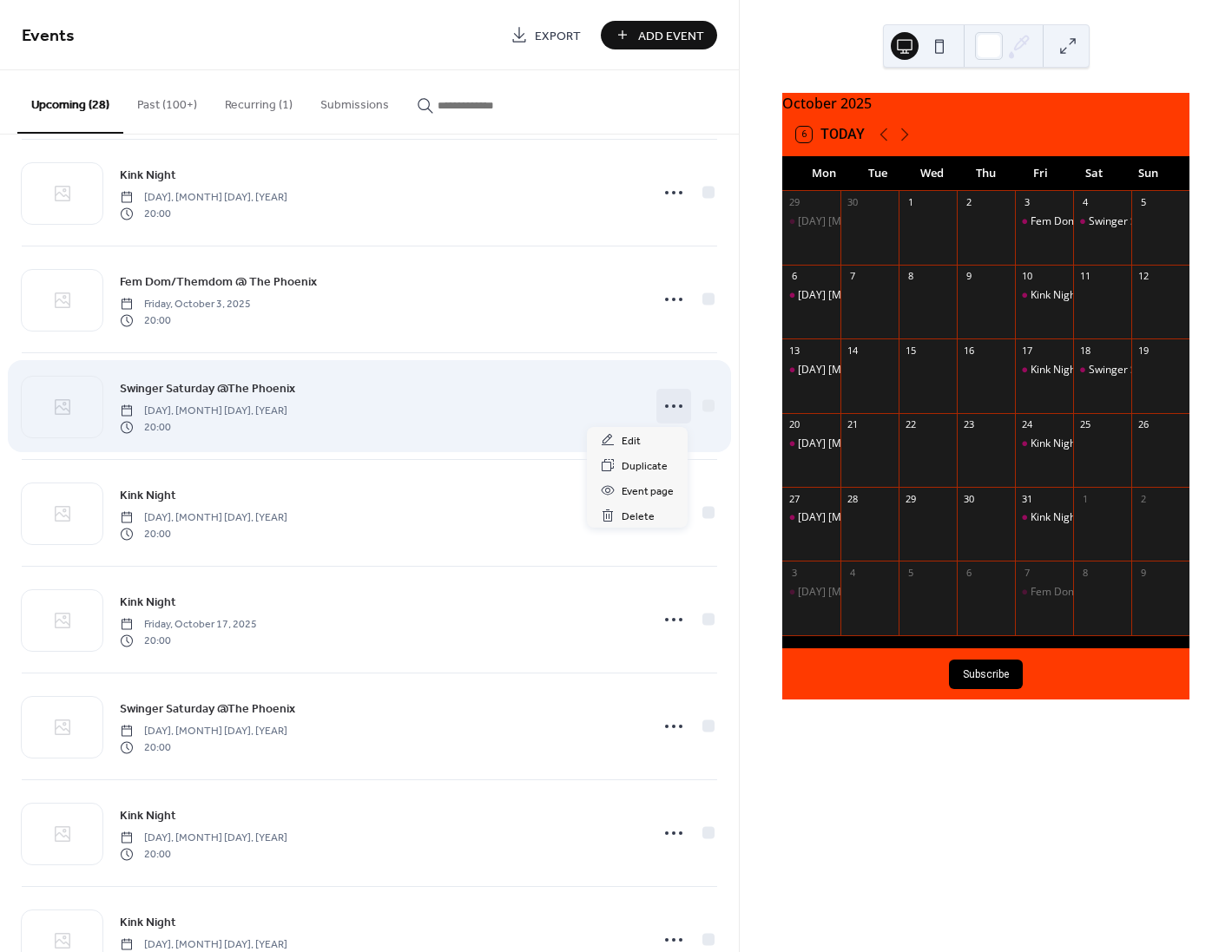 click 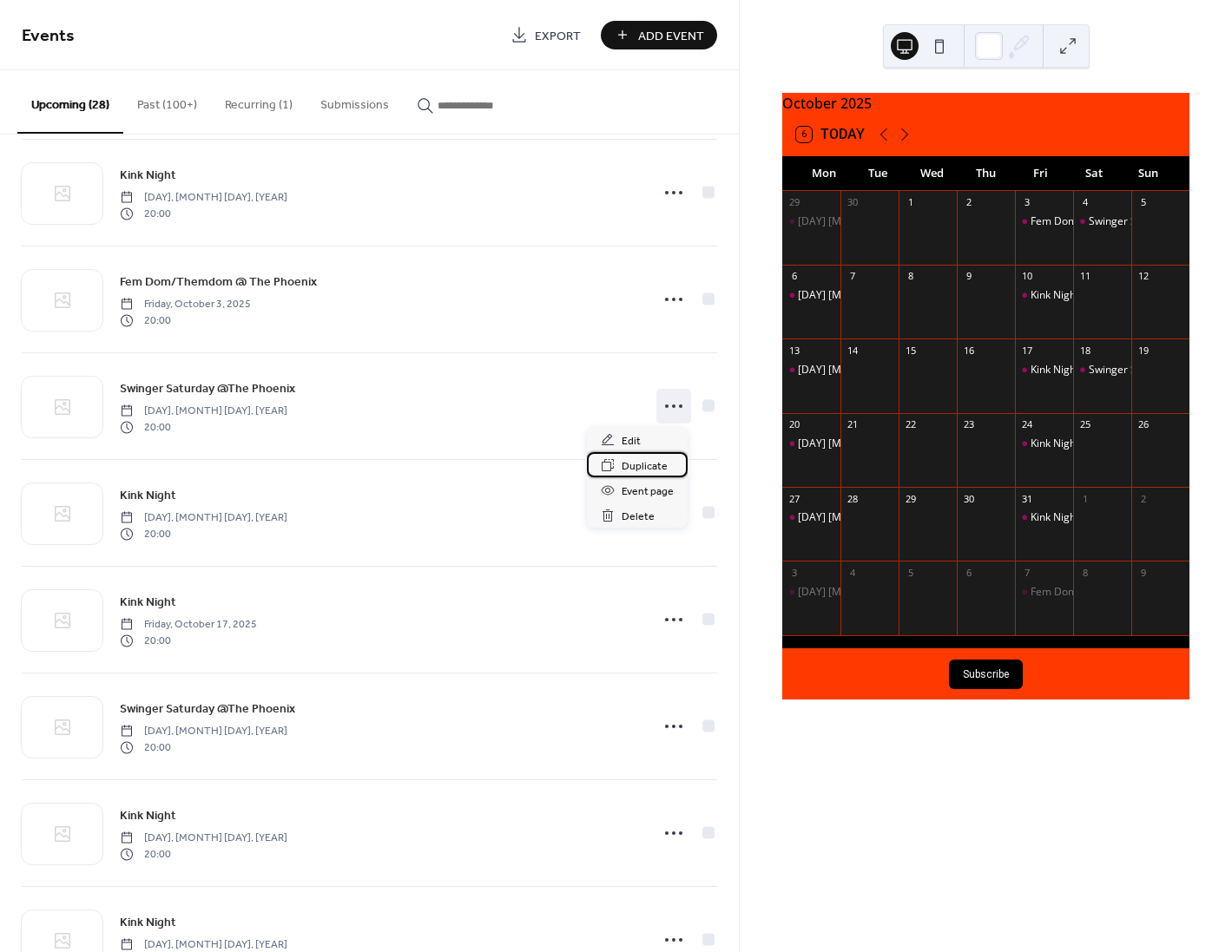 click on "Duplicate" at bounding box center [644, 466] 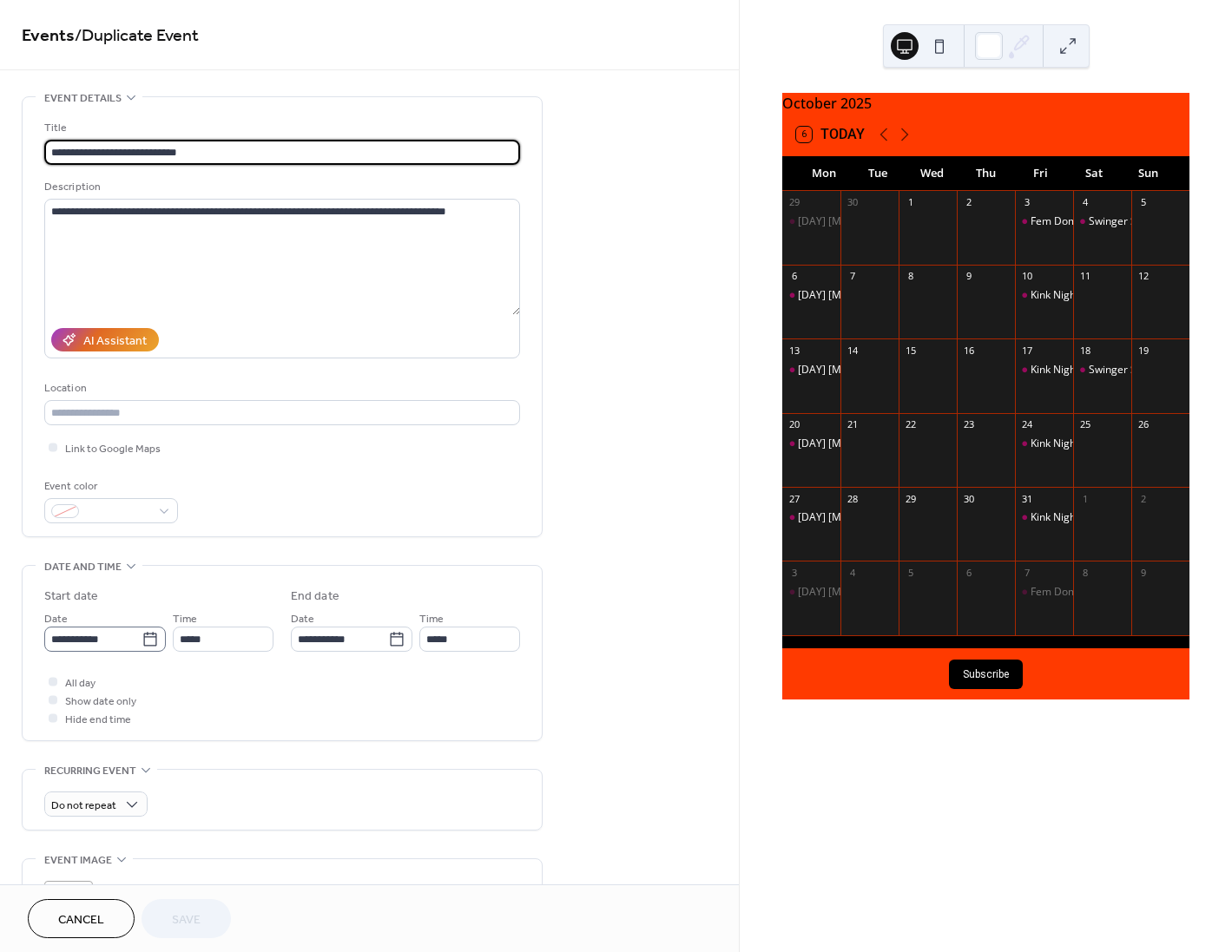 click 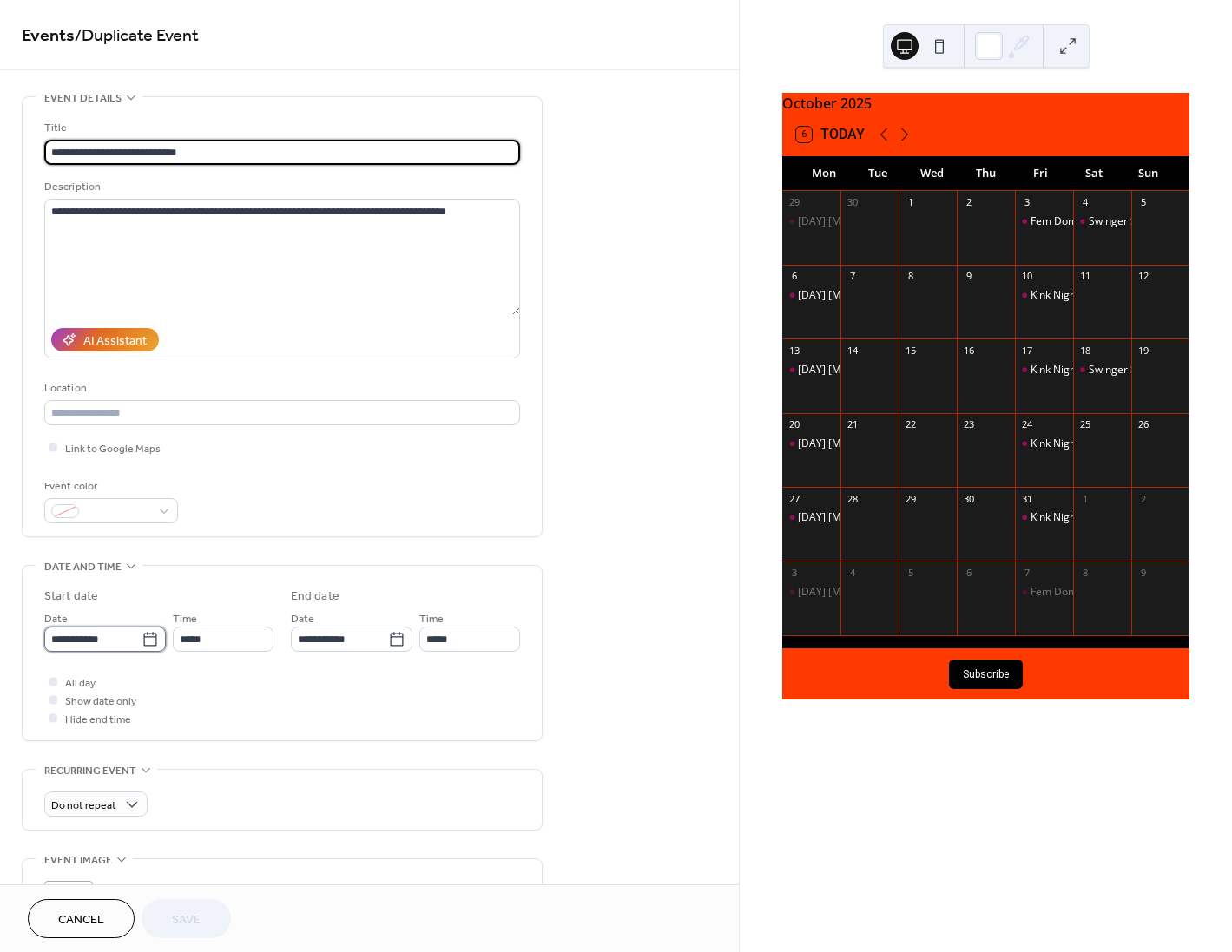 click on "**********" at bounding box center (93, 639) 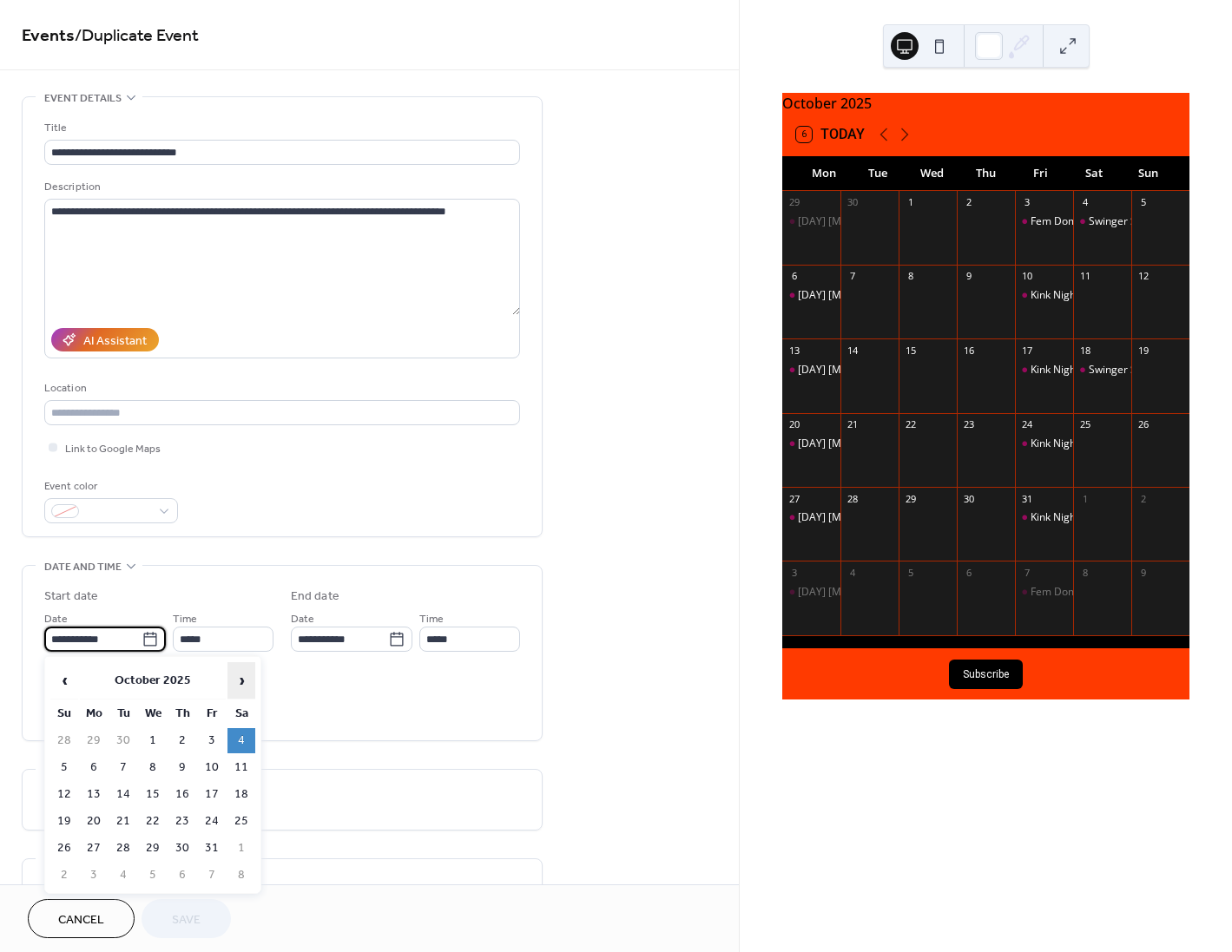 click on "›" at bounding box center [241, 680] 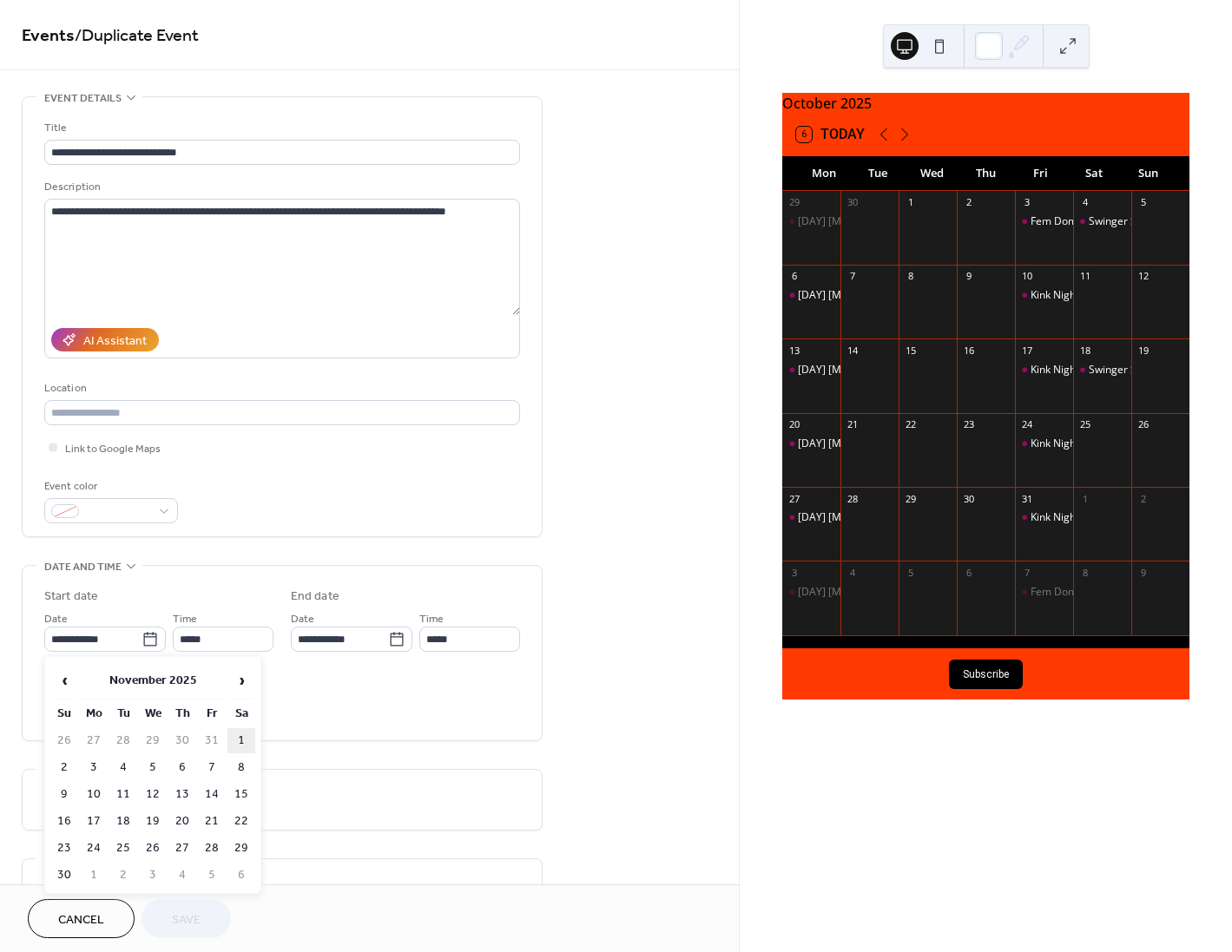 click on "1" at bounding box center [241, 740] 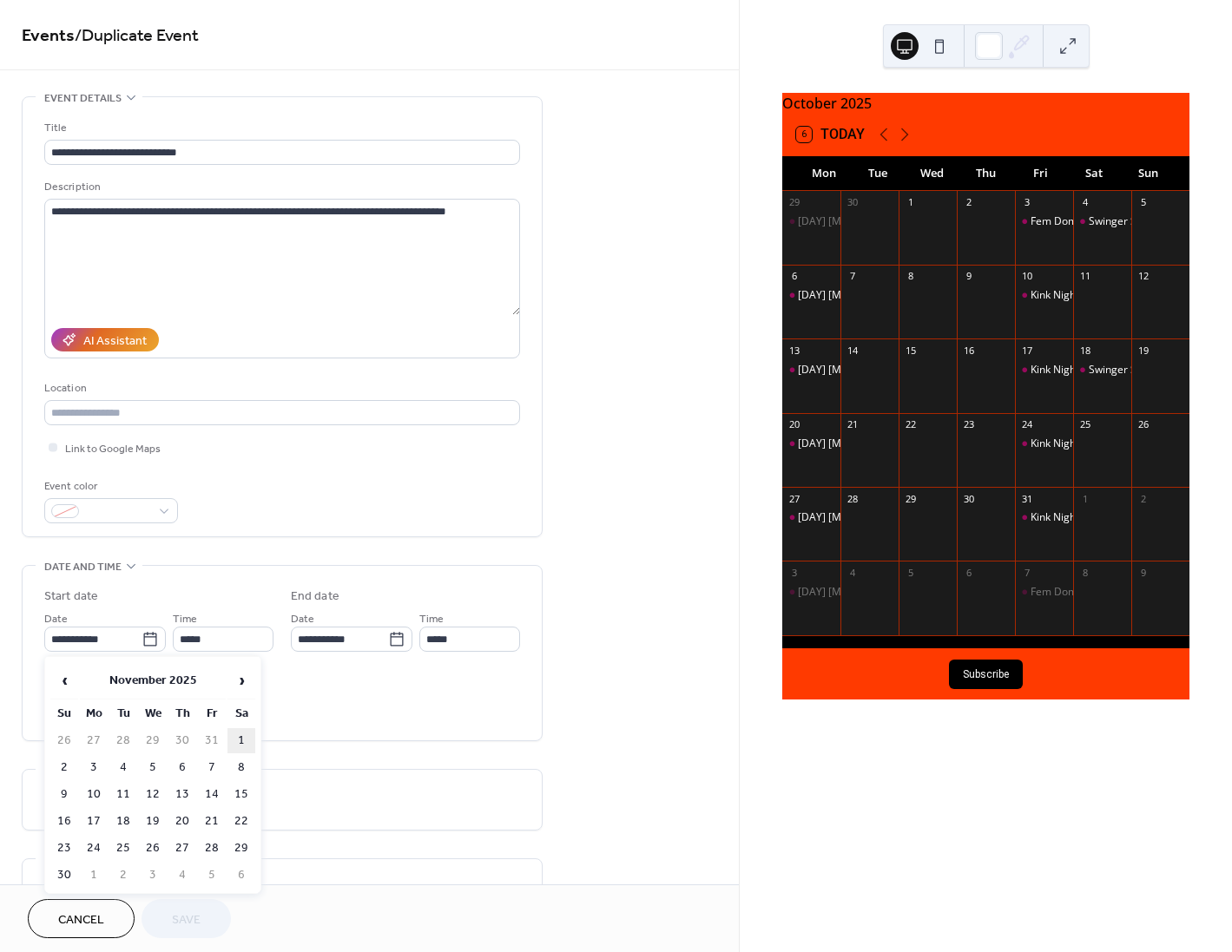 type on "**********" 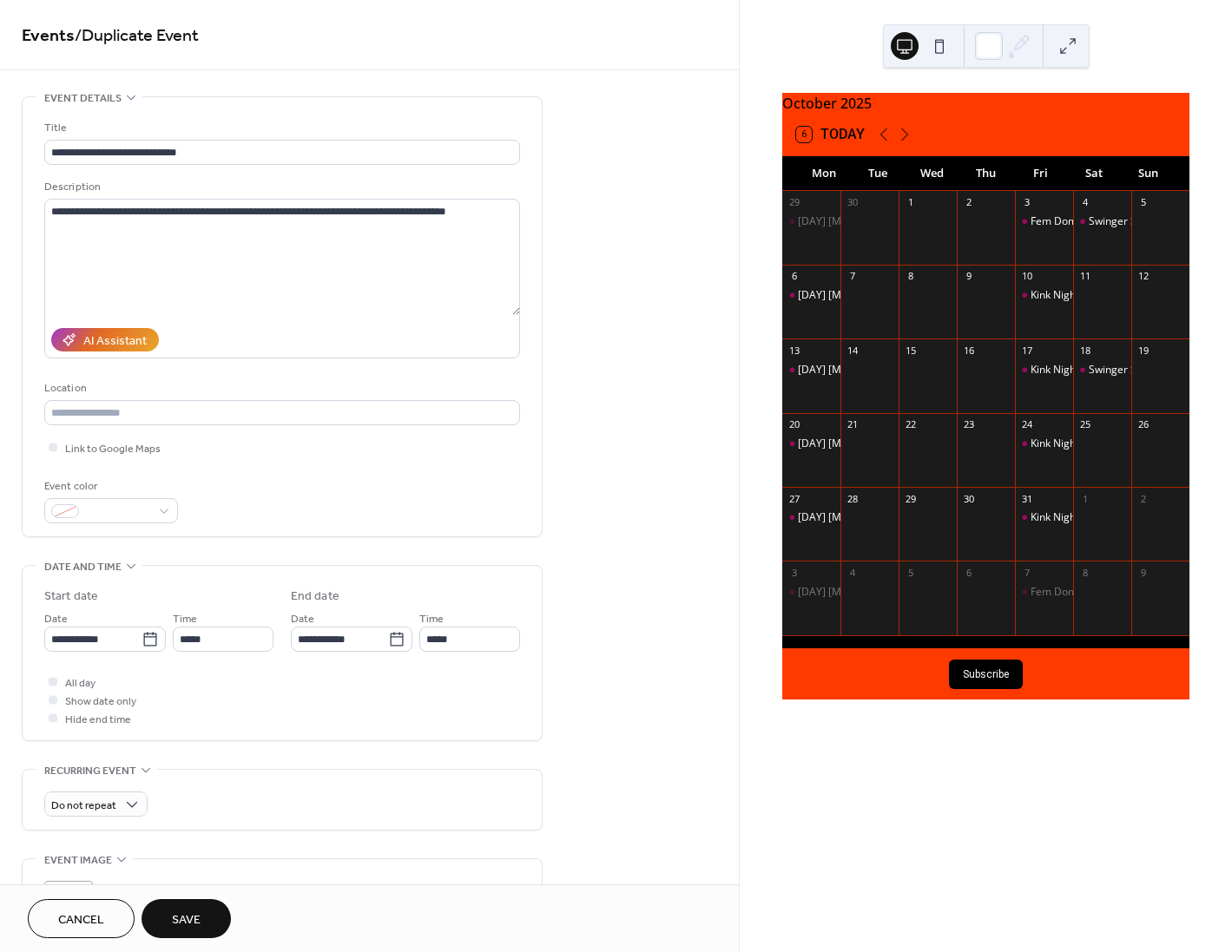 click on "Save" at bounding box center (186, 920) 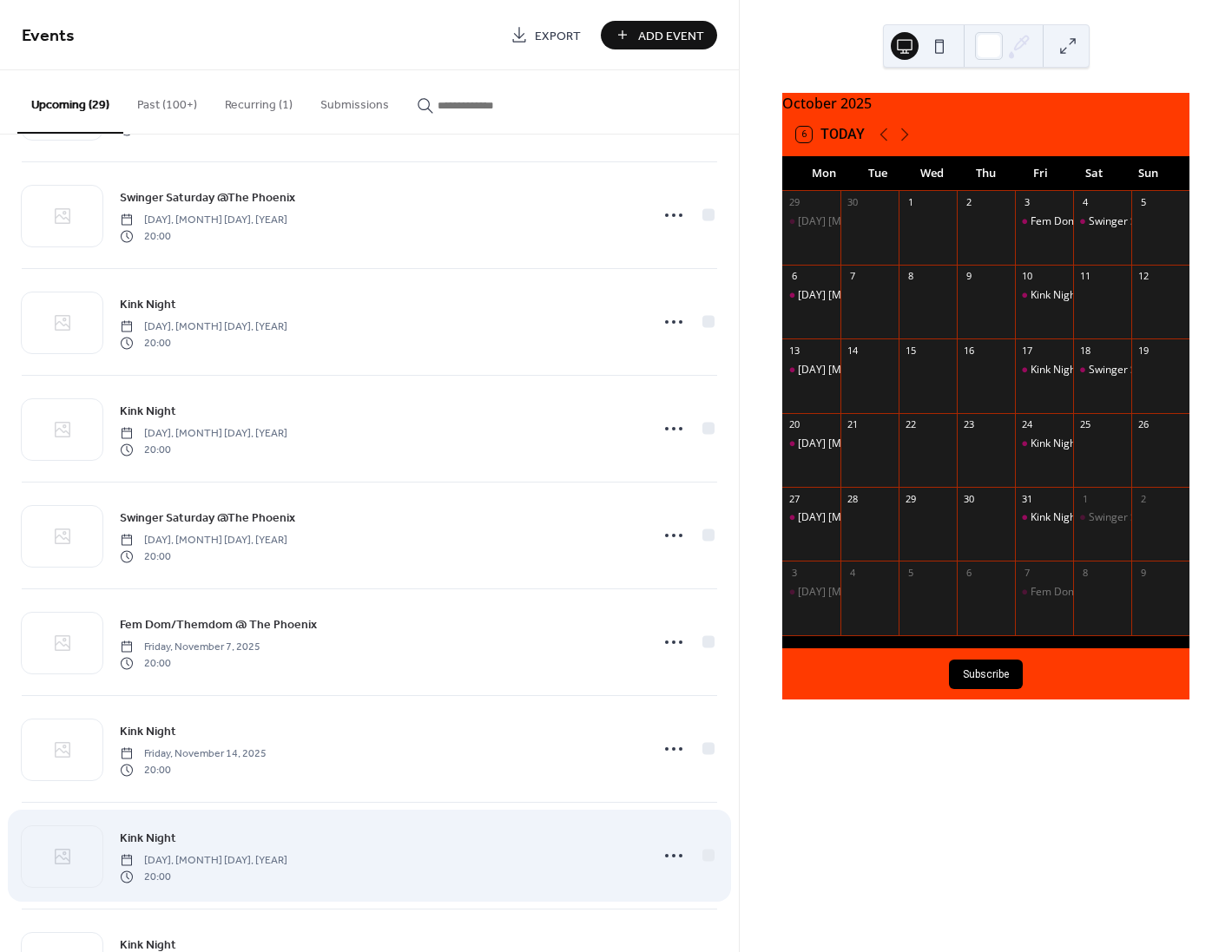 scroll, scrollTop: 1809, scrollLeft: 0, axis: vertical 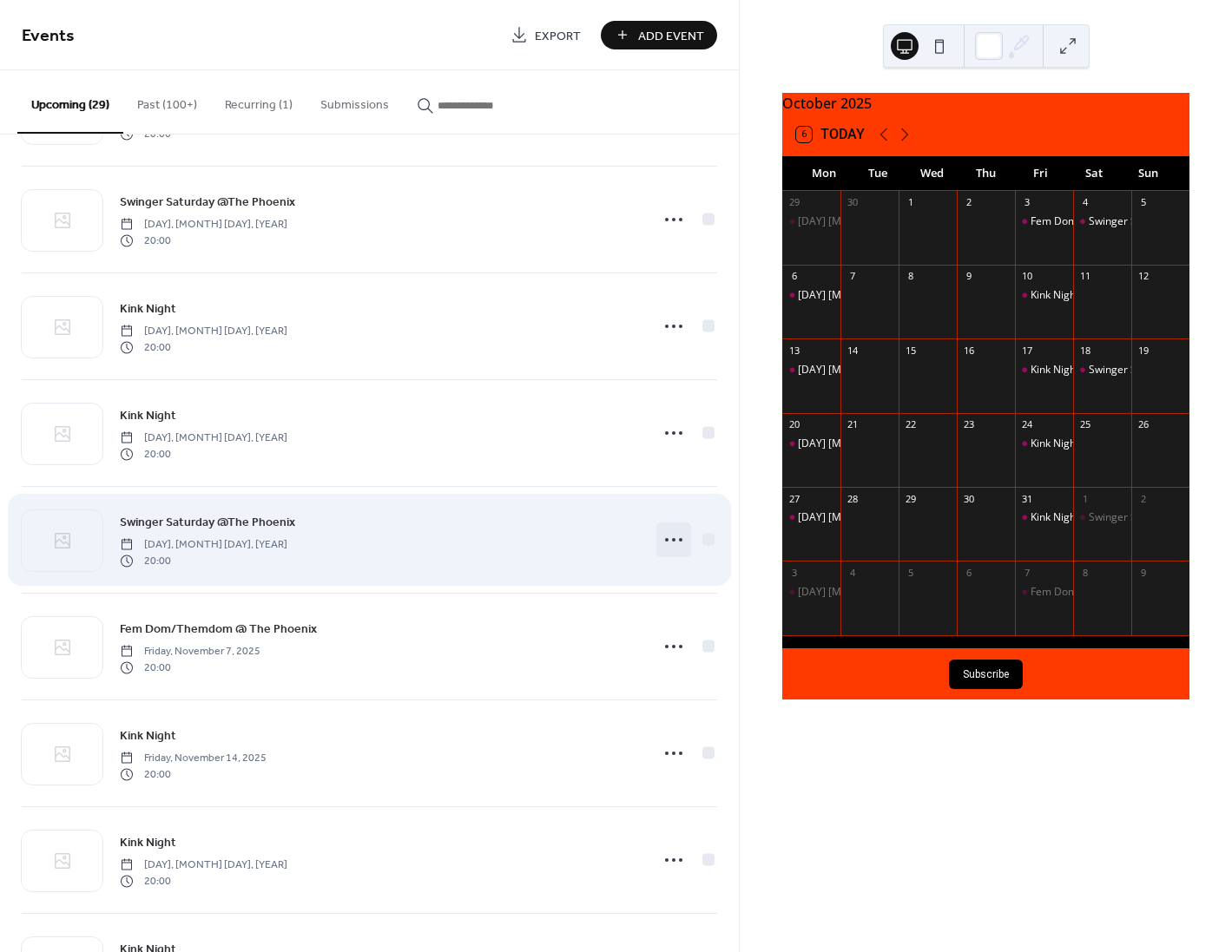 click 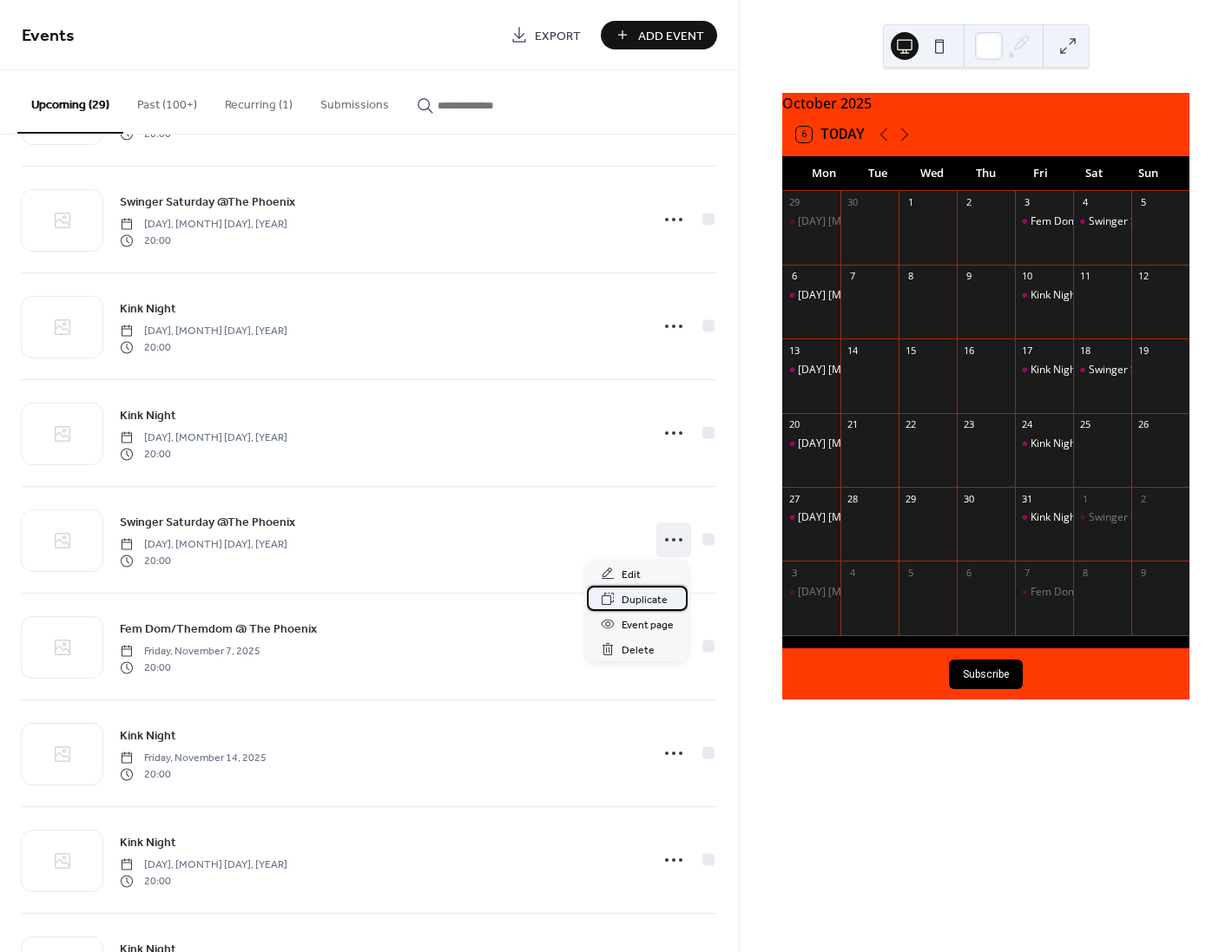 click on "Duplicate" at bounding box center (644, 600) 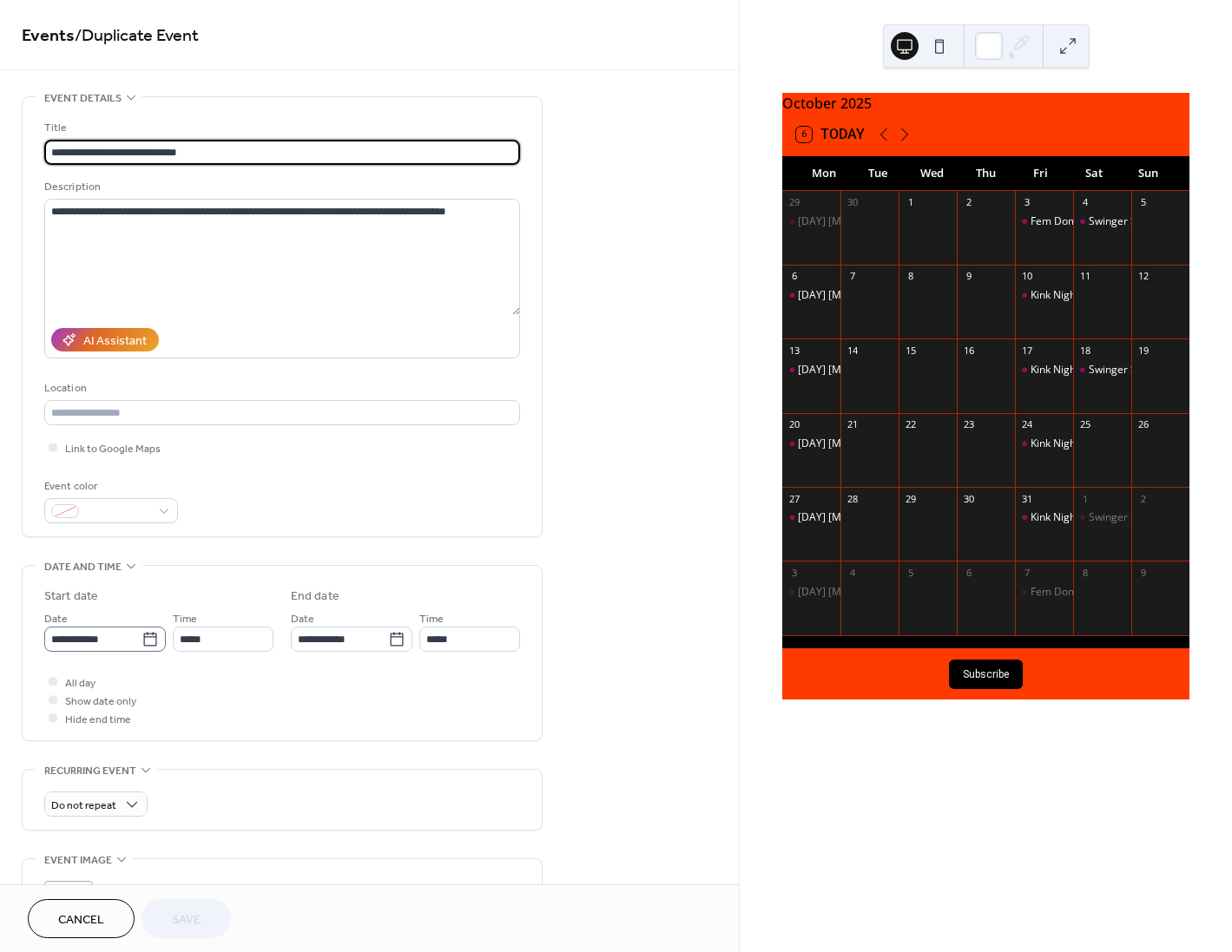 click 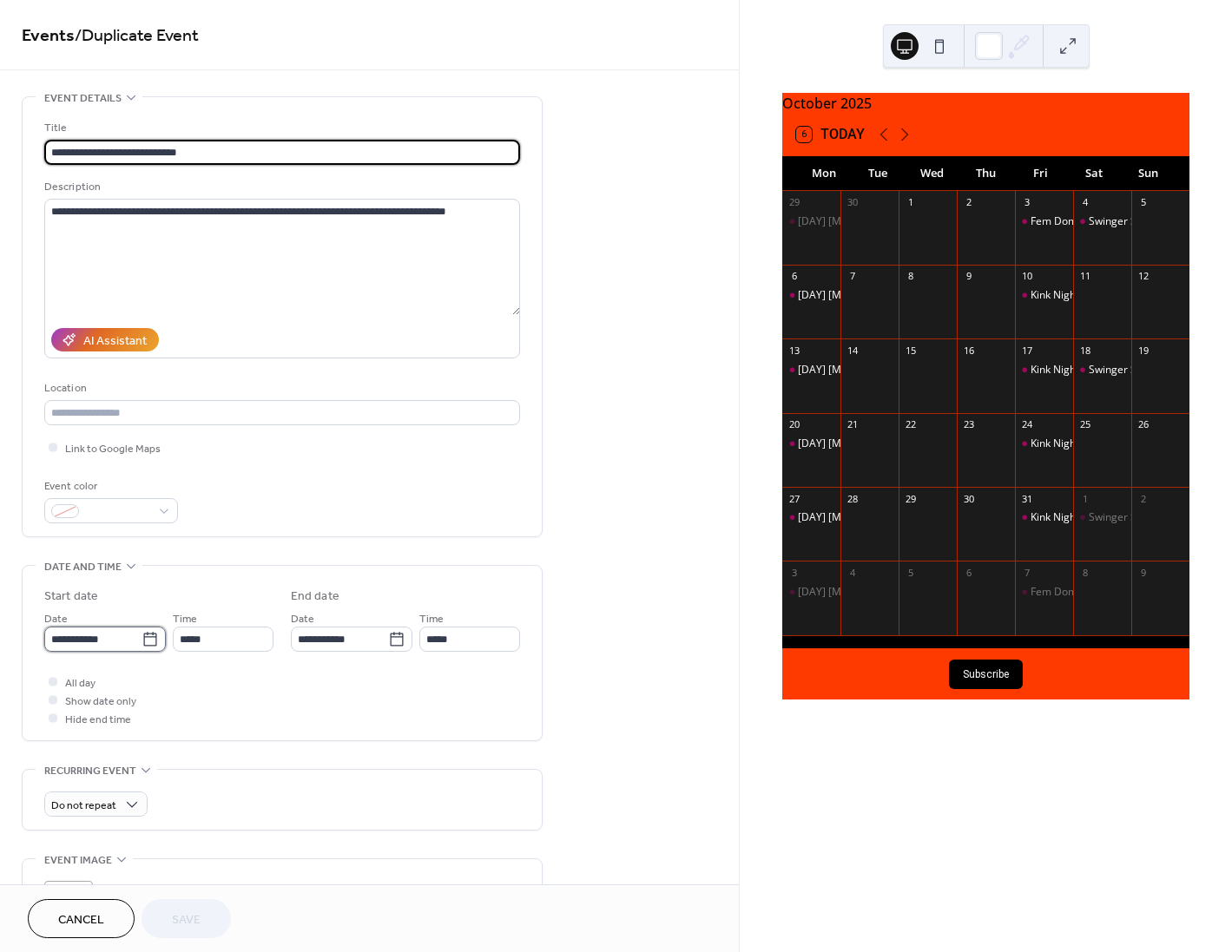 click on "**********" at bounding box center (93, 639) 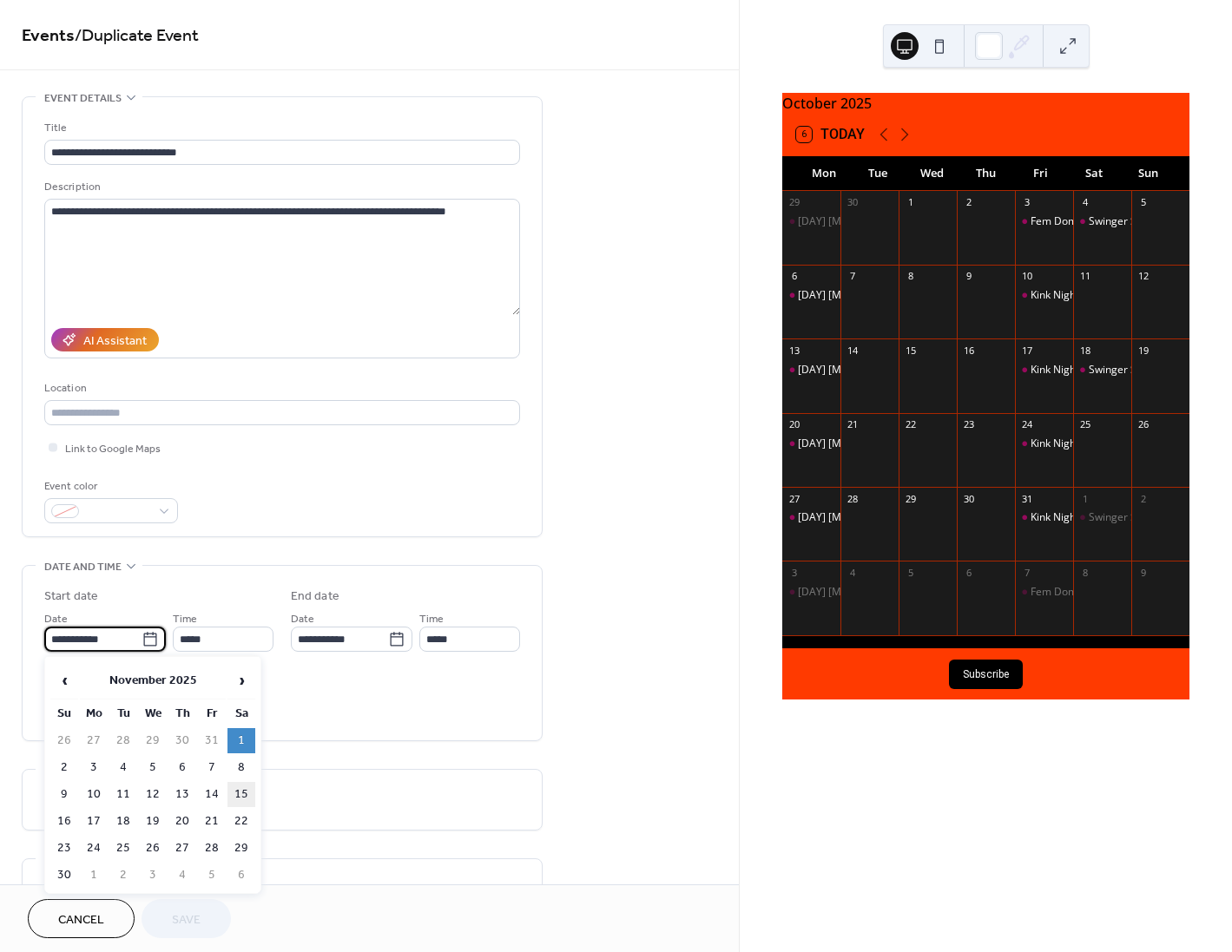 click on "15" at bounding box center (241, 794) 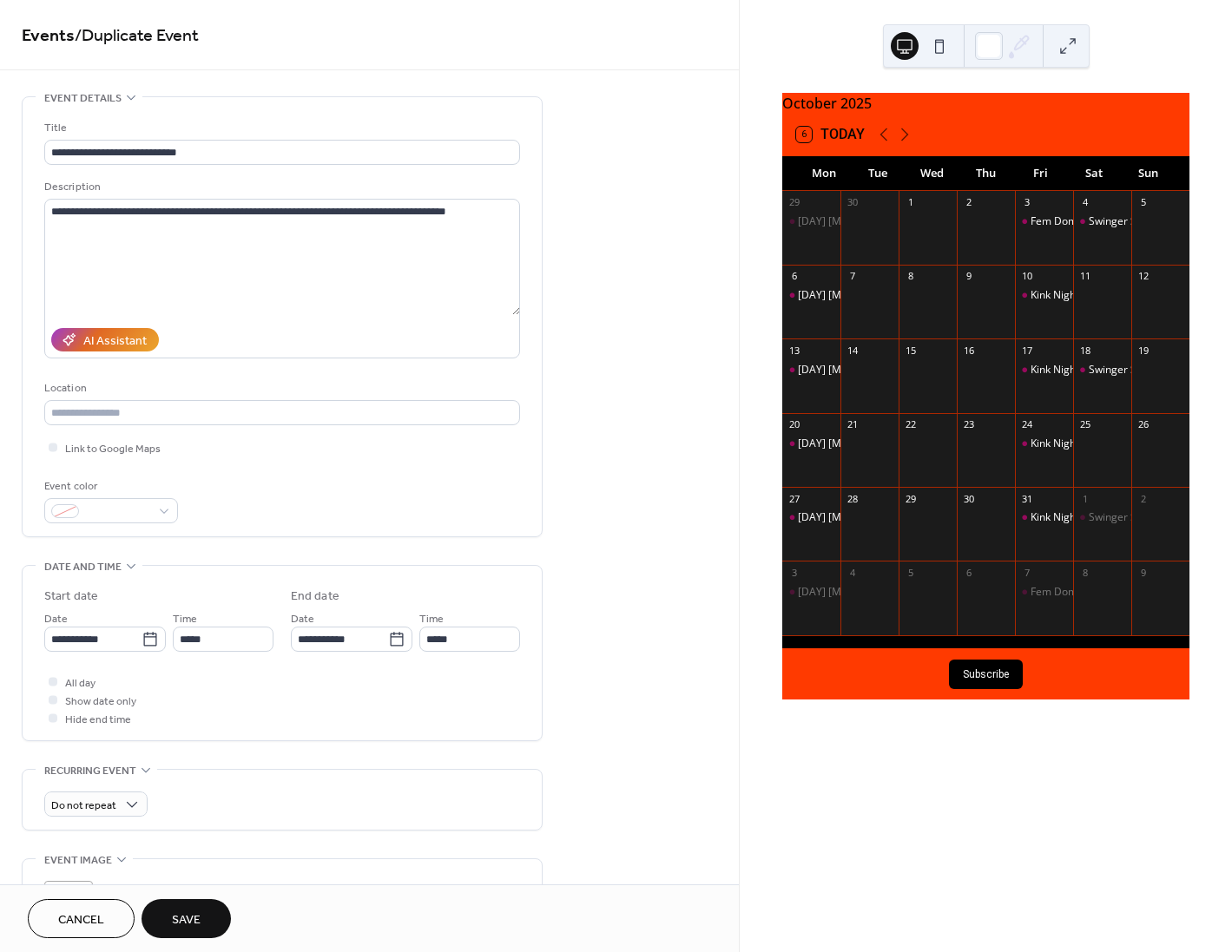 click on "Save" at bounding box center [186, 920] 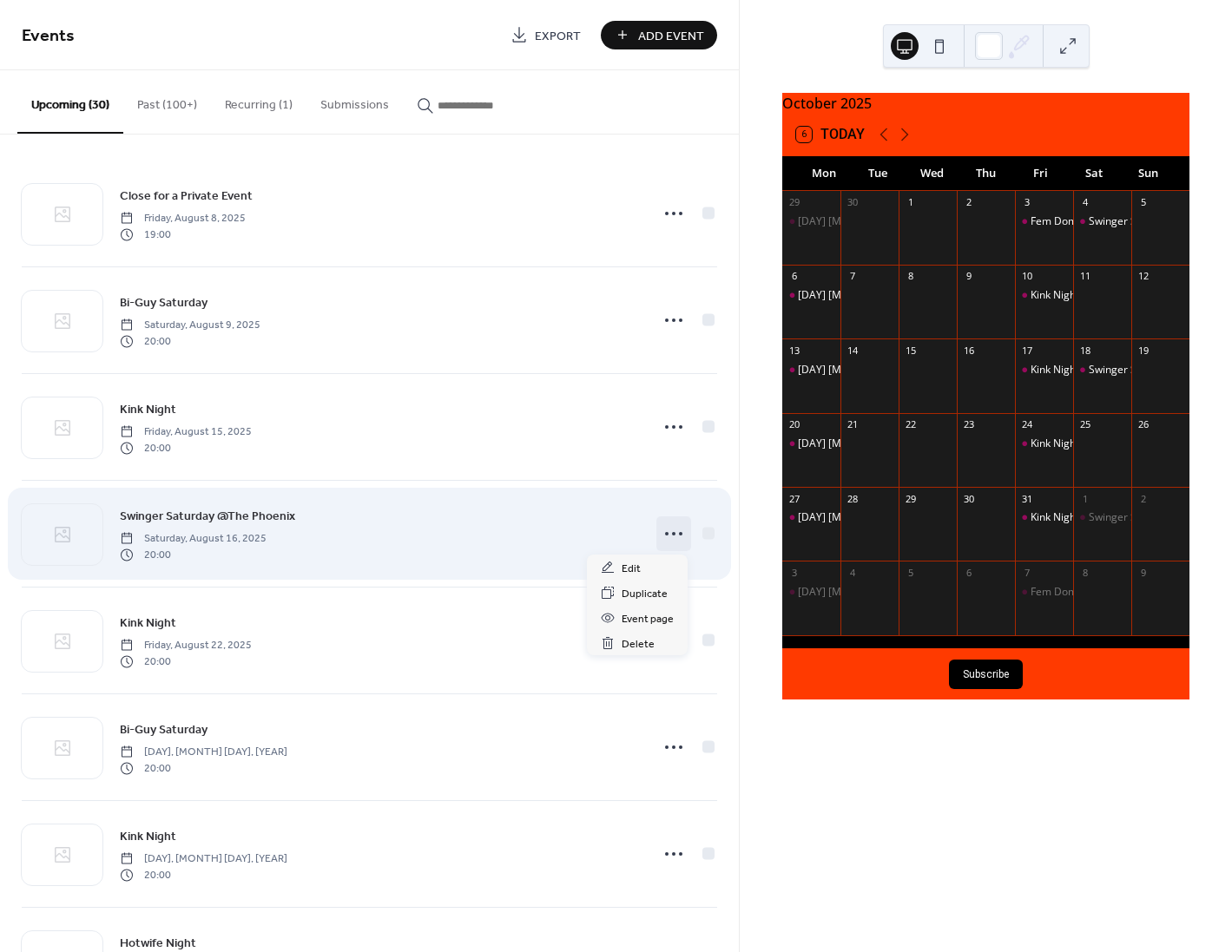 click 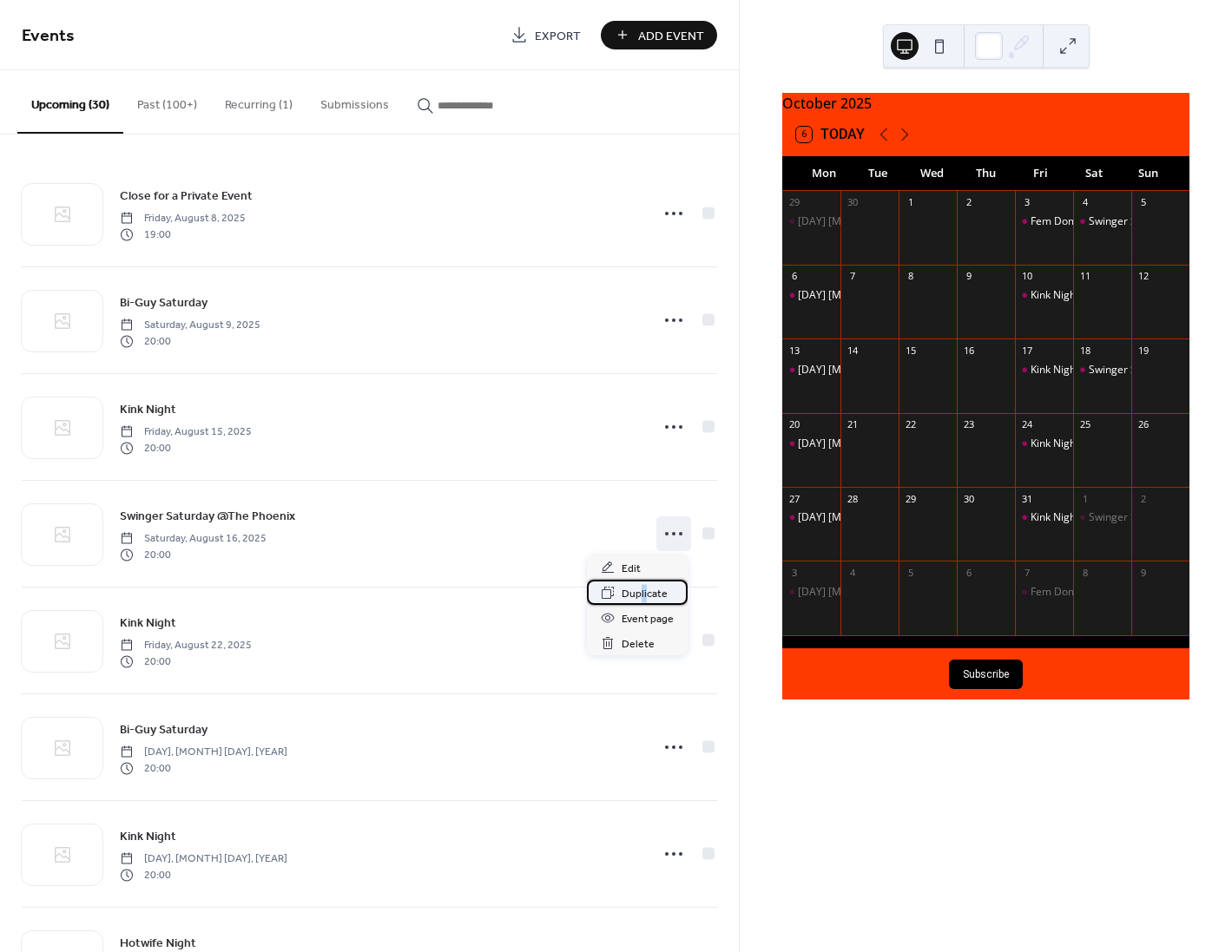 click on "Duplicate" at bounding box center (644, 594) 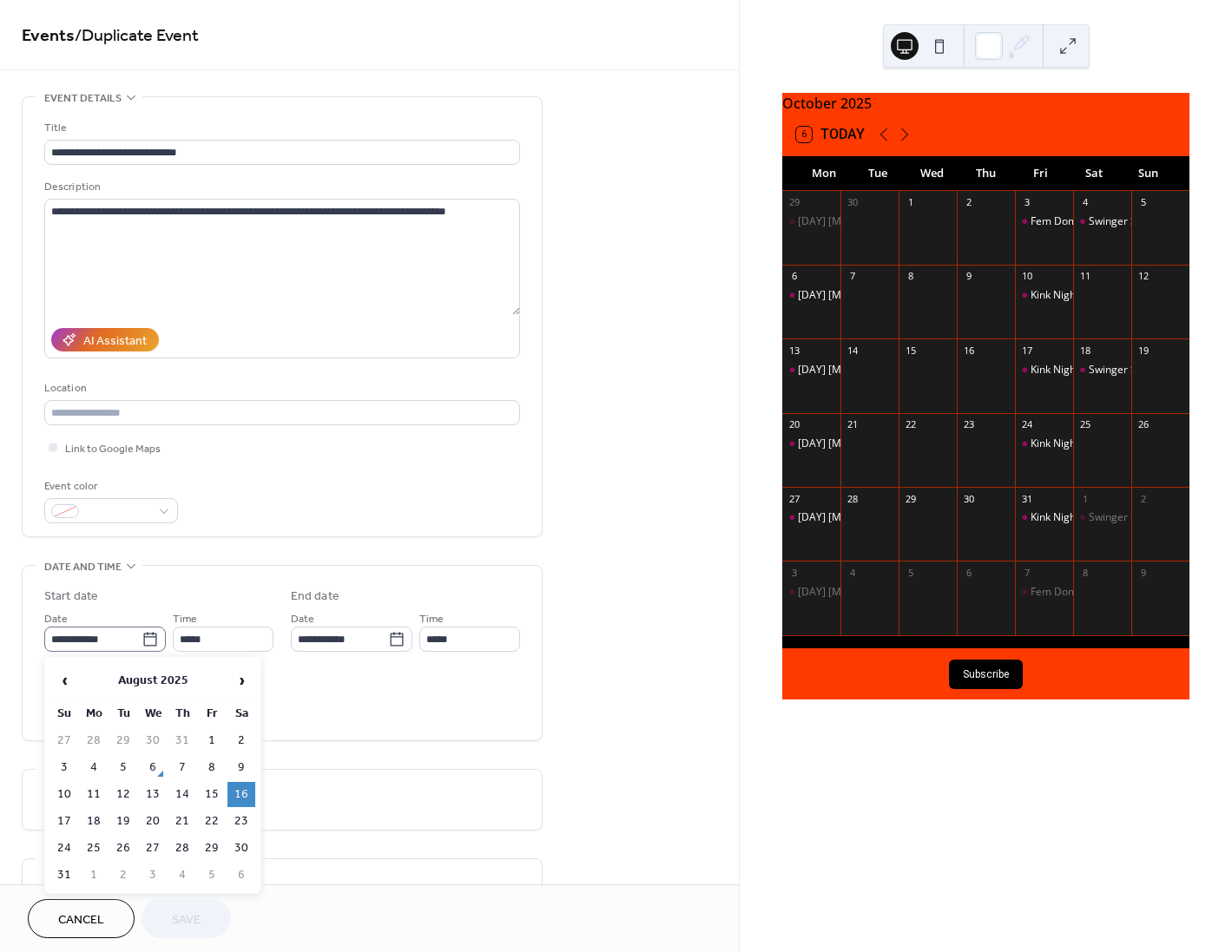 click 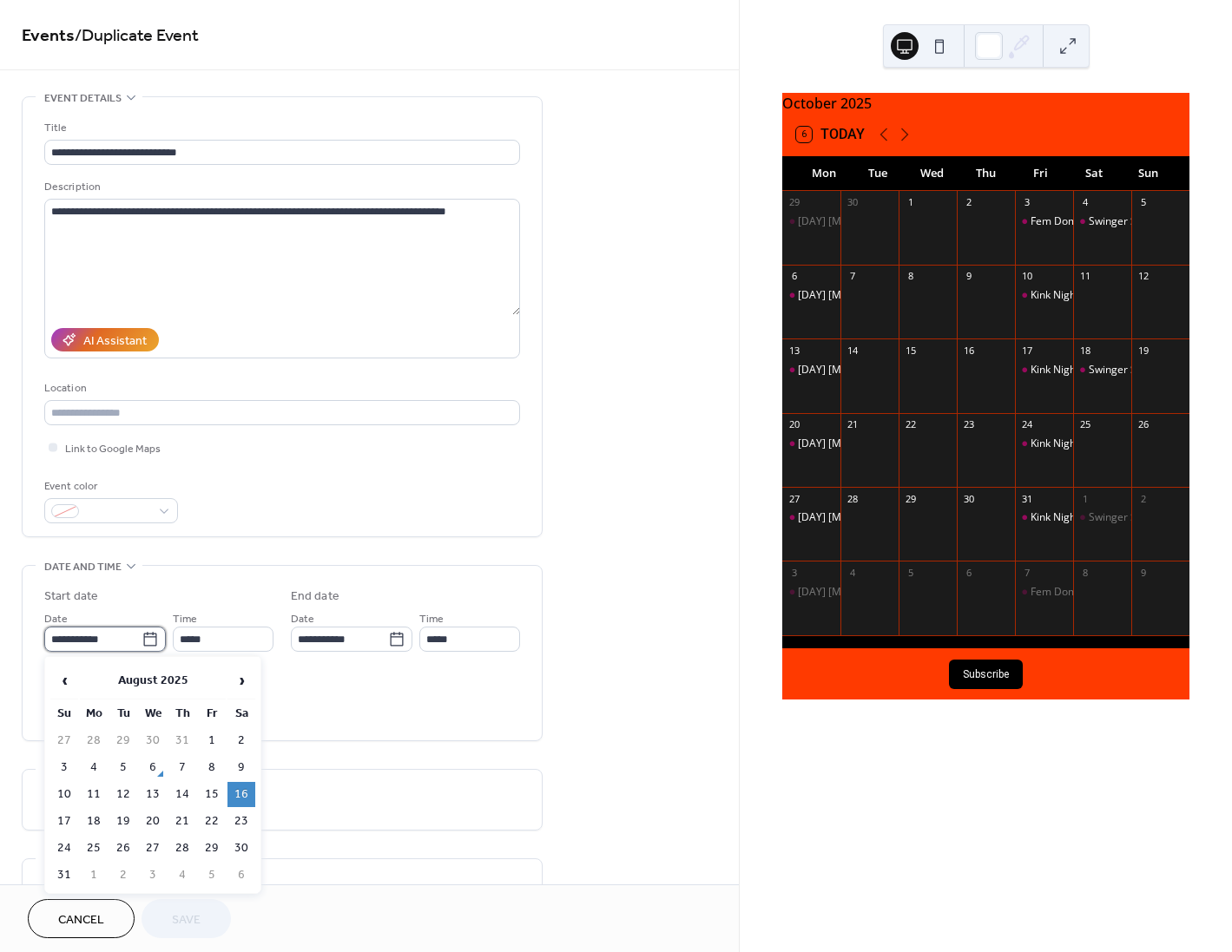 click on "**********" at bounding box center [93, 639] 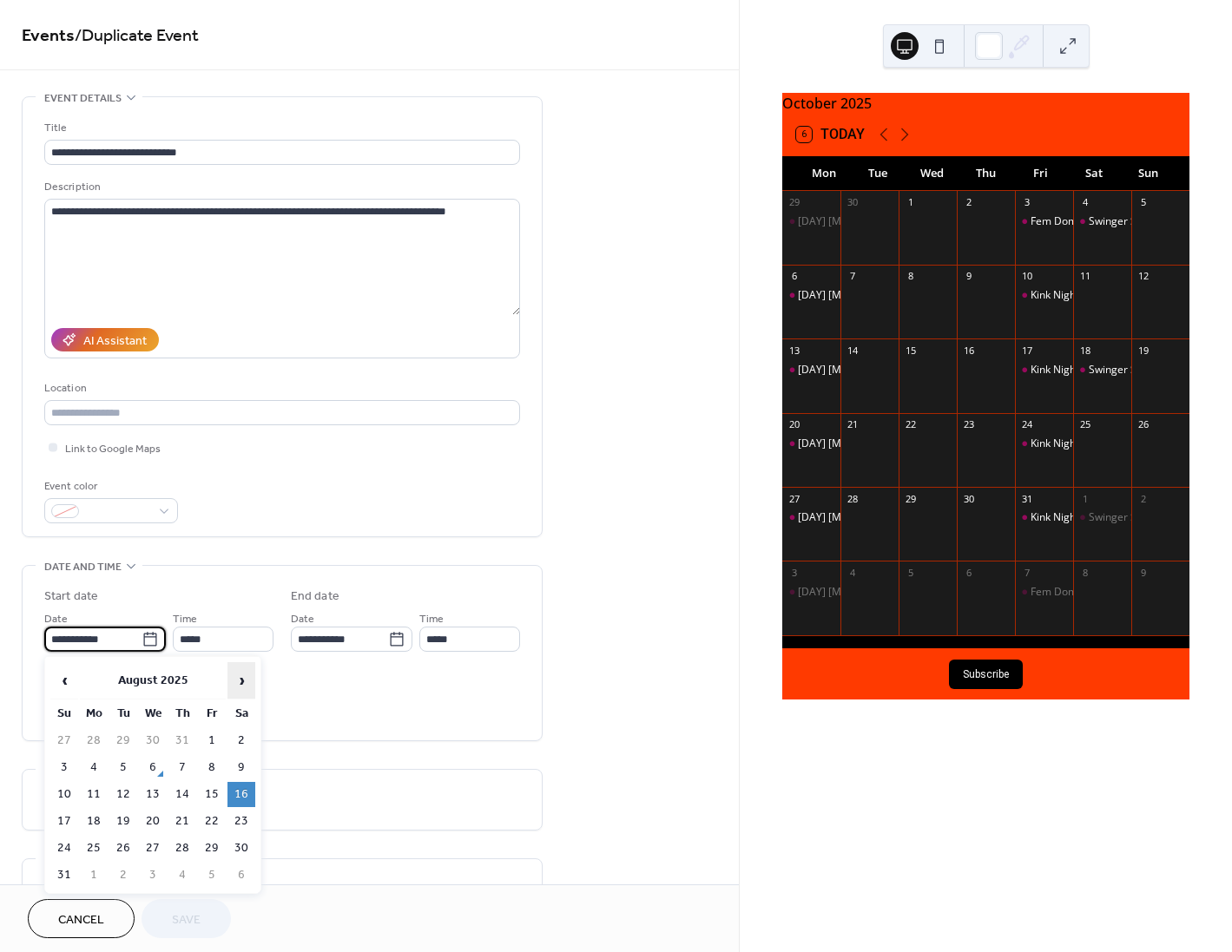 click on "›" at bounding box center (241, 680) 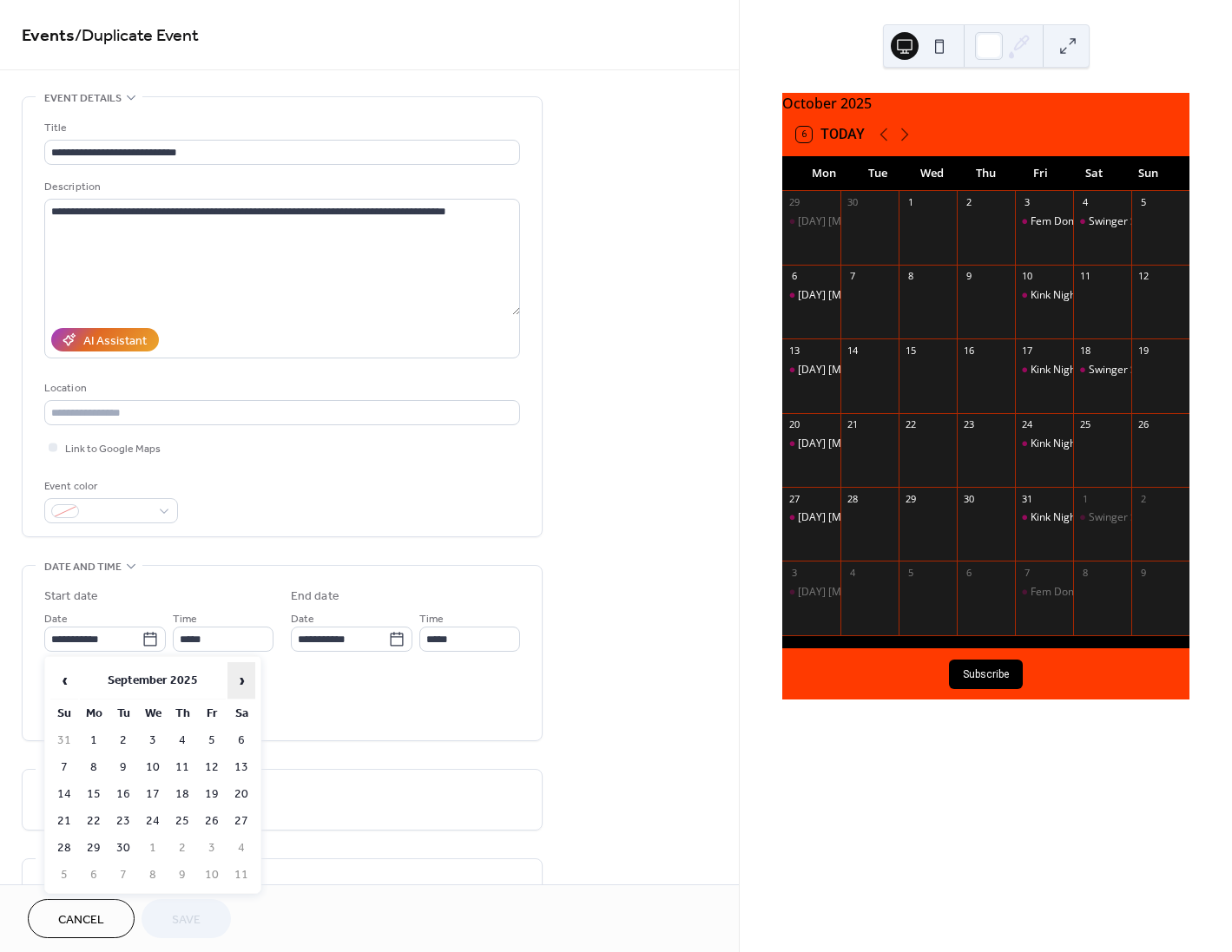 click on "›" at bounding box center (241, 680) 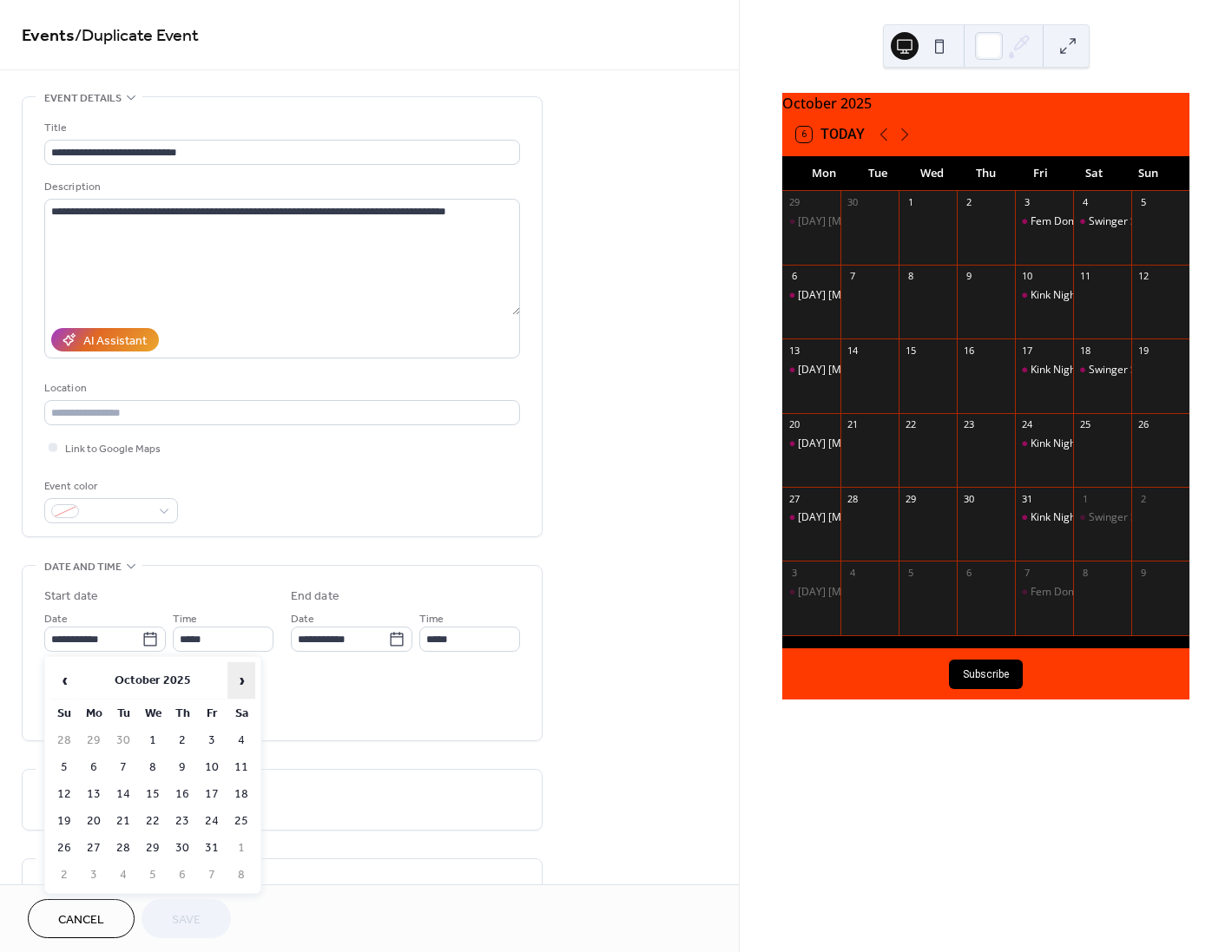 click on "›" at bounding box center (241, 680) 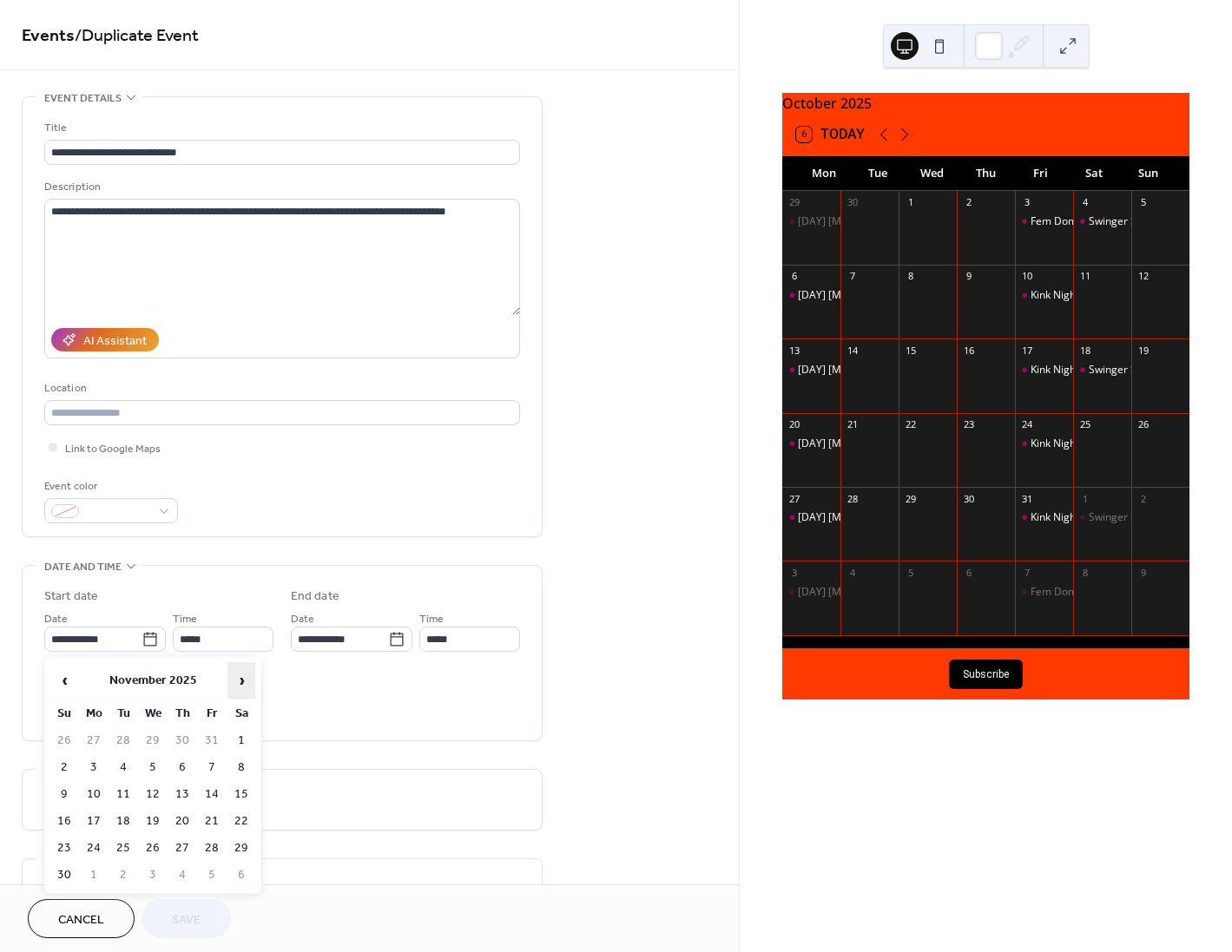 click on "›" at bounding box center (241, 680) 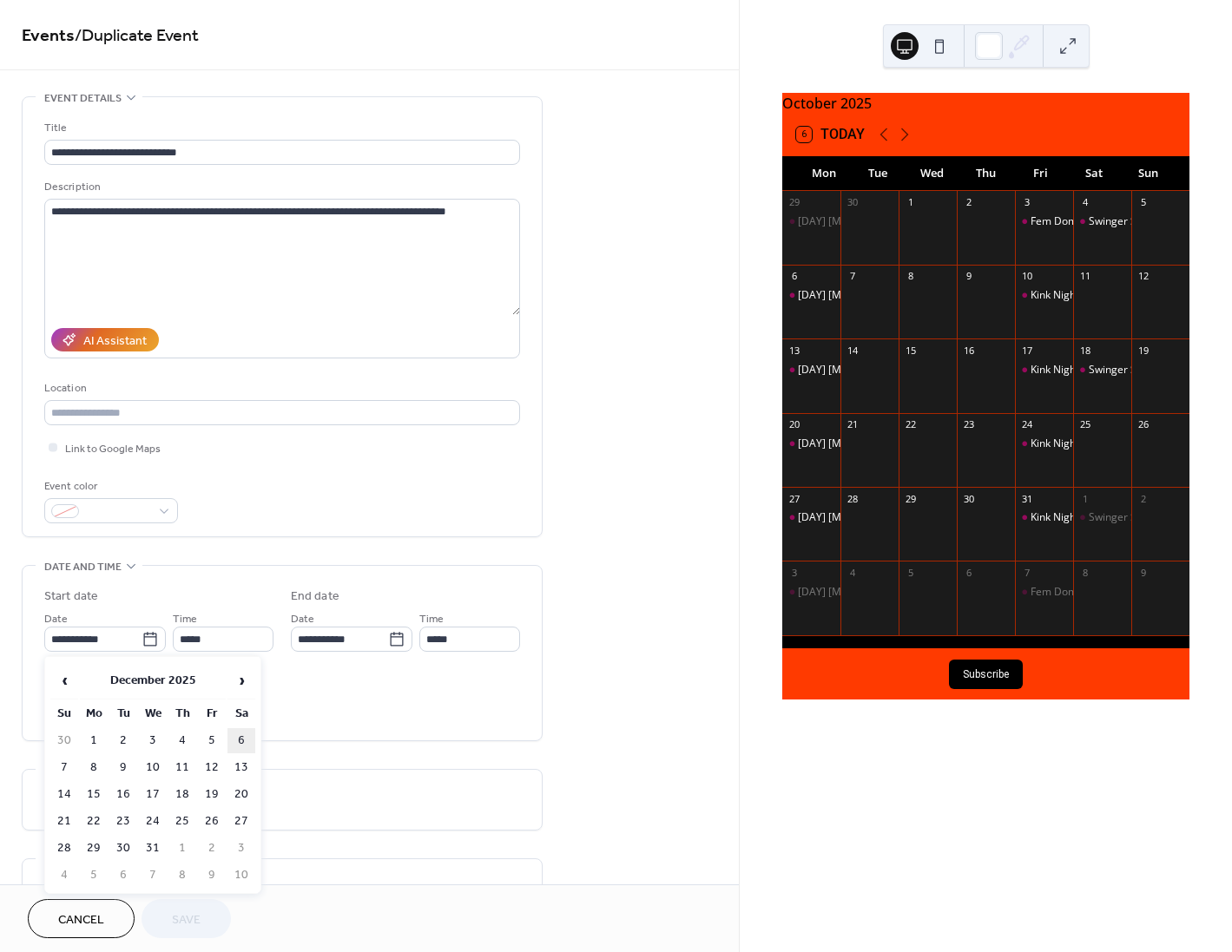 click on "6" at bounding box center (241, 740) 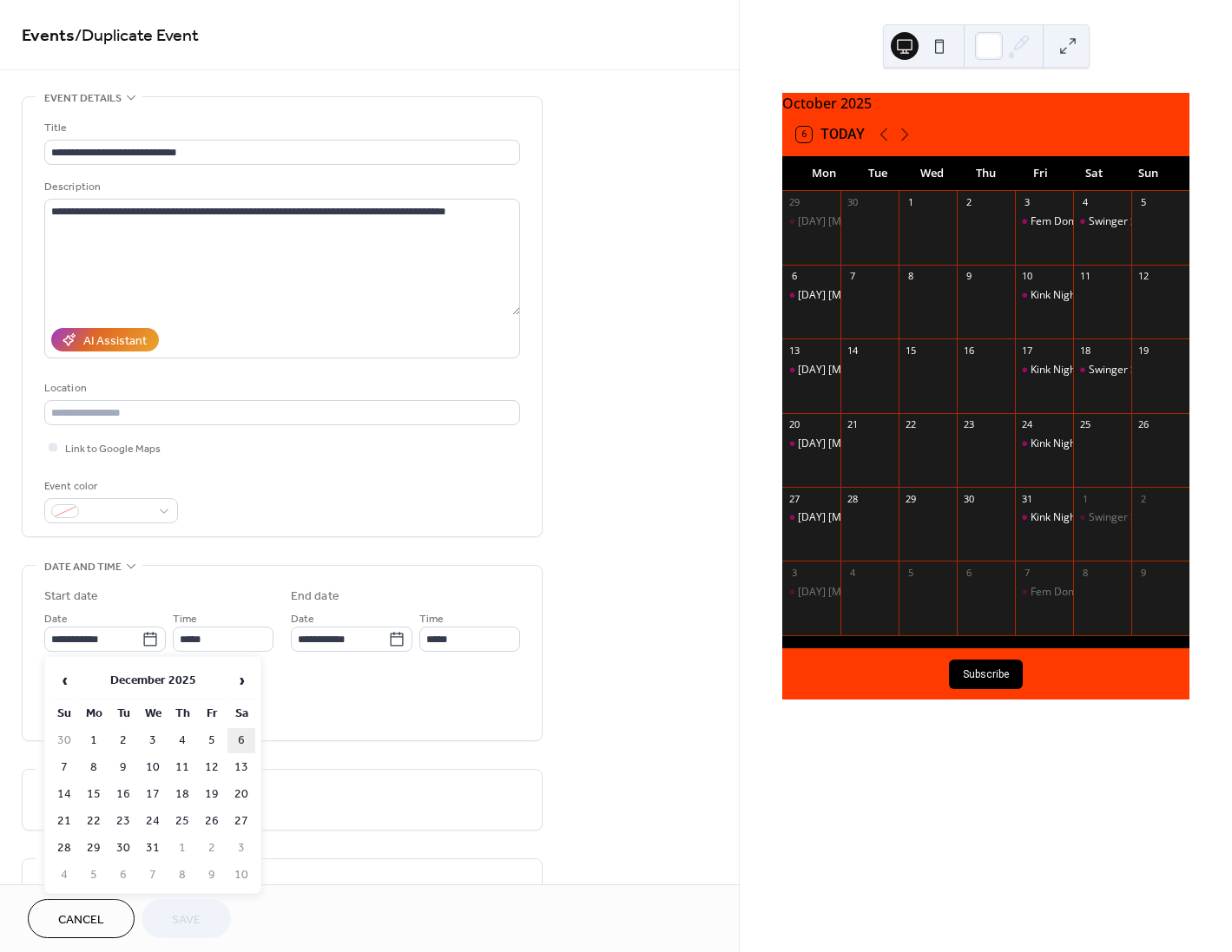 type on "**********" 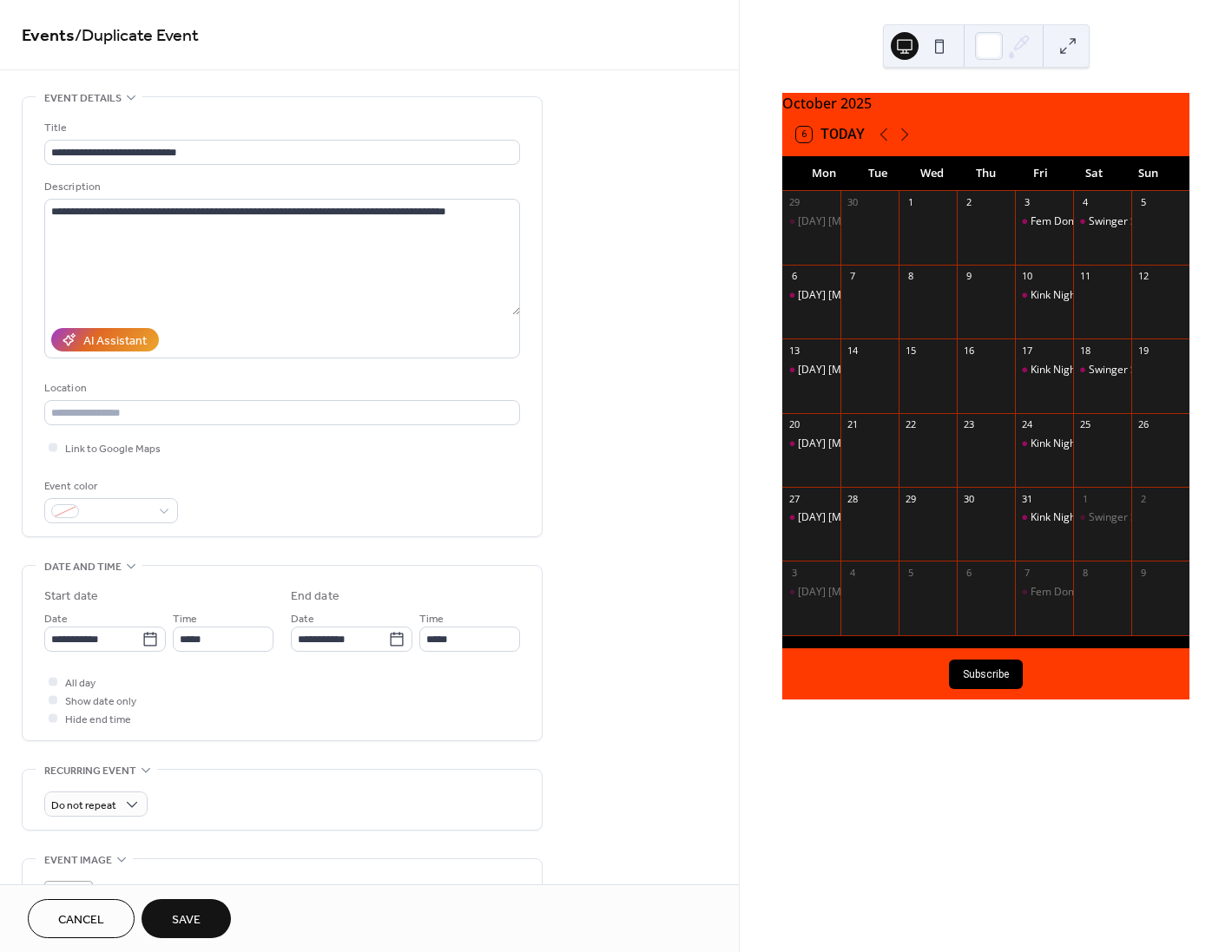 click on "Save" at bounding box center [186, 920] 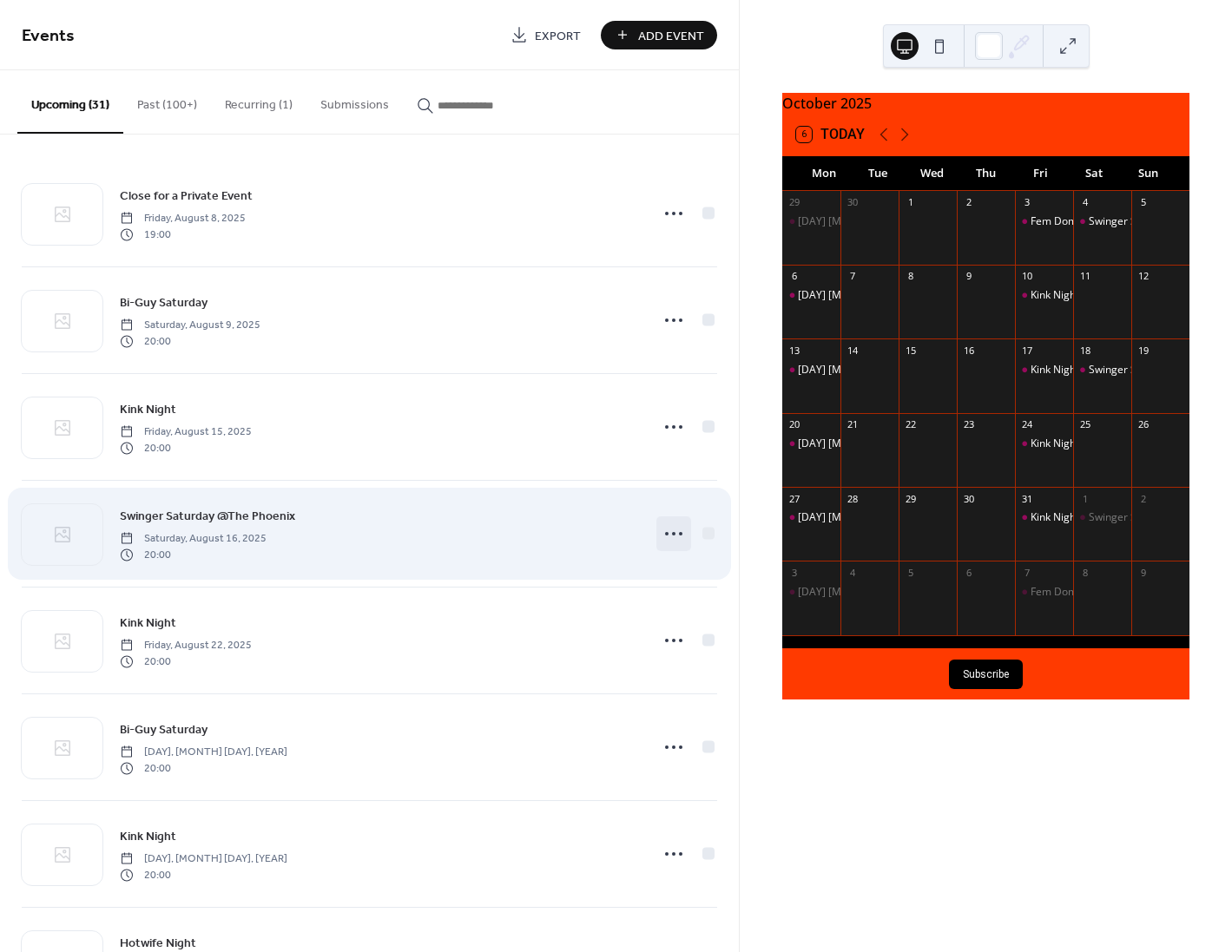 click 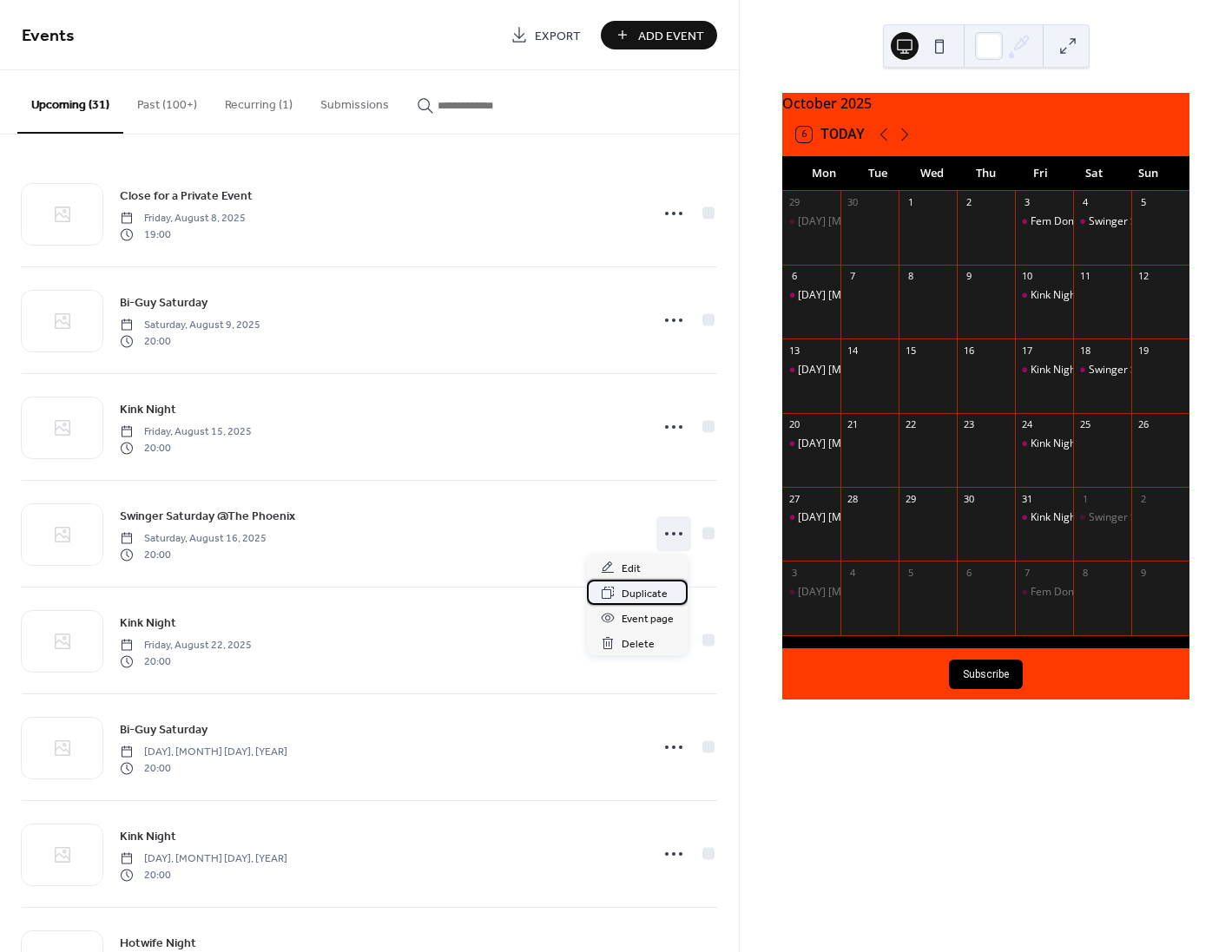 click on "Duplicate" at bounding box center (644, 594) 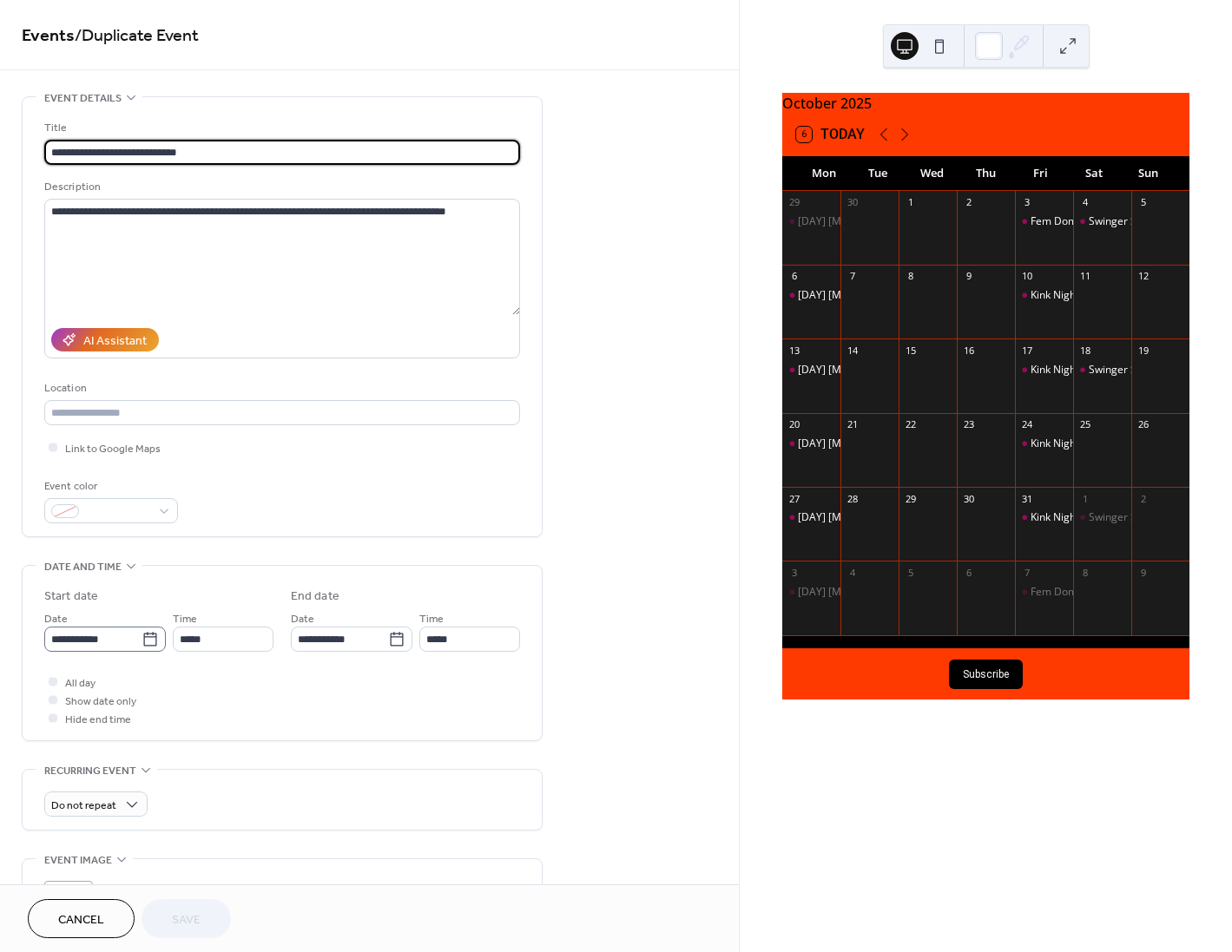 click 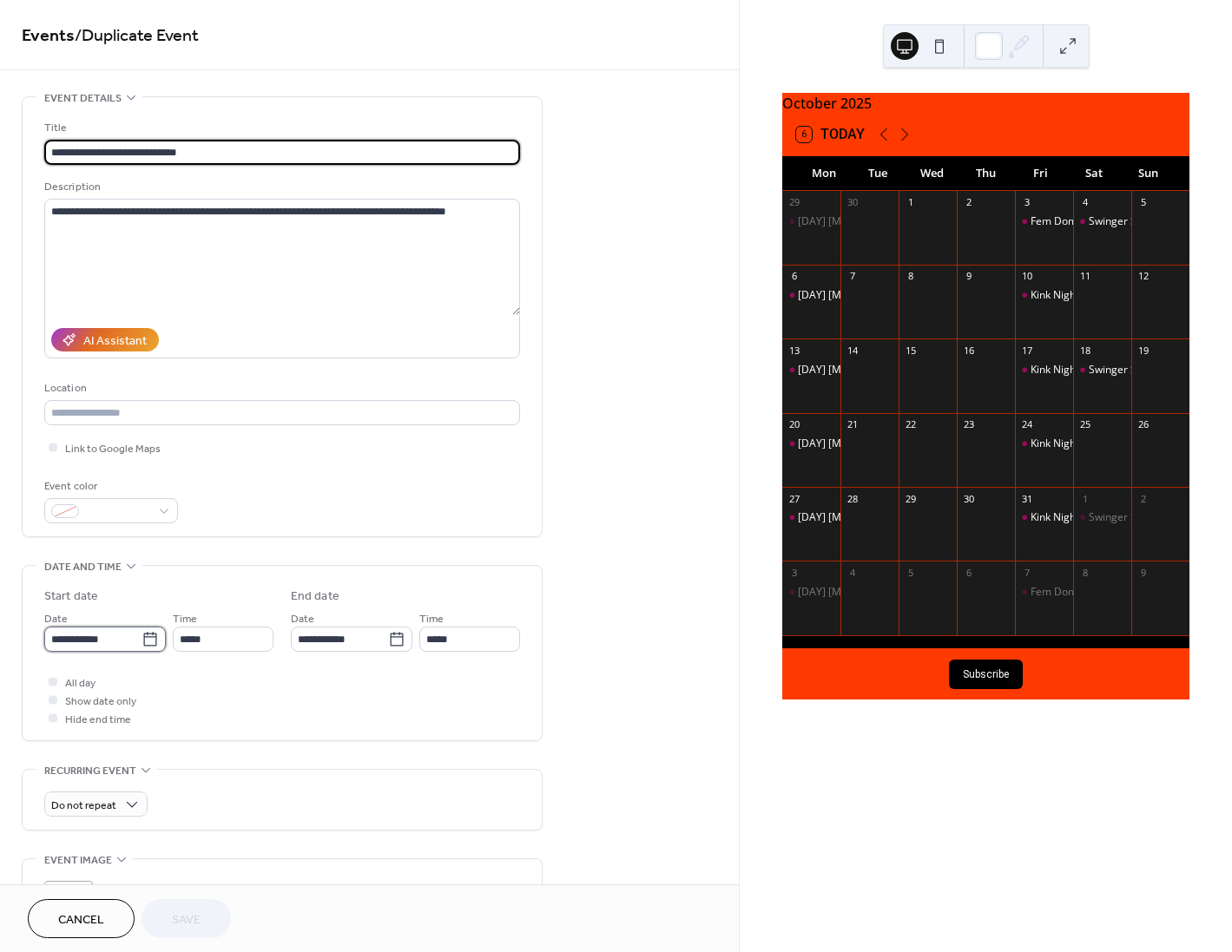 click on "**********" at bounding box center [93, 639] 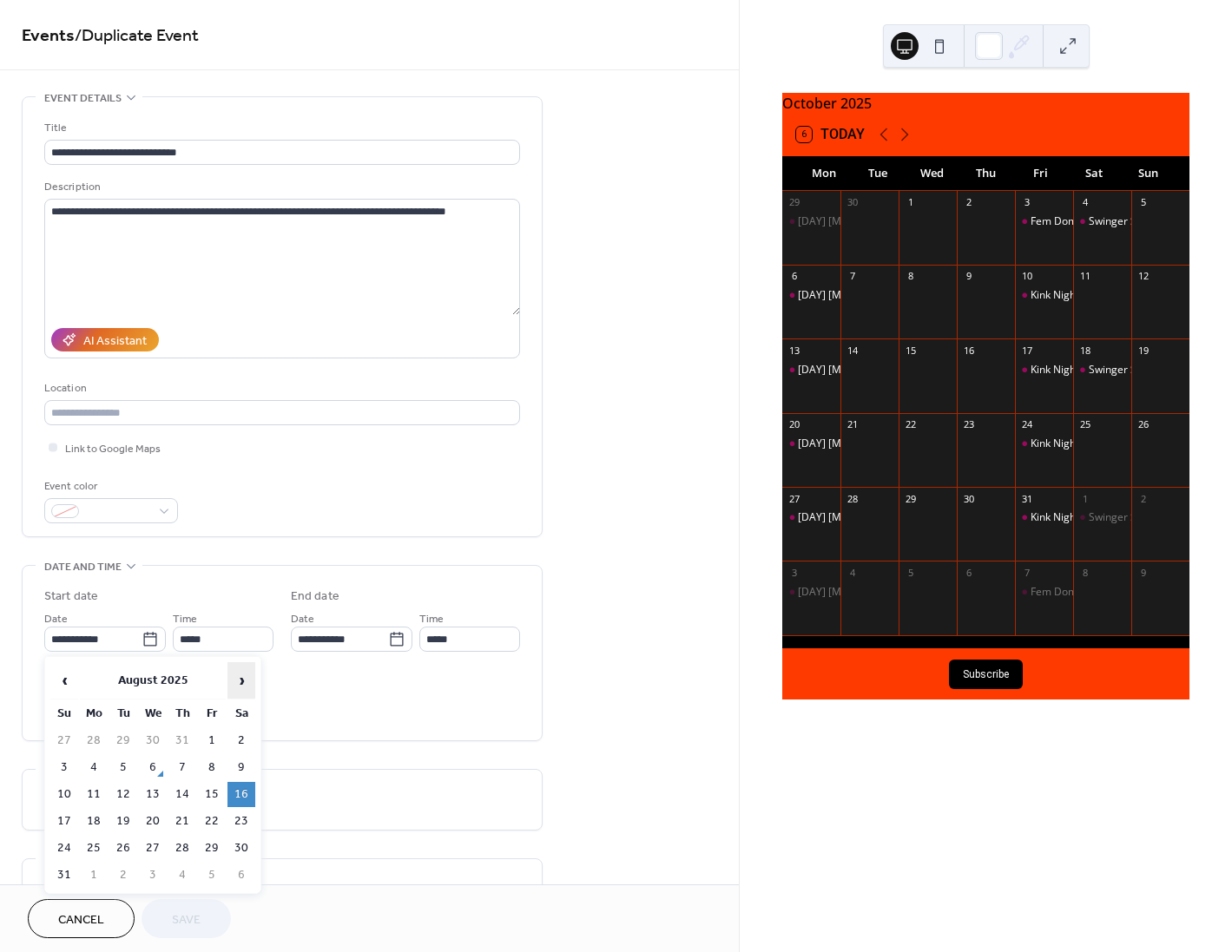 click on "›" at bounding box center (241, 680) 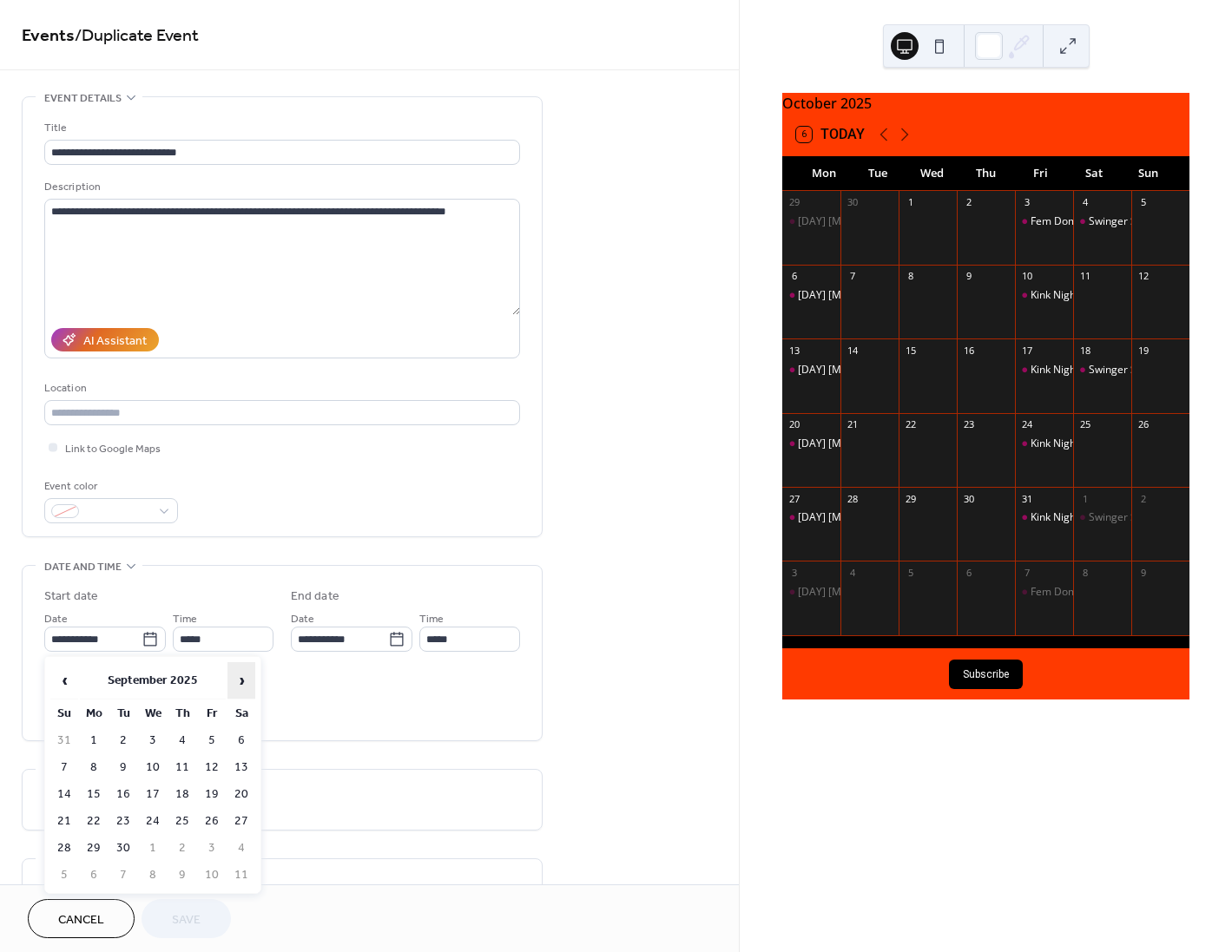 click on "›" at bounding box center [241, 680] 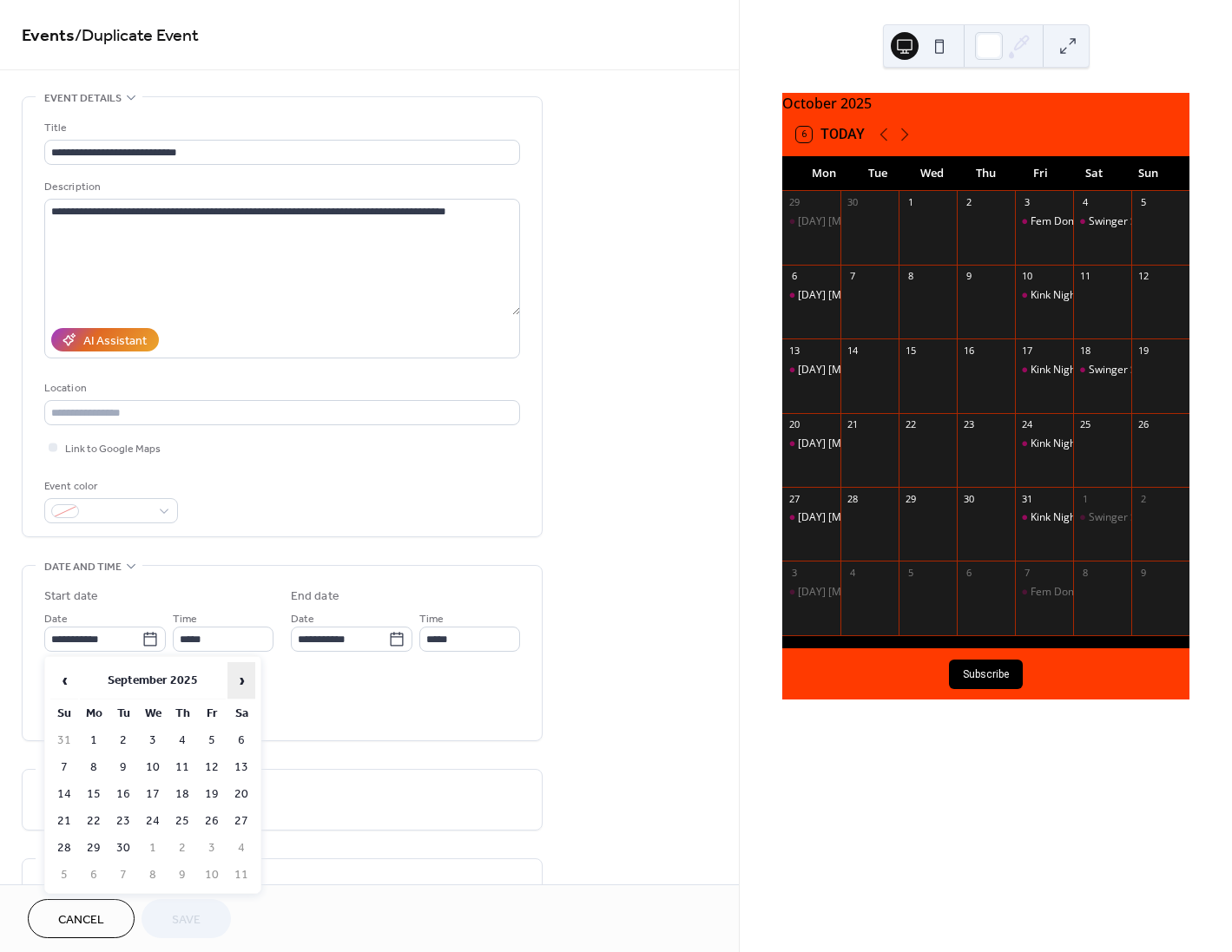 click on "›" at bounding box center [241, 680] 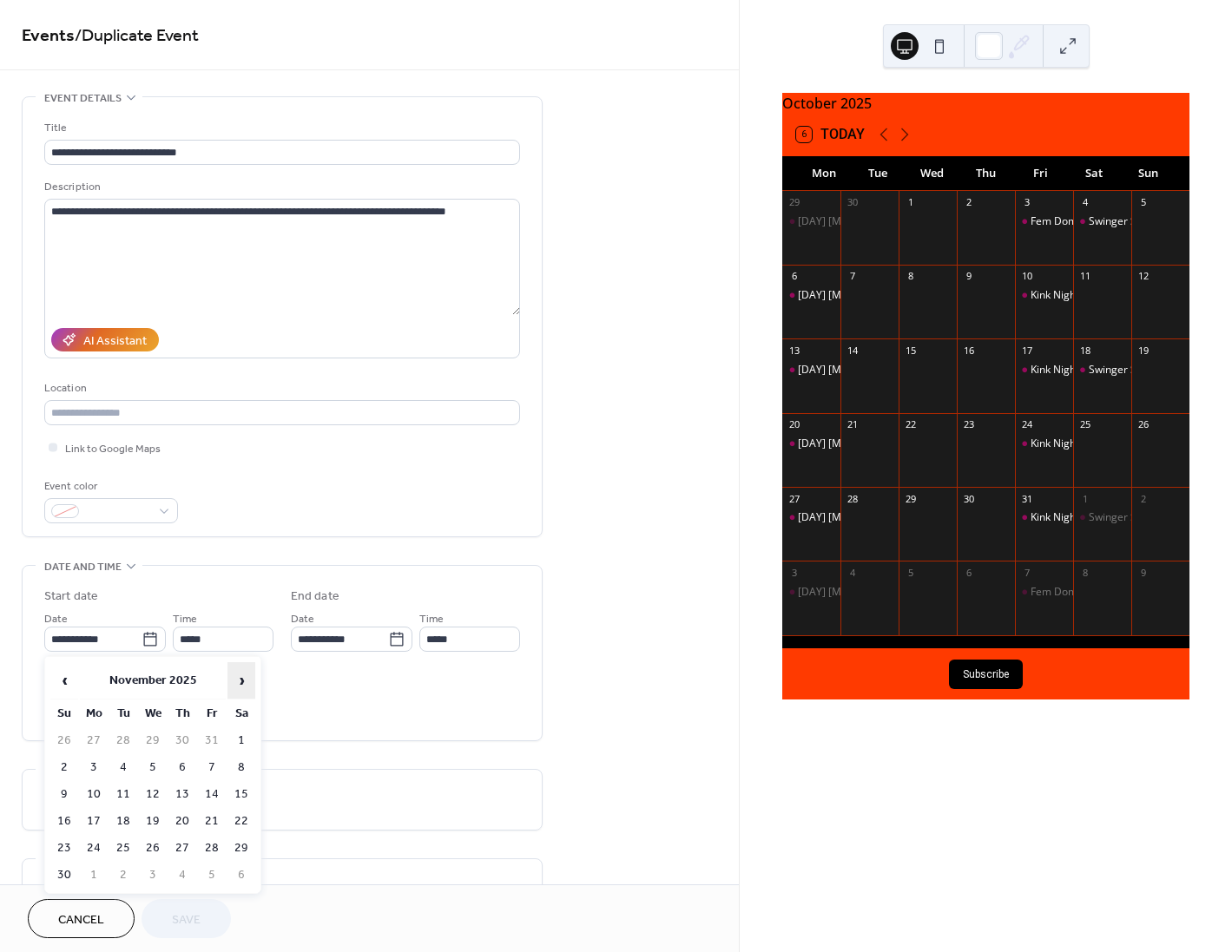 click on "›" at bounding box center [241, 680] 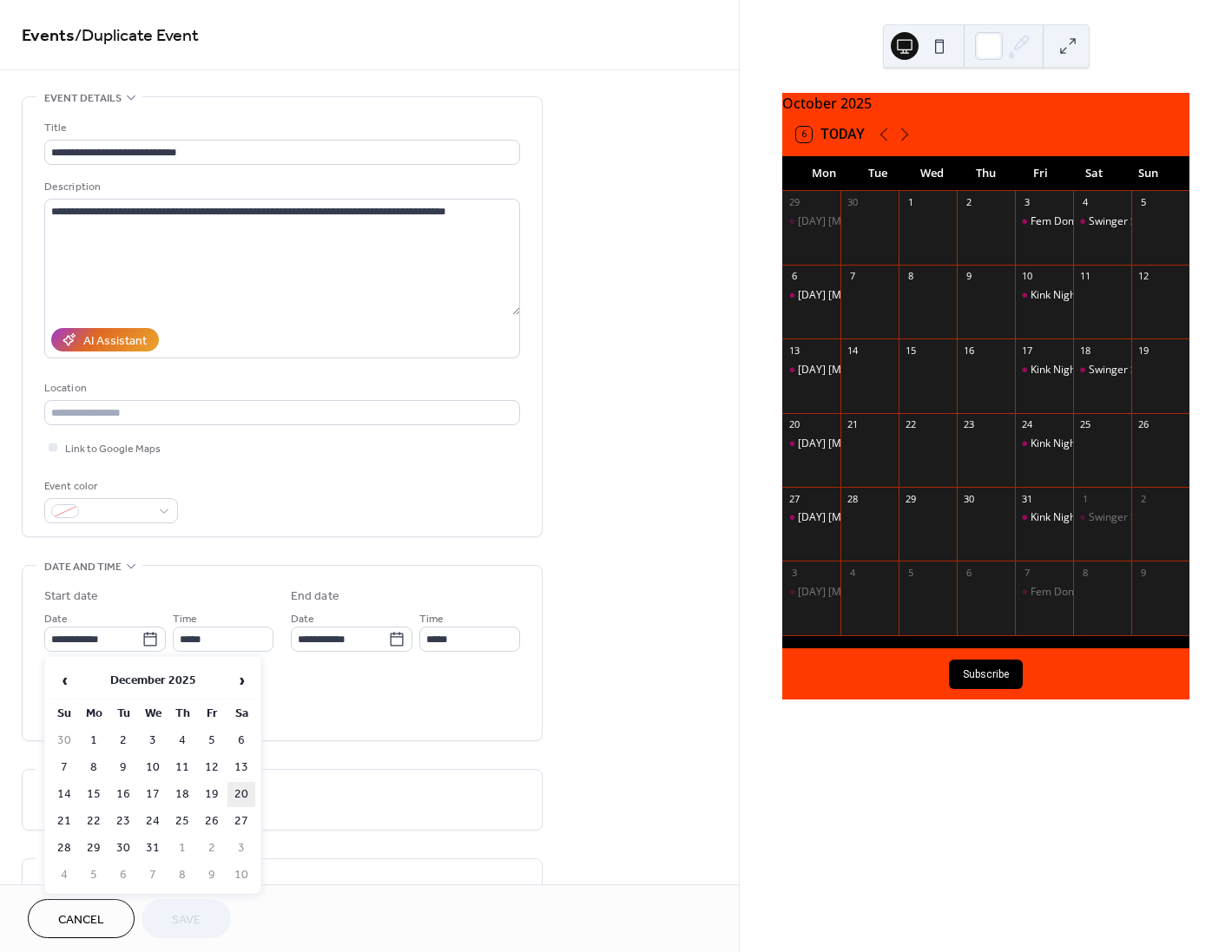 click on "20" at bounding box center (241, 794) 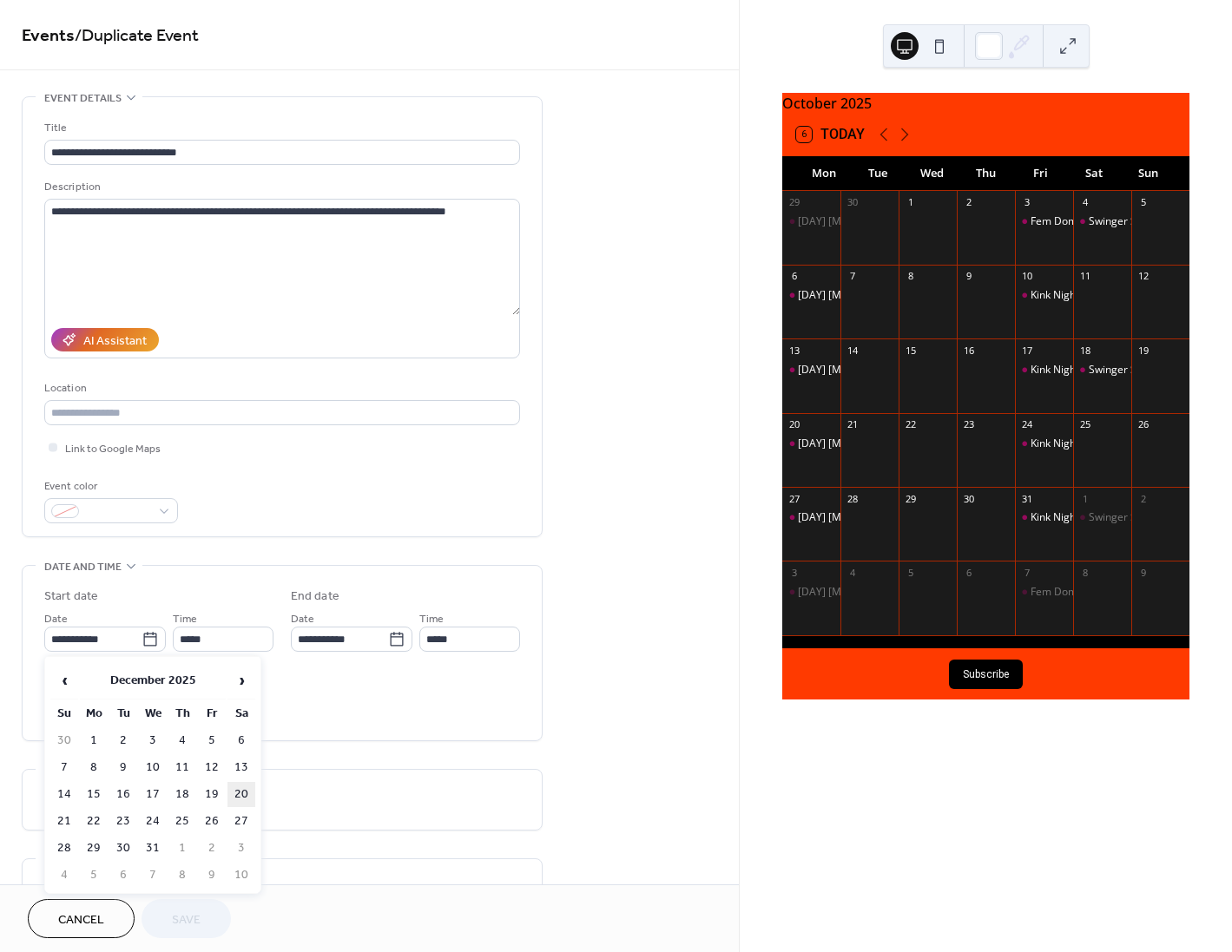 type on "**********" 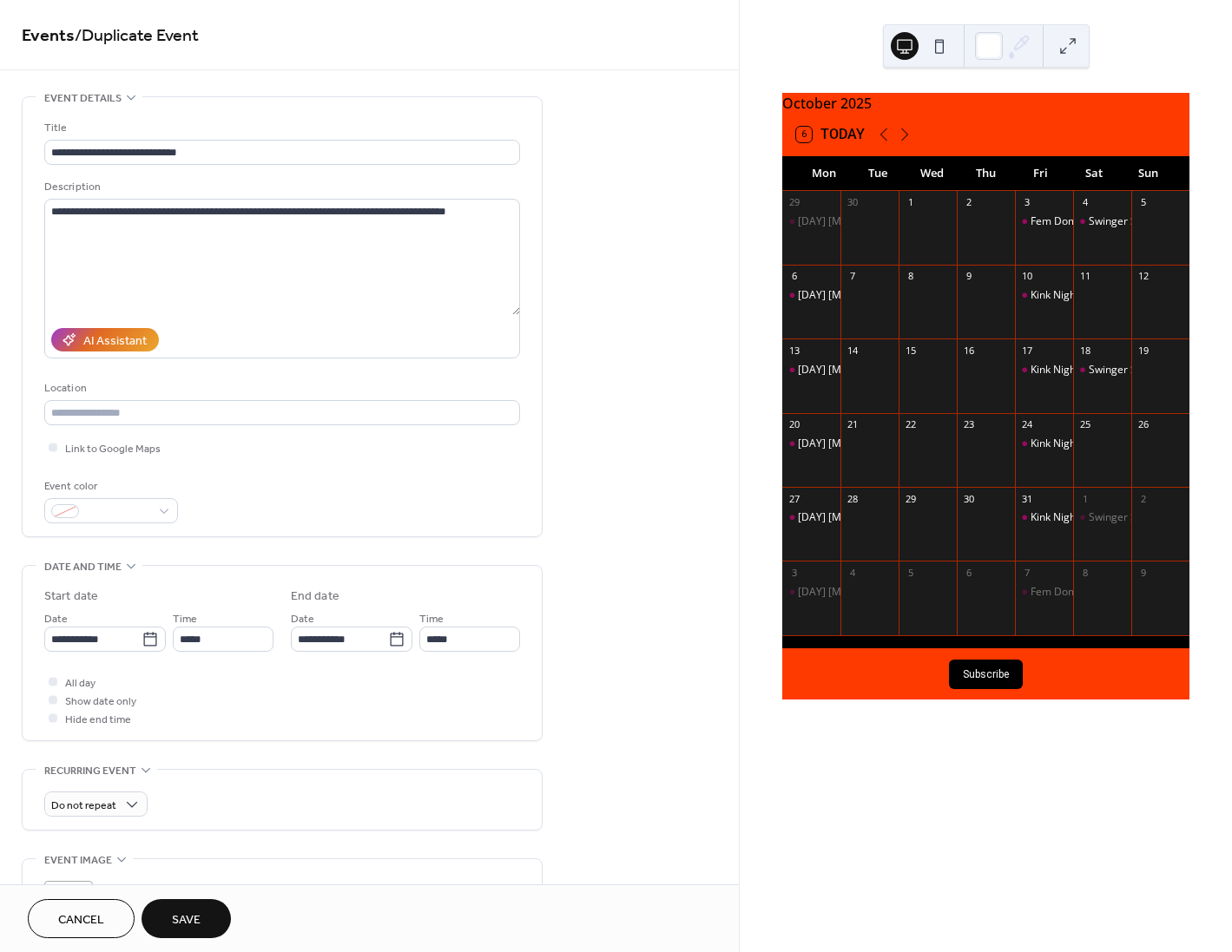 click on "Save" at bounding box center (186, 920) 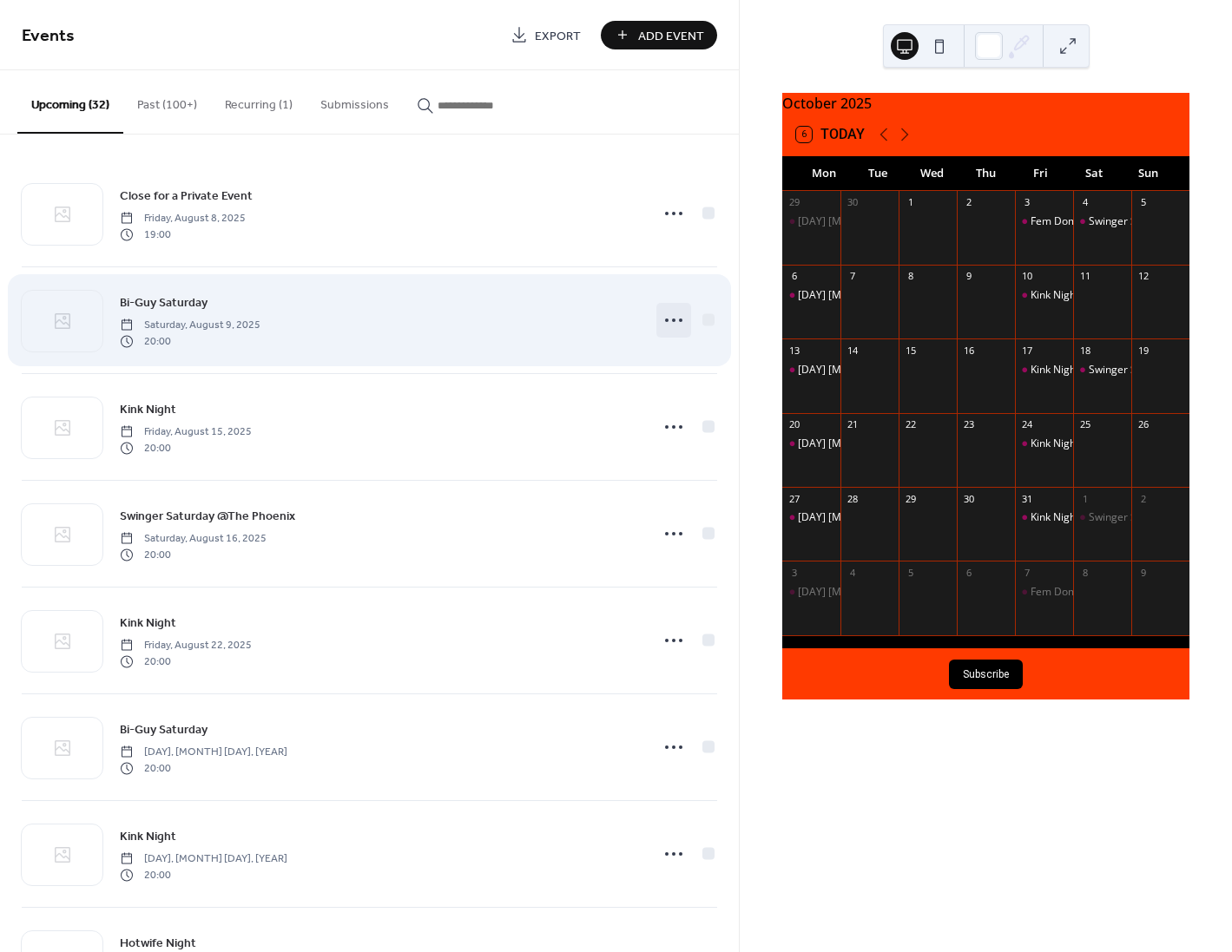 click 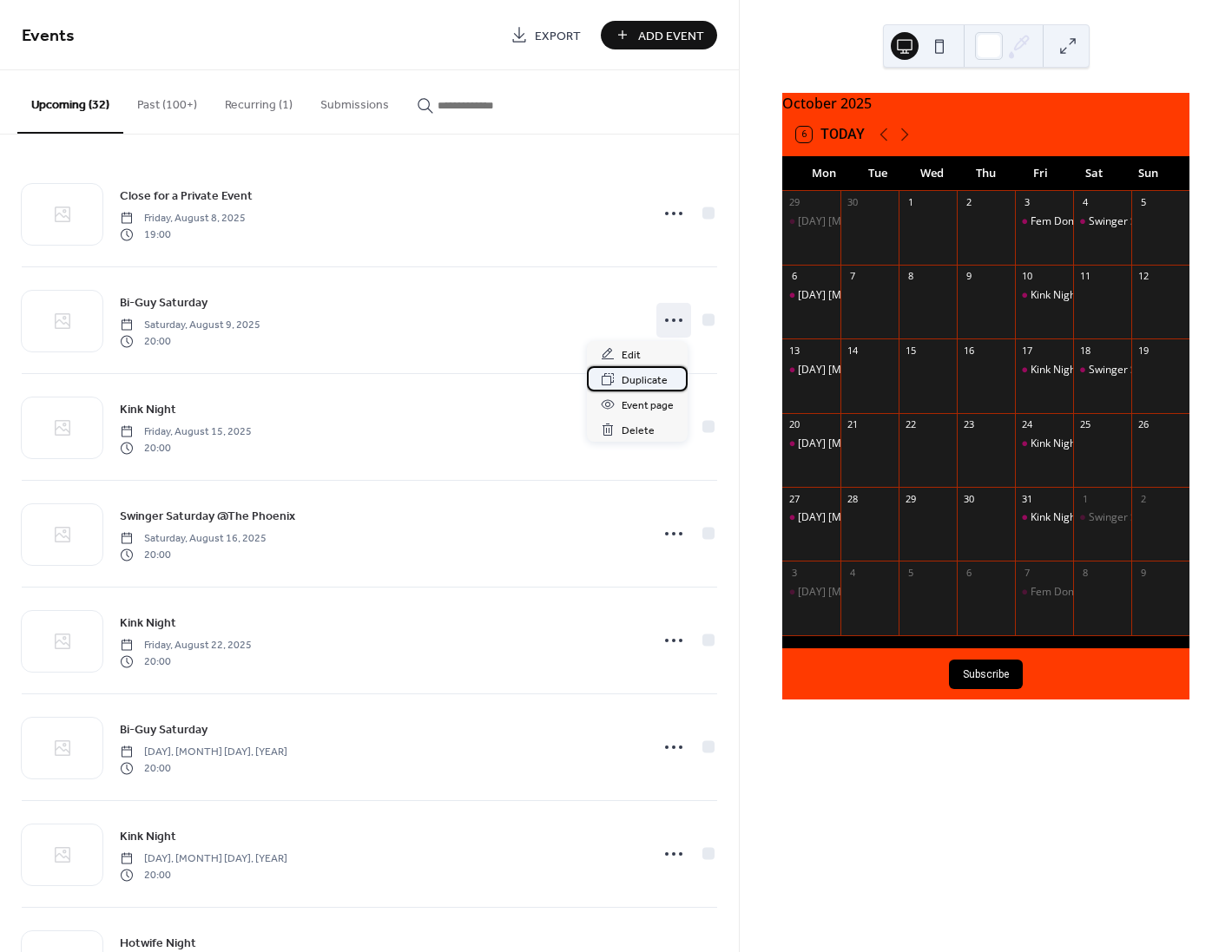 click on "Duplicate" at bounding box center (644, 380) 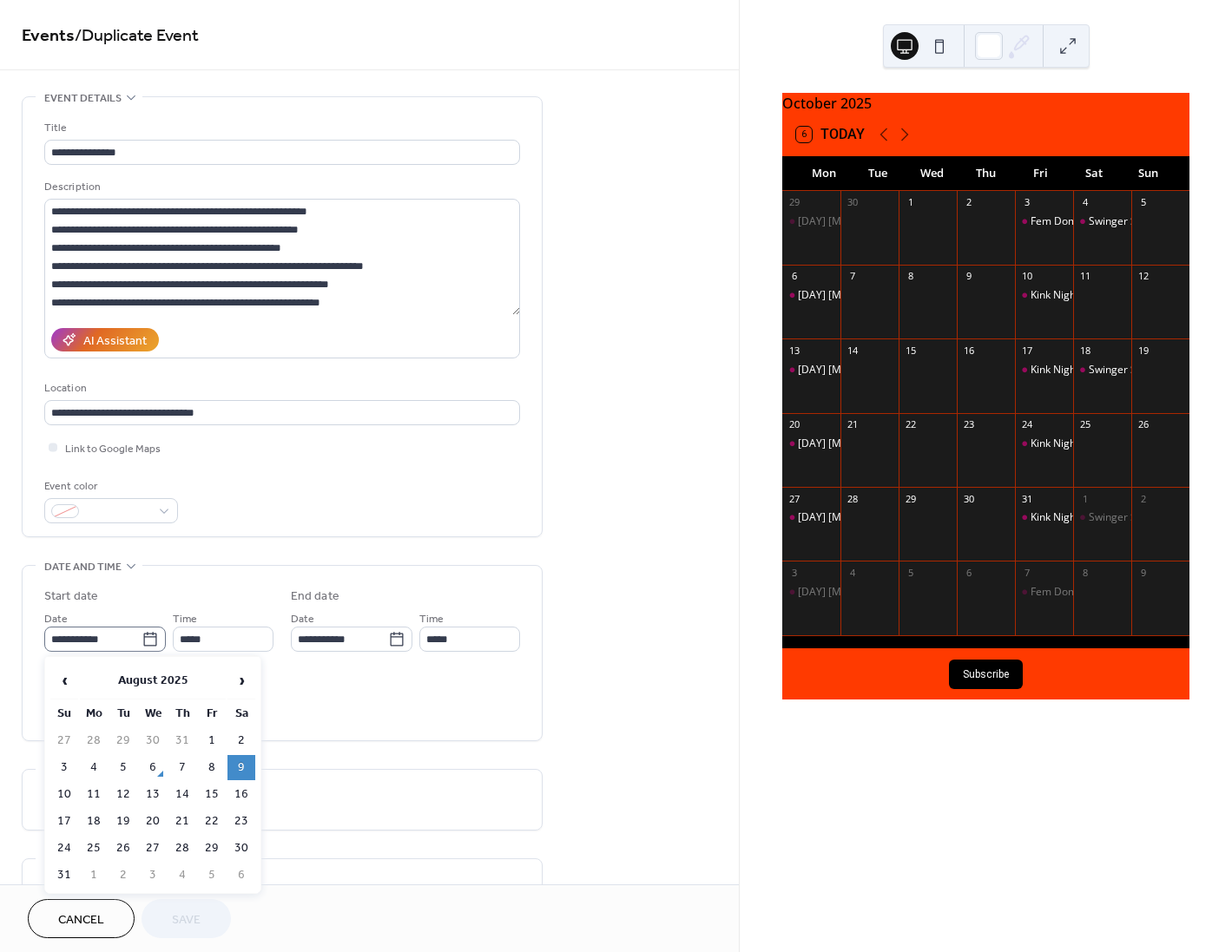 click 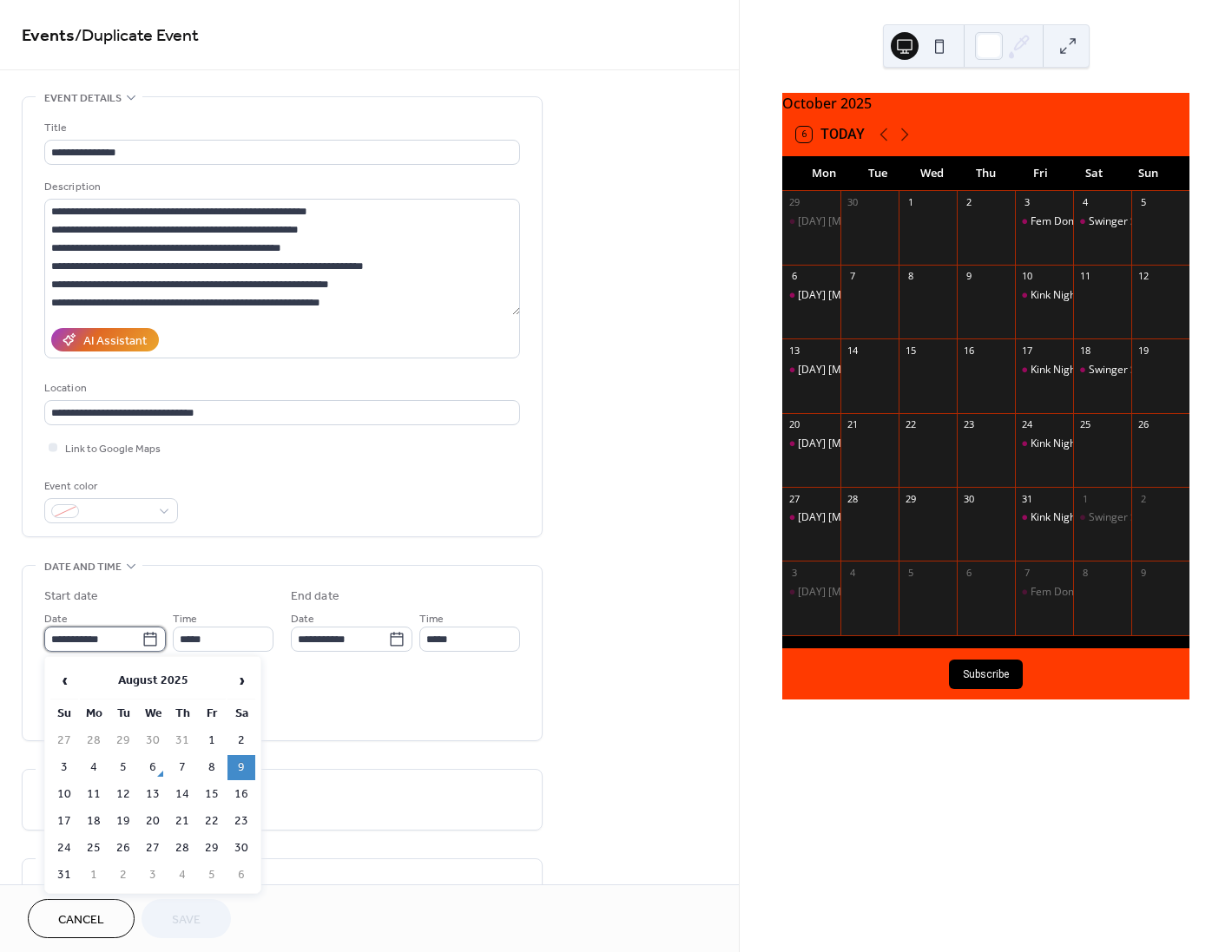 click on "**********" at bounding box center [93, 639] 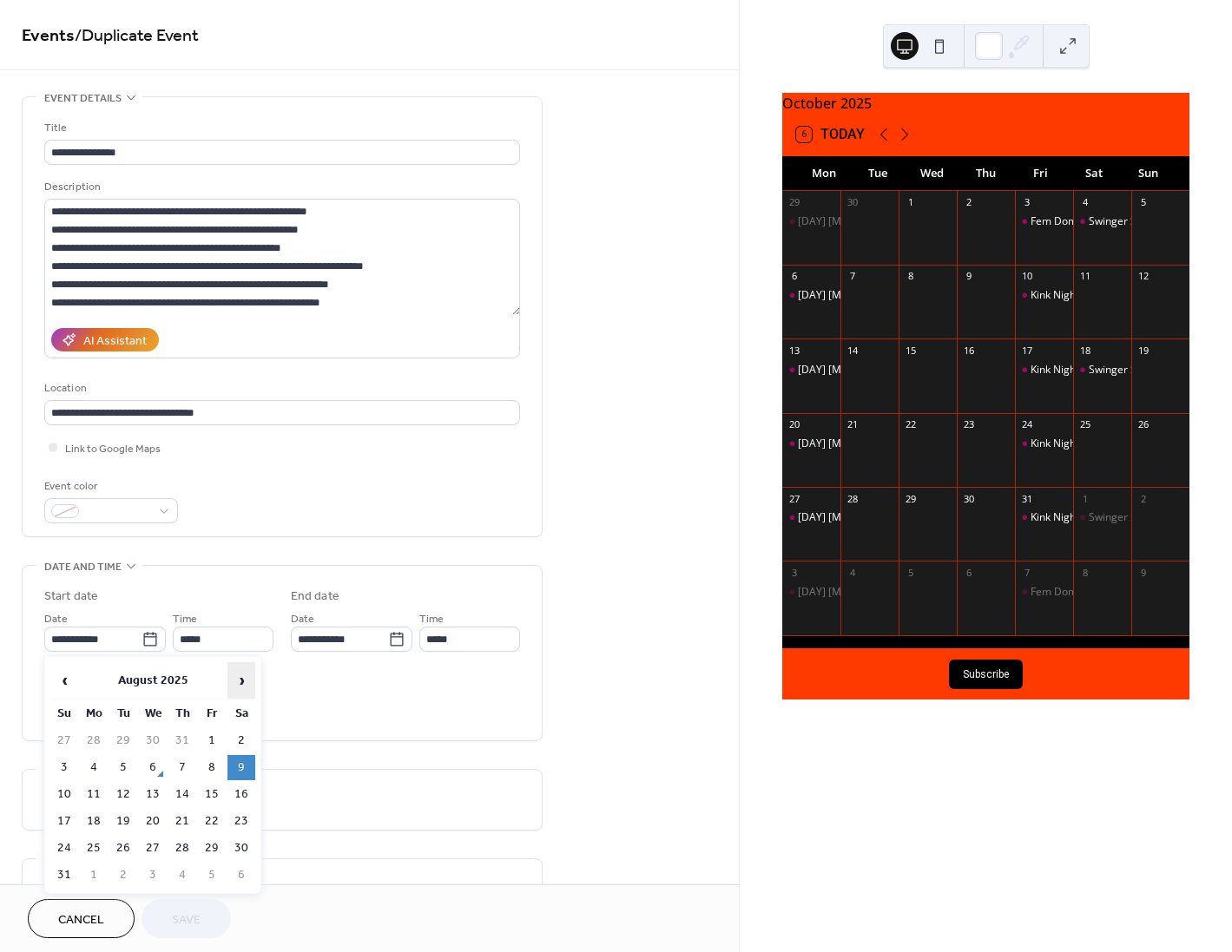 click on "›" at bounding box center (241, 680) 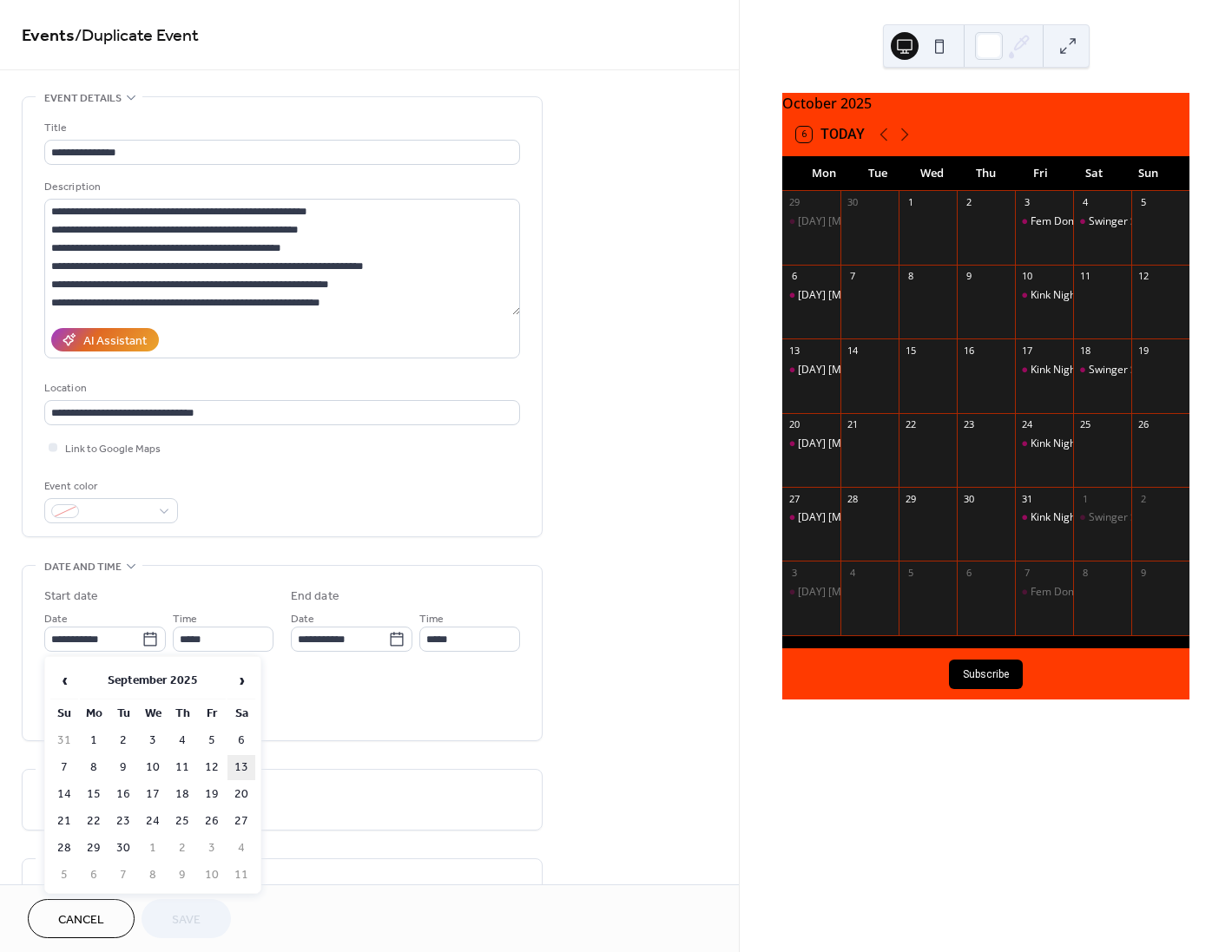 click on "13" at bounding box center (241, 767) 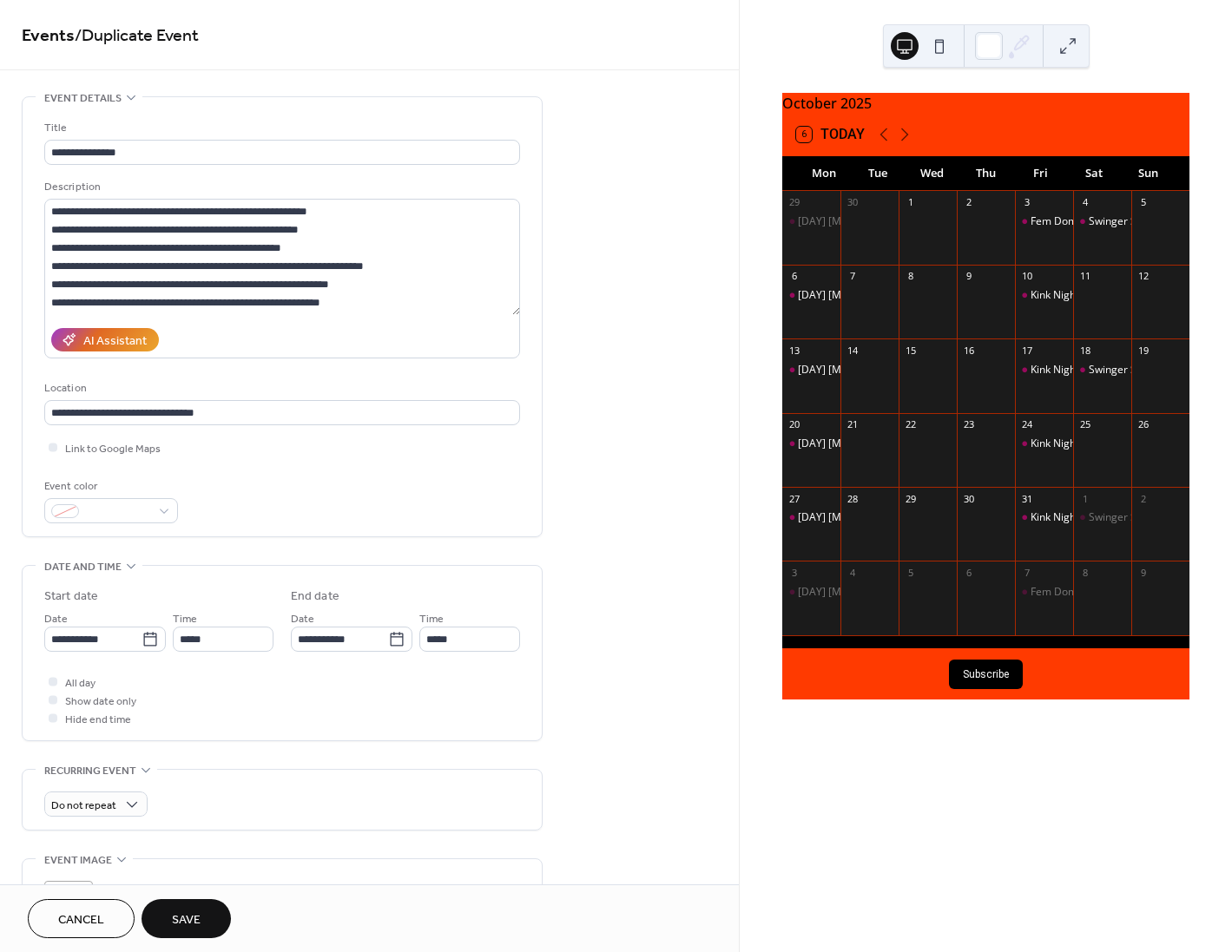 type on "**********" 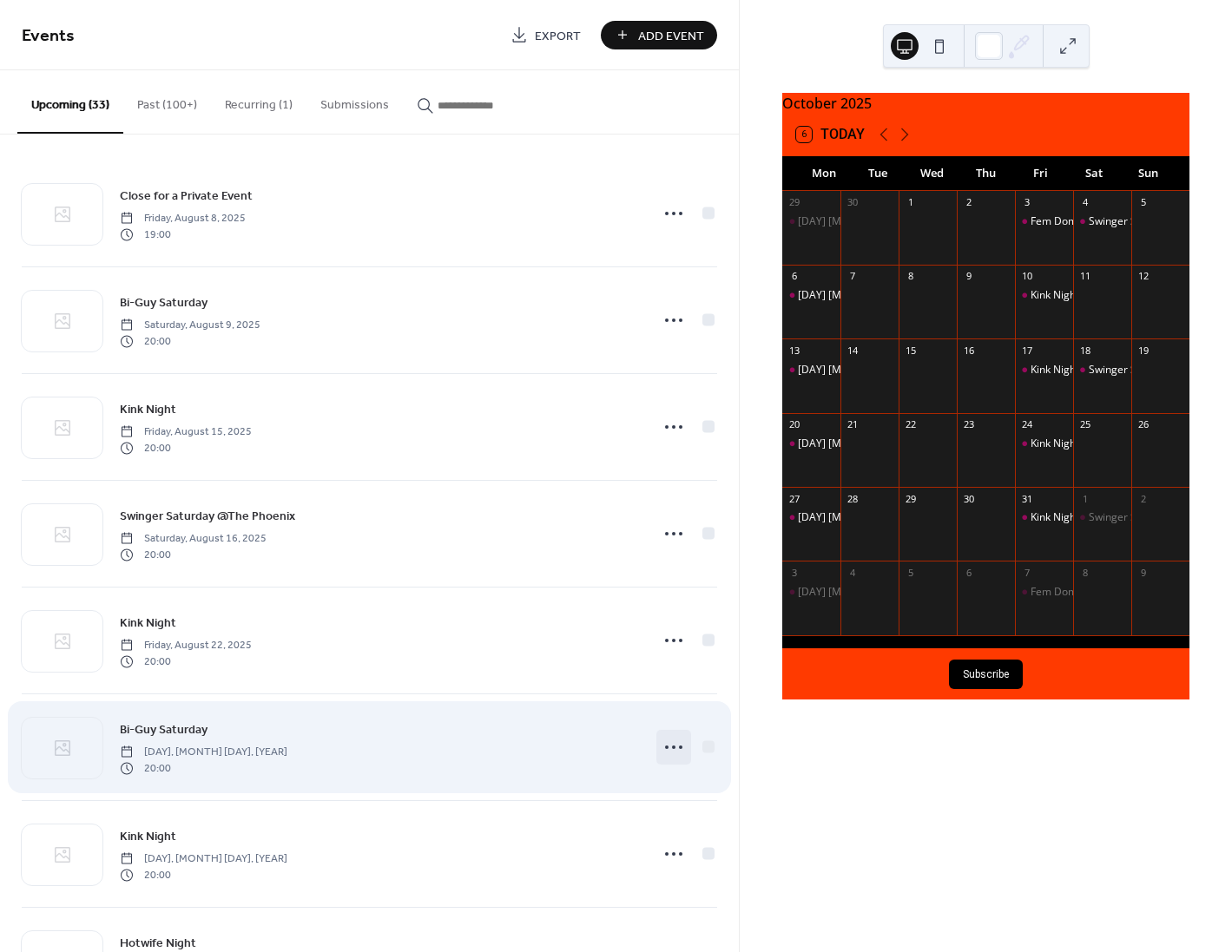 click 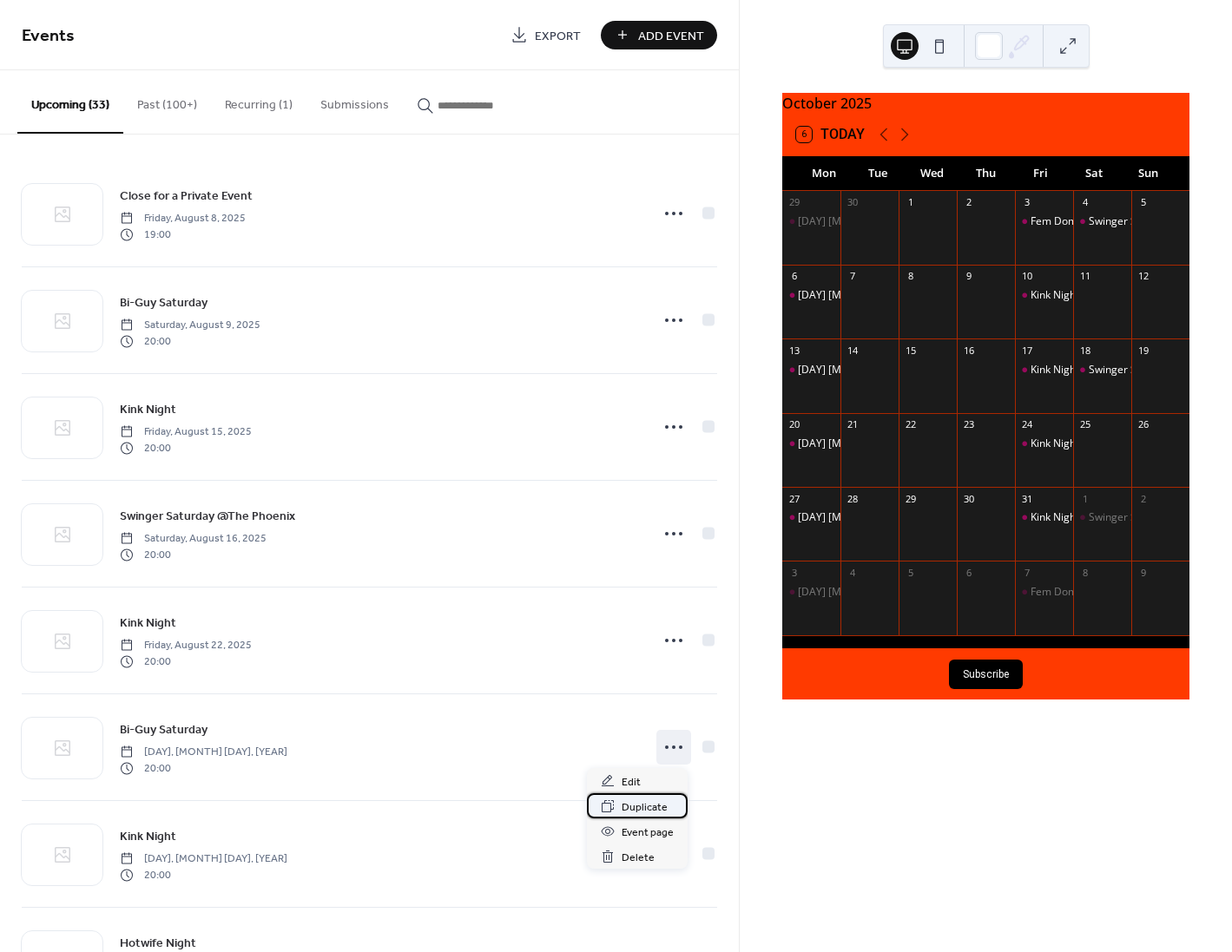 click on "Duplicate" at bounding box center [644, 807] 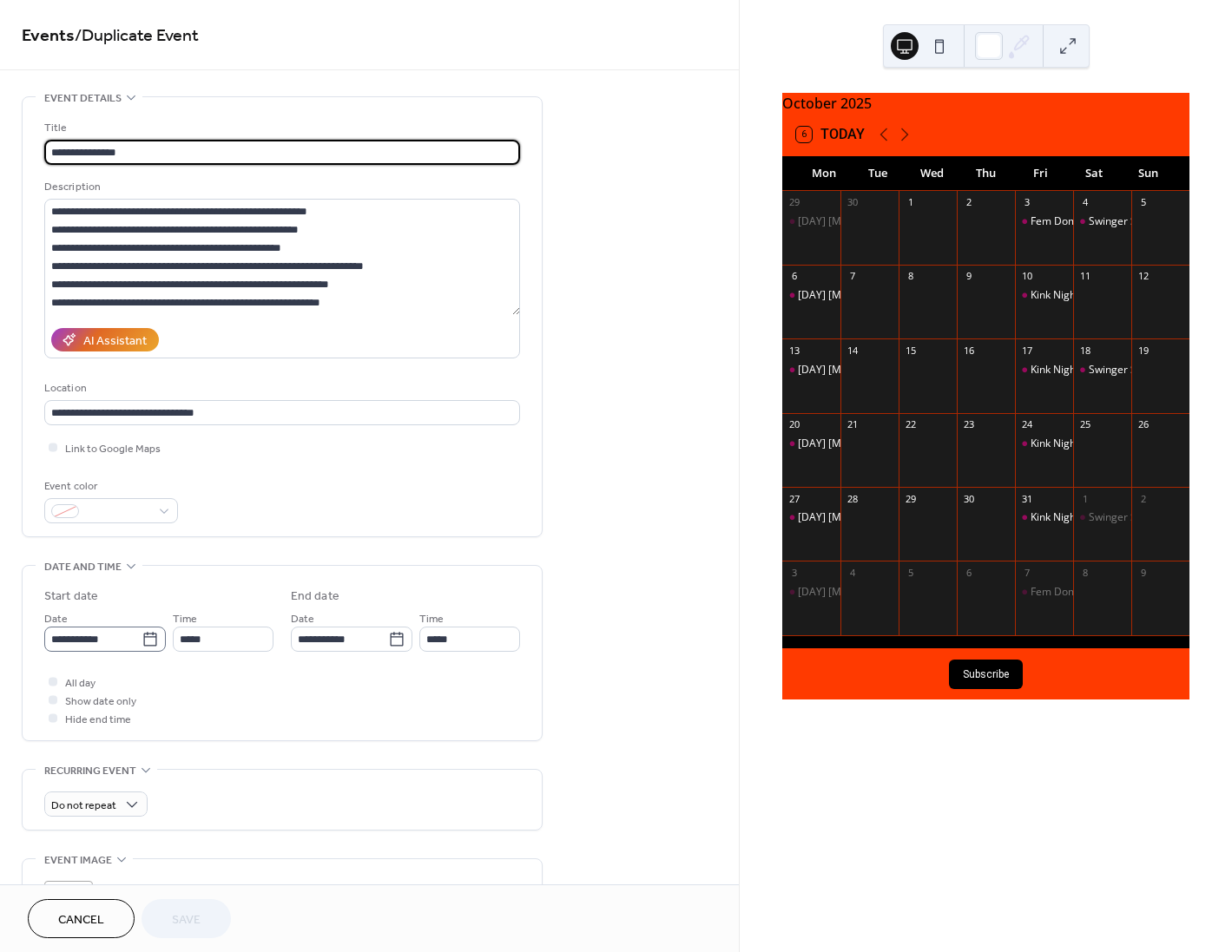 click 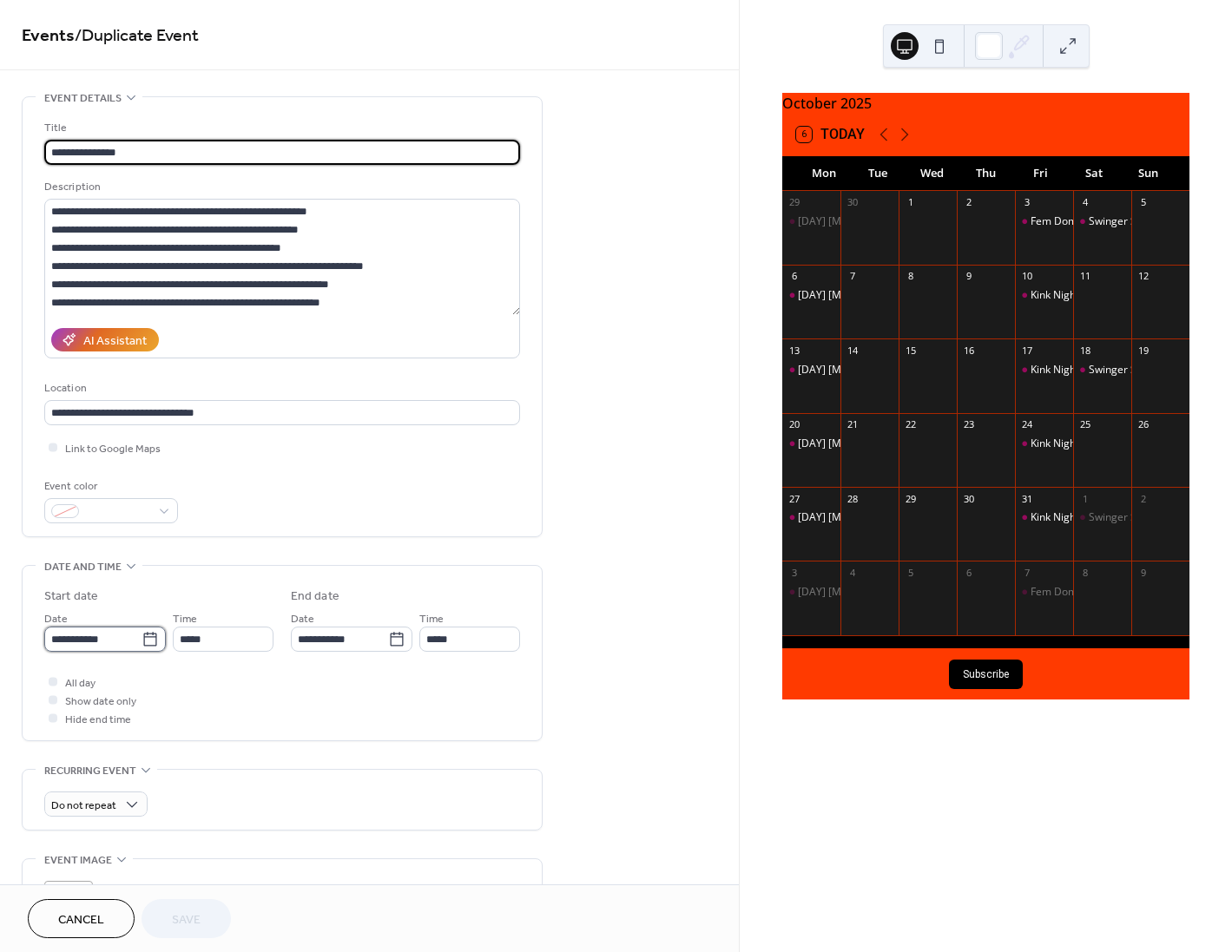 click on "**********" at bounding box center (93, 639) 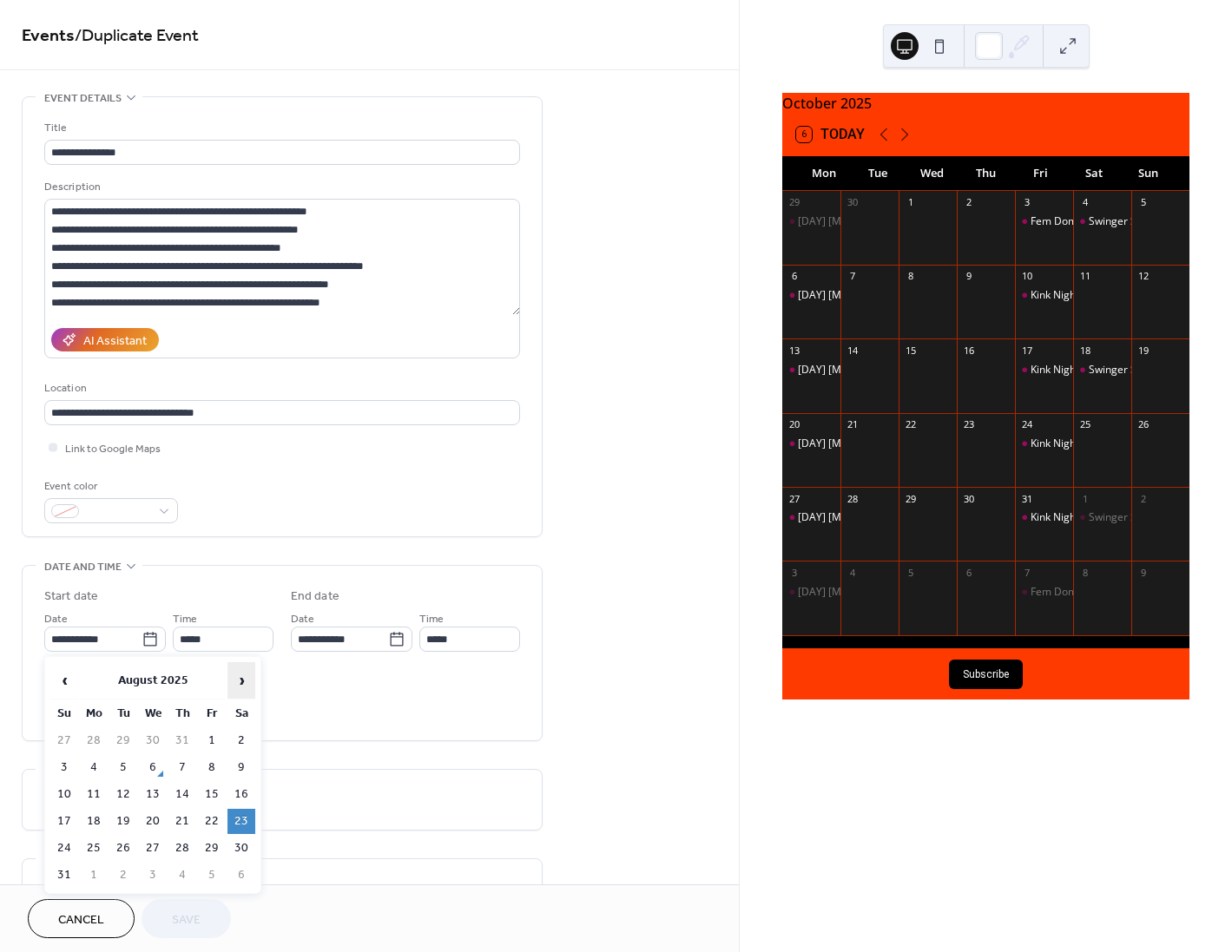 click on "›" at bounding box center [241, 680] 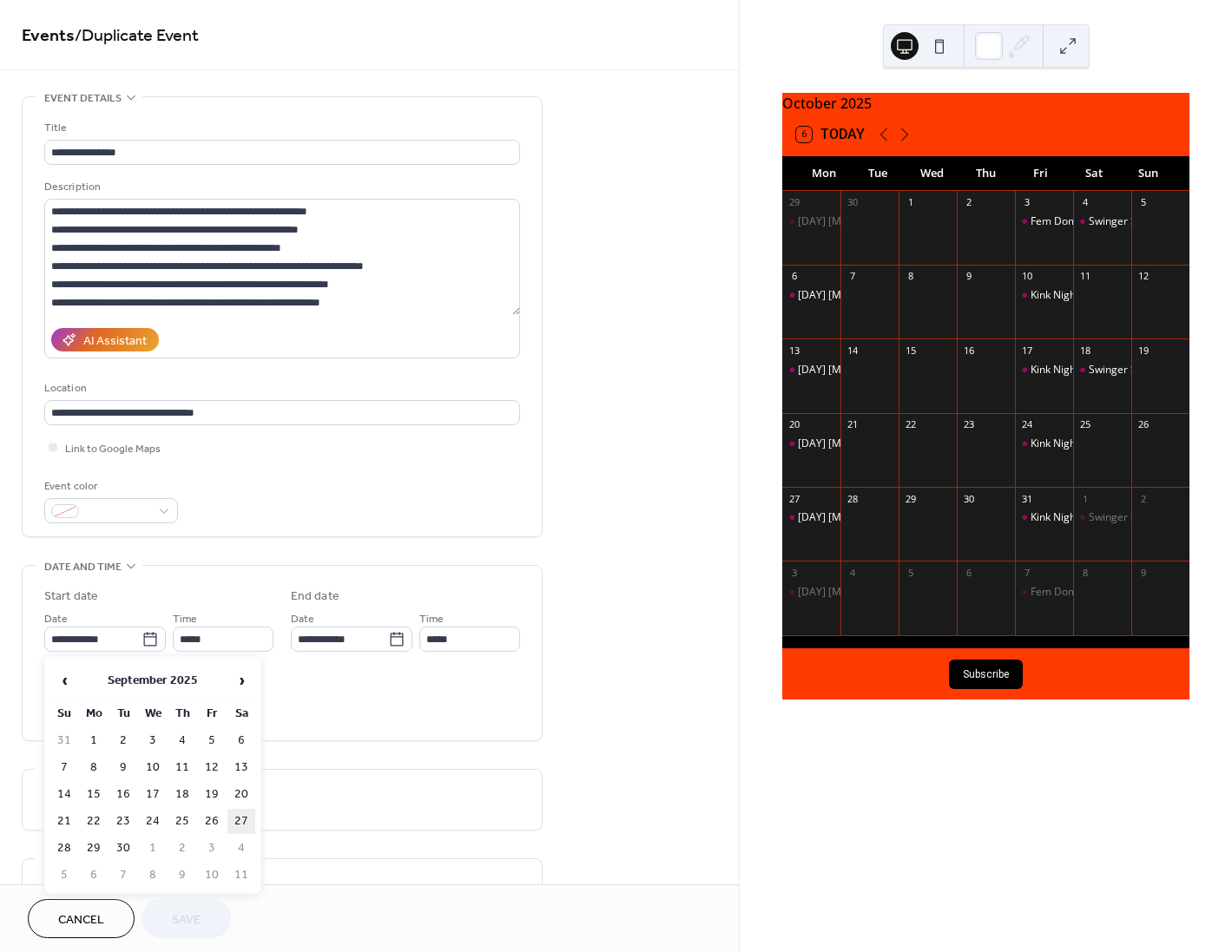 click on "27" at bounding box center [241, 821] 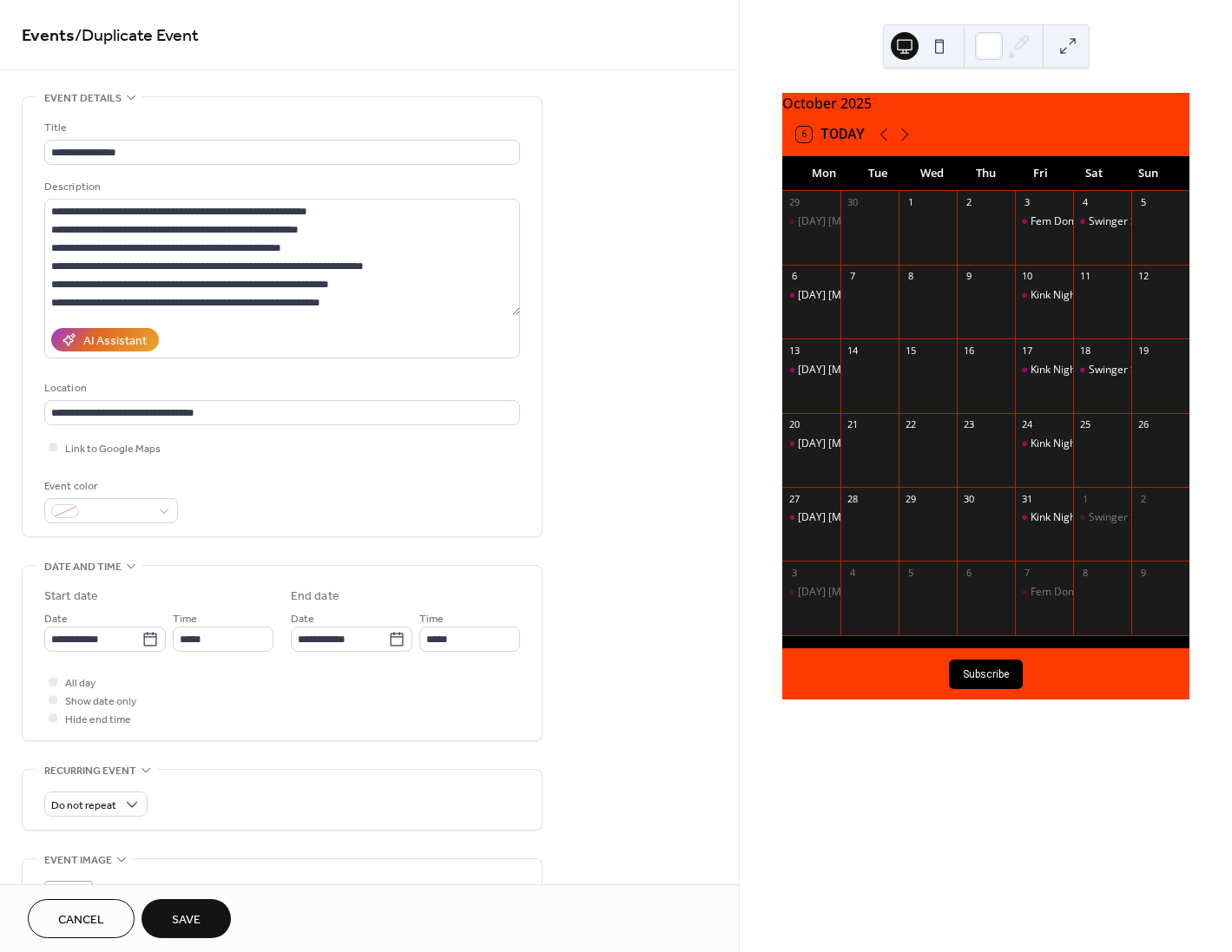 click on "Save" at bounding box center [186, 918] 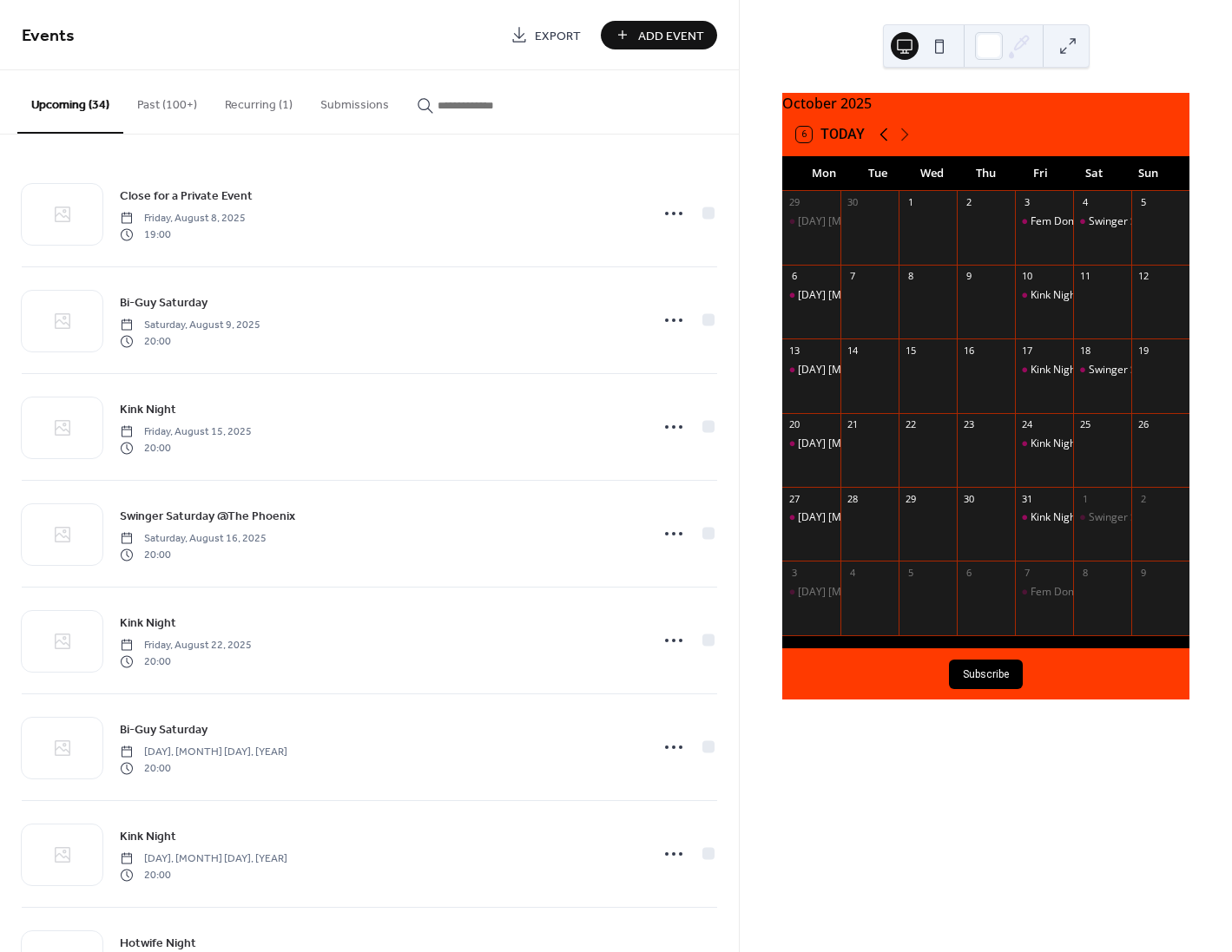 click 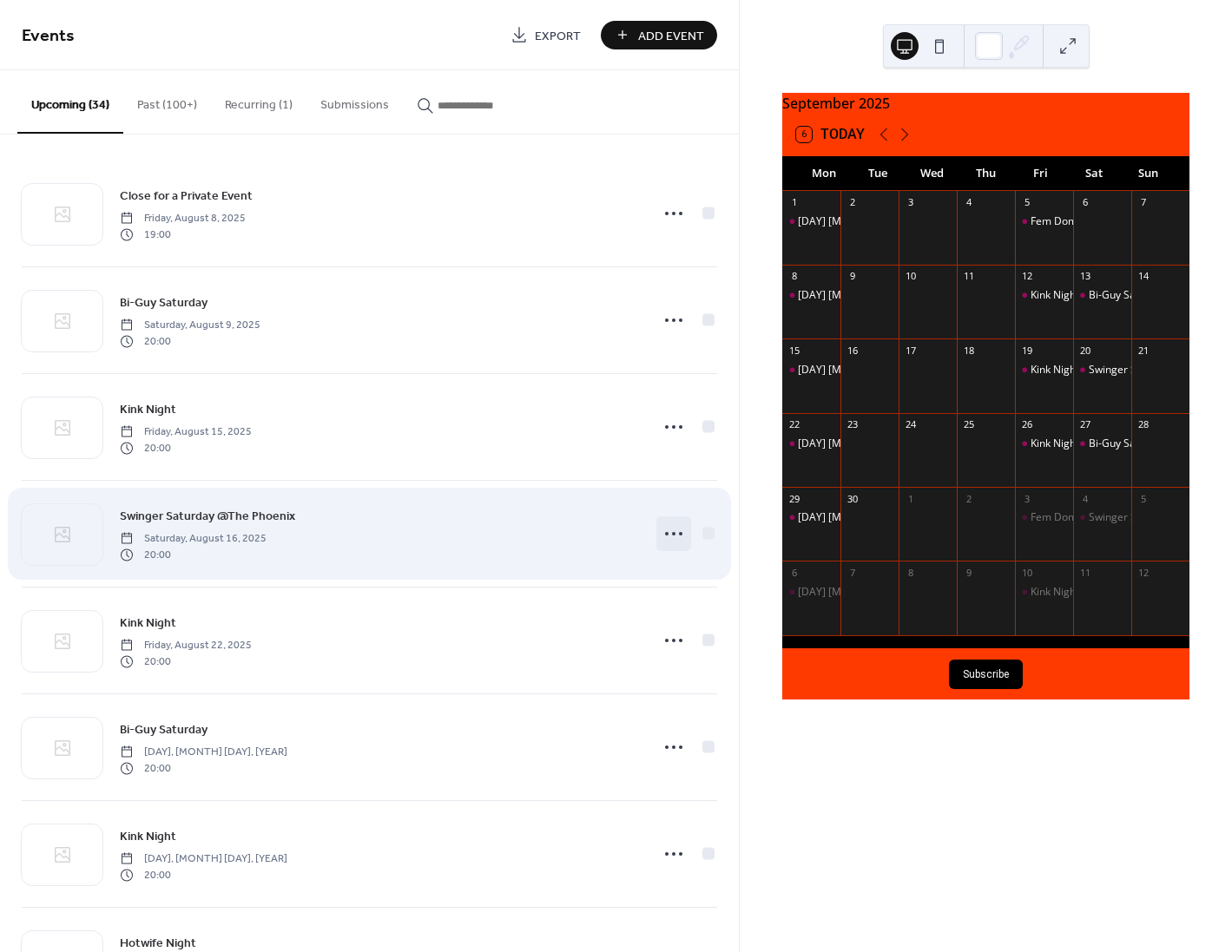 click 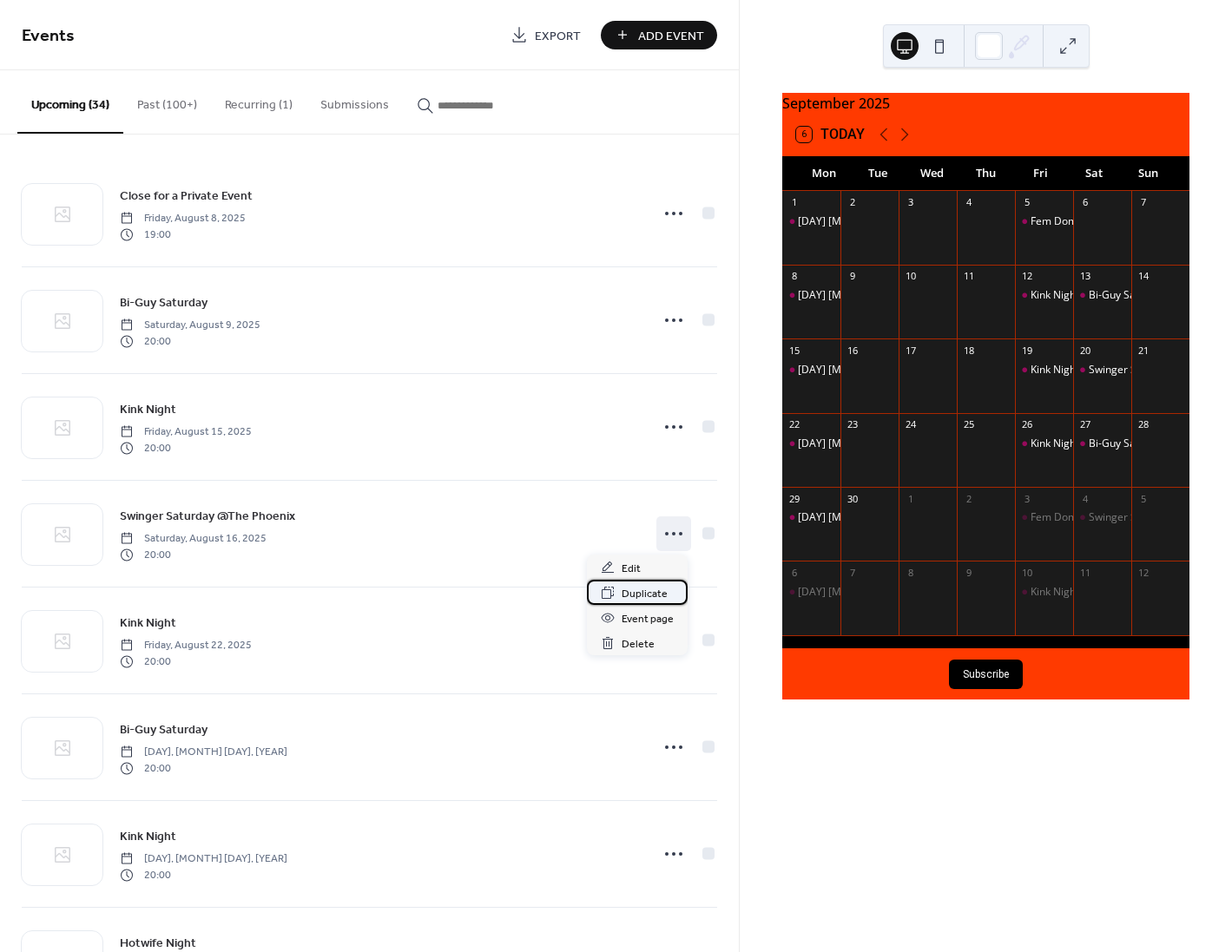 click on "Duplicate" at bounding box center [644, 594] 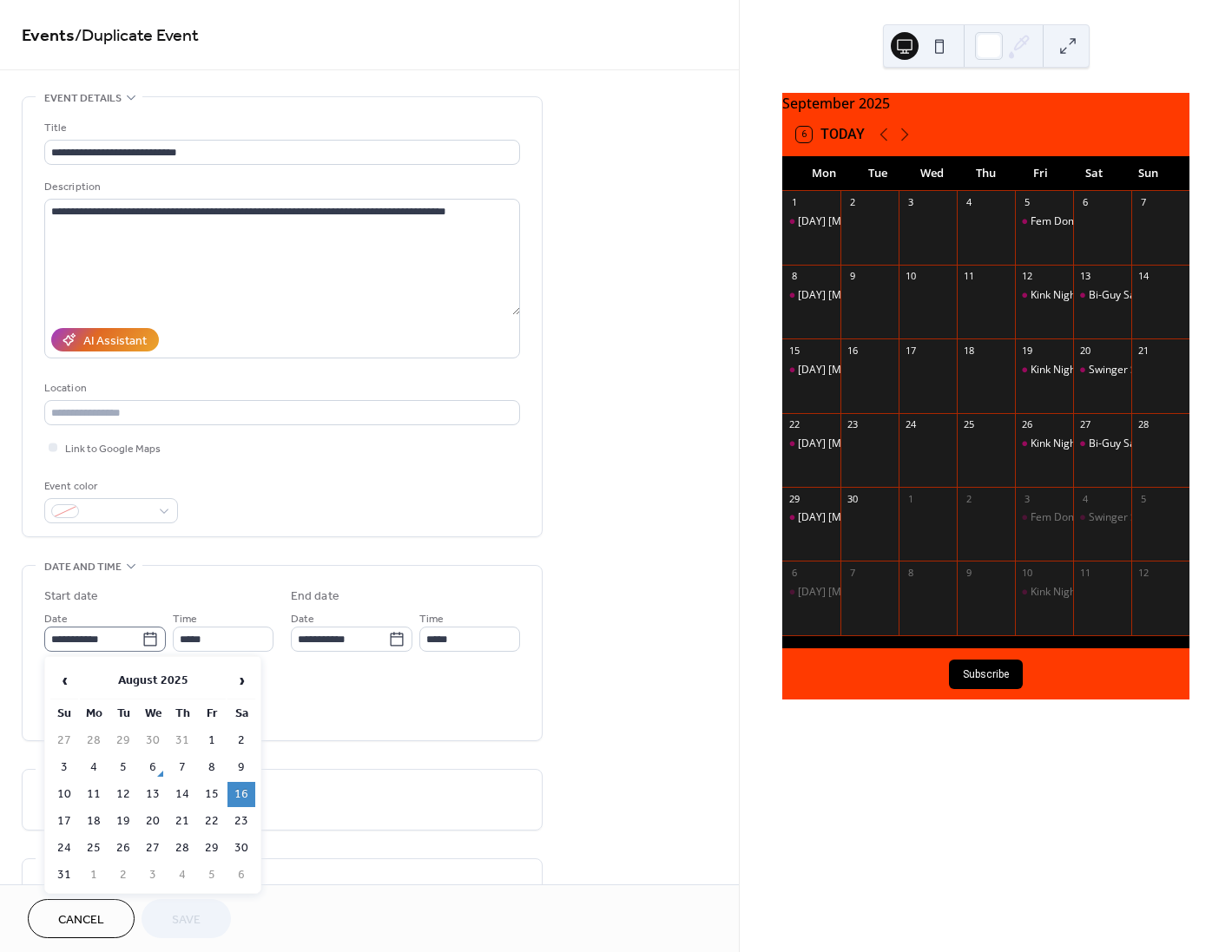 click 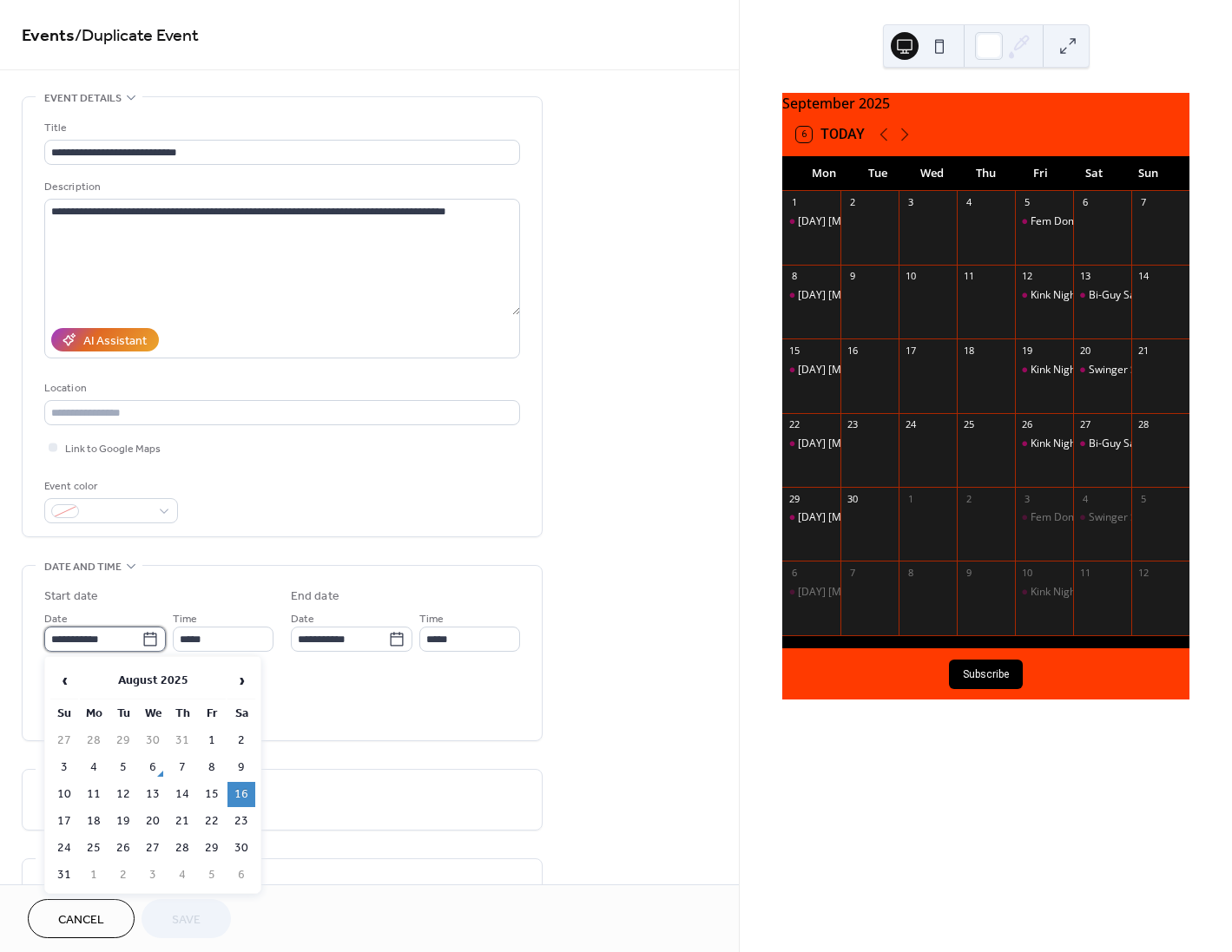 click on "**********" at bounding box center [93, 639] 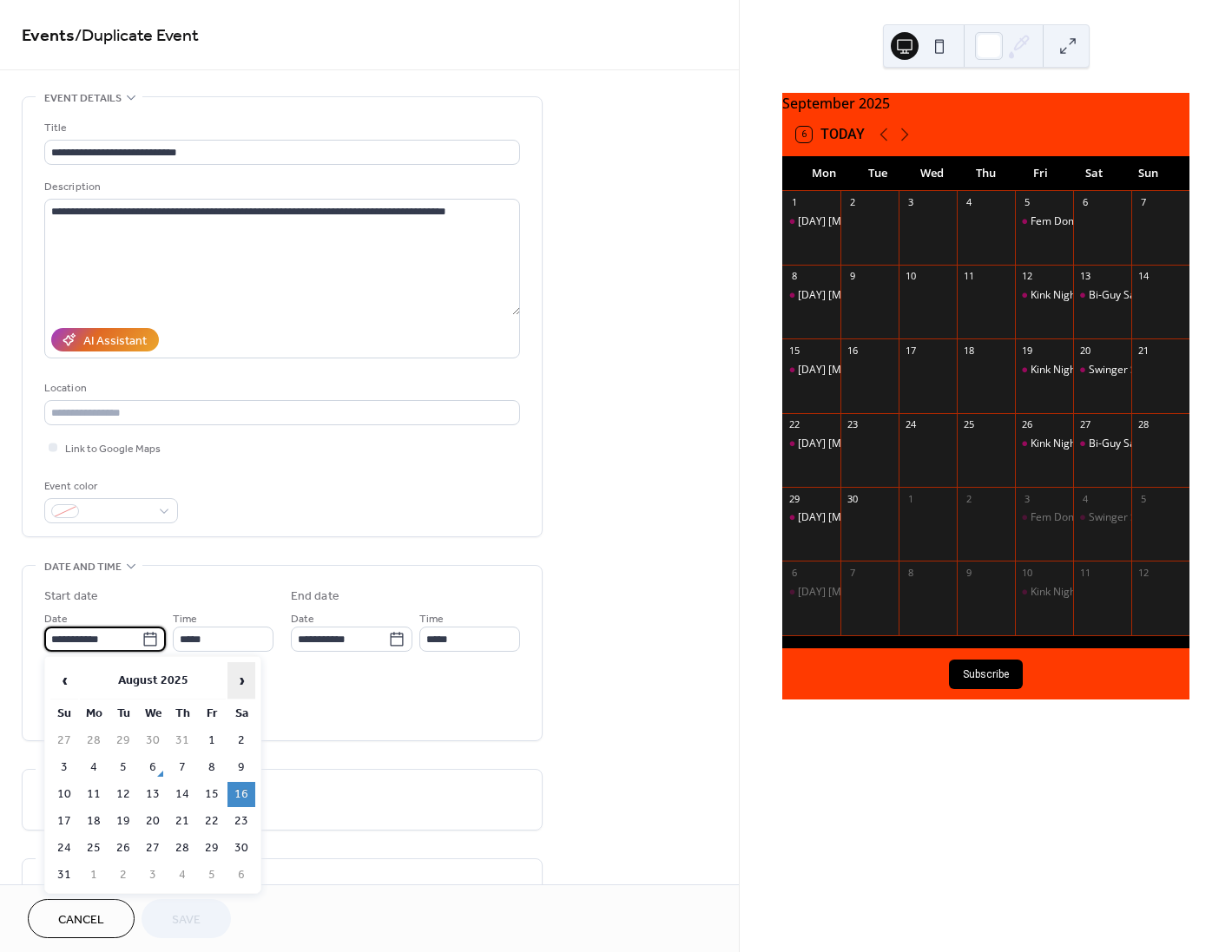 click on "›" at bounding box center (241, 680) 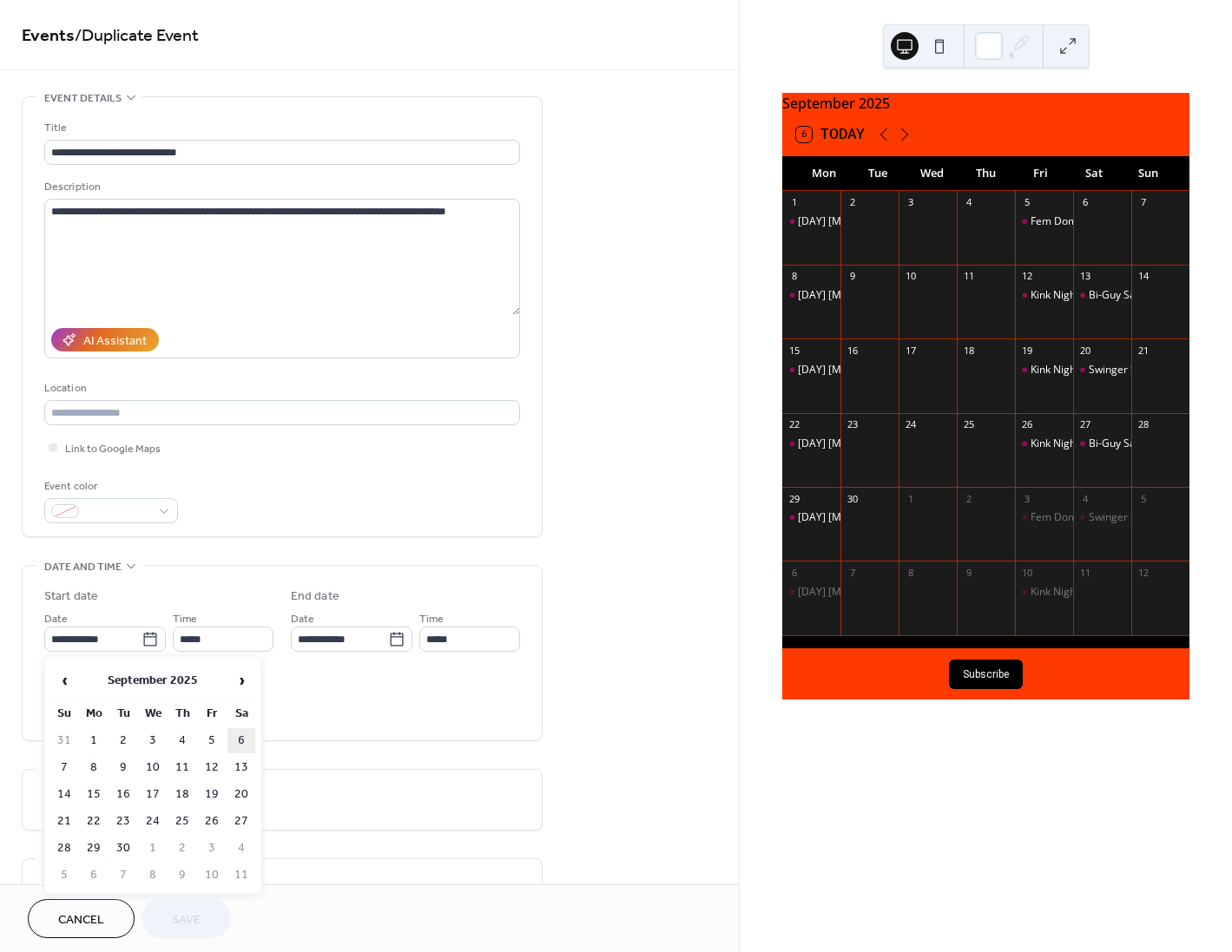 click on "6" at bounding box center (241, 740) 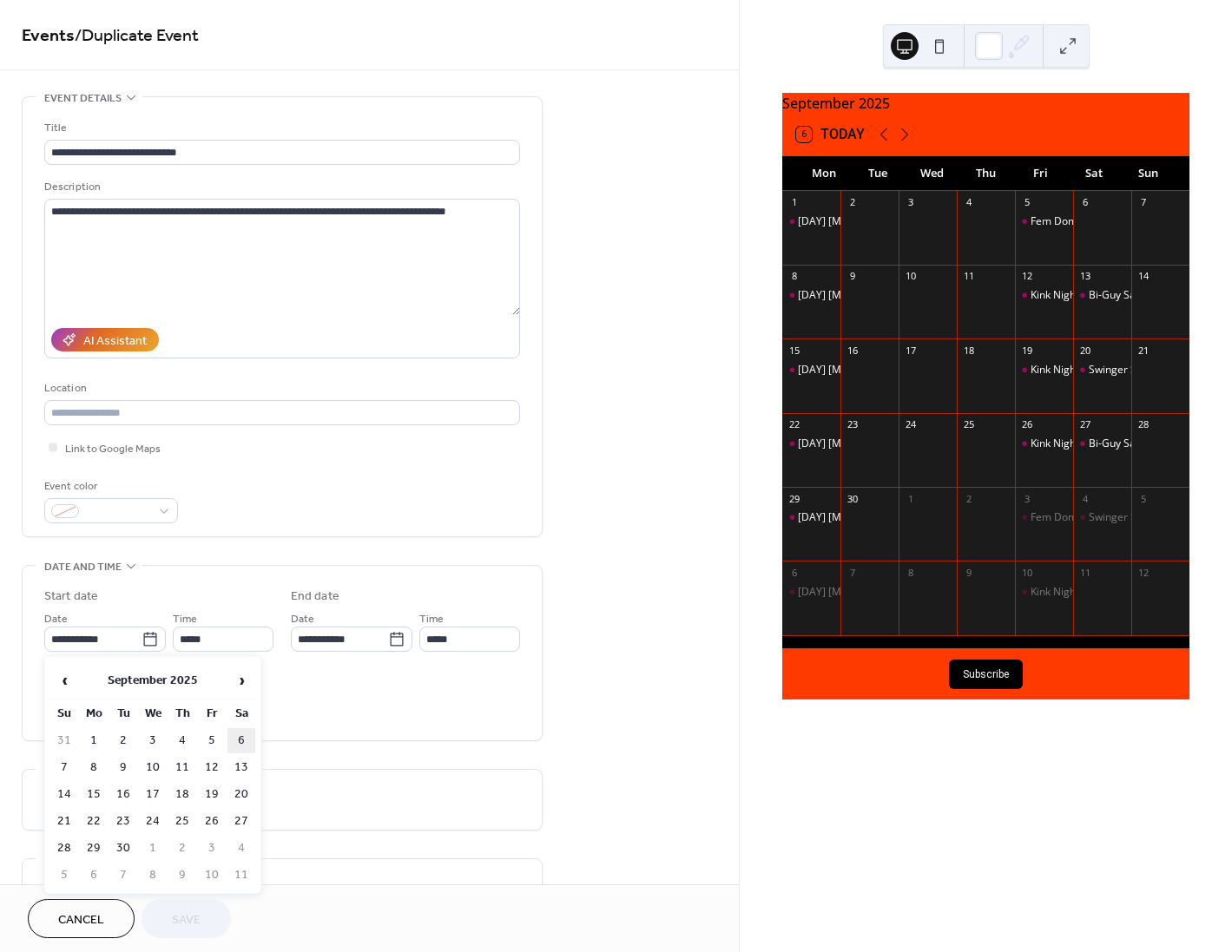 type on "**********" 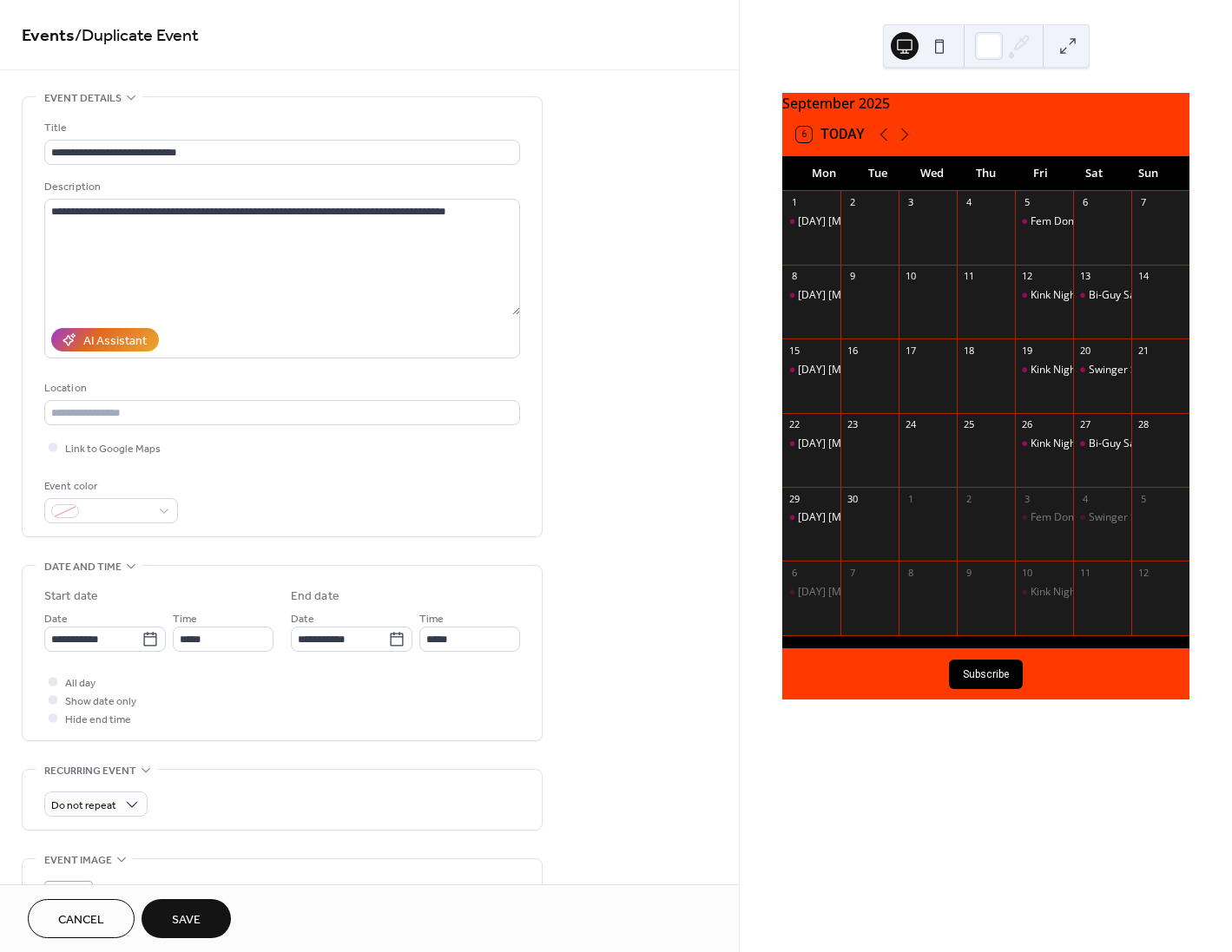 click on "Save" at bounding box center (186, 920) 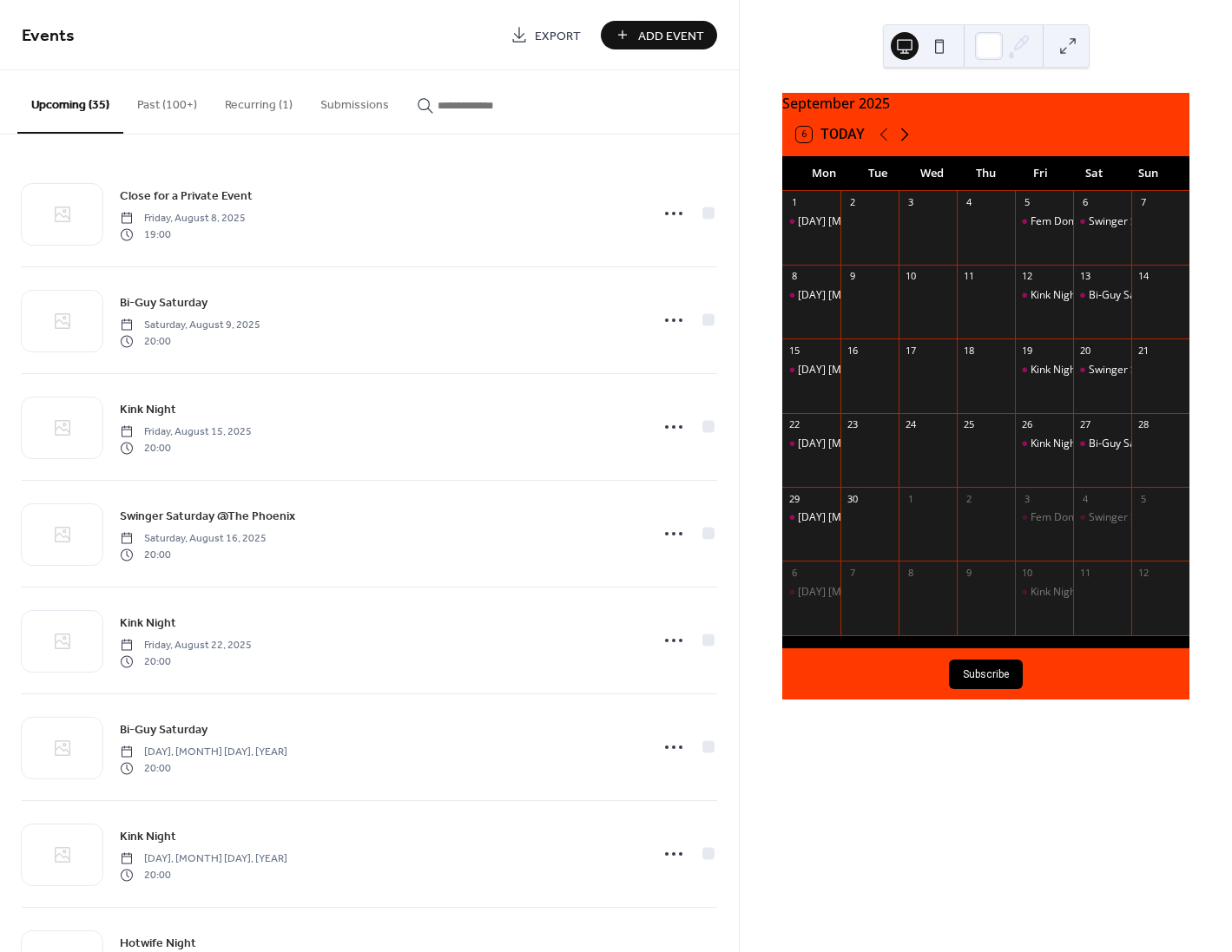 click 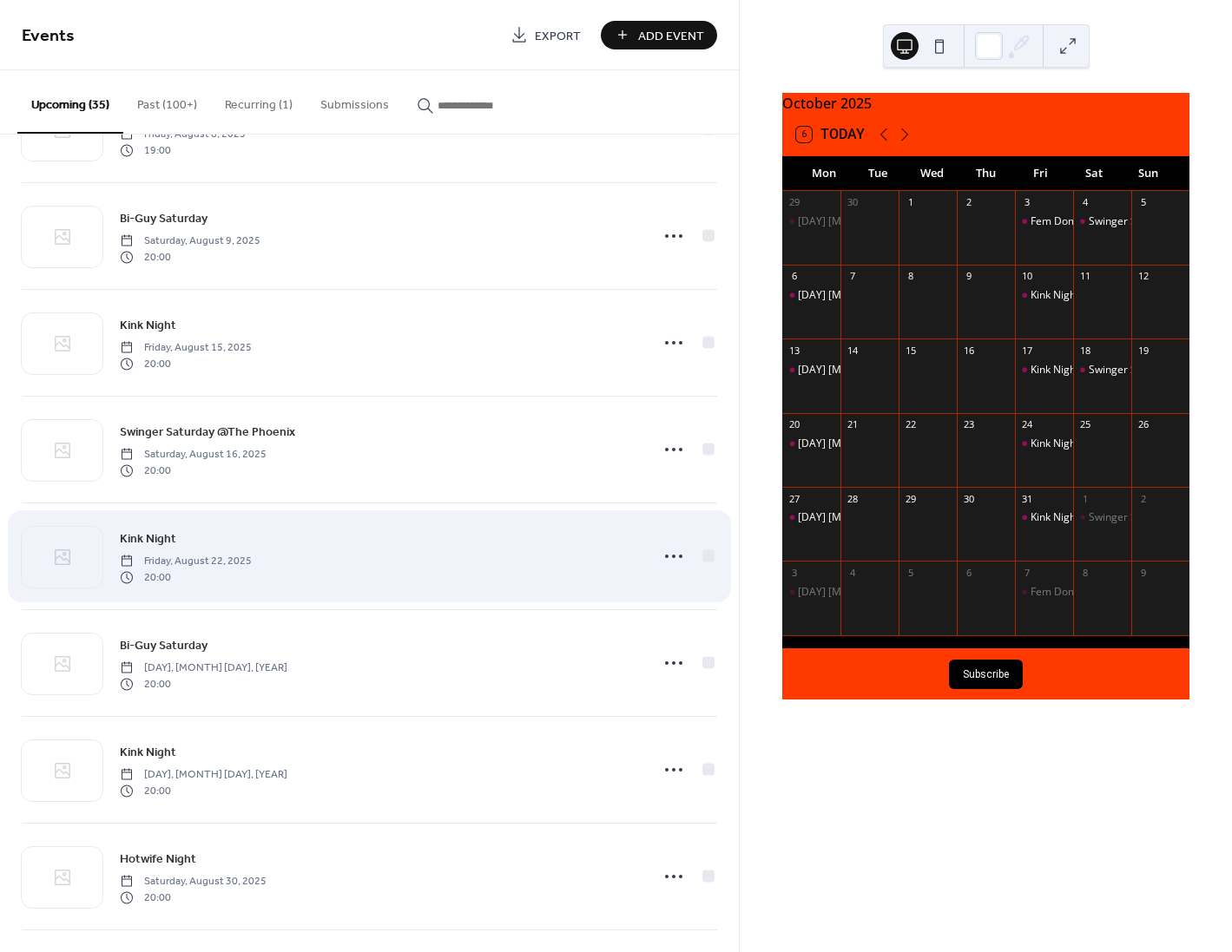 scroll, scrollTop: 87, scrollLeft: 0, axis: vertical 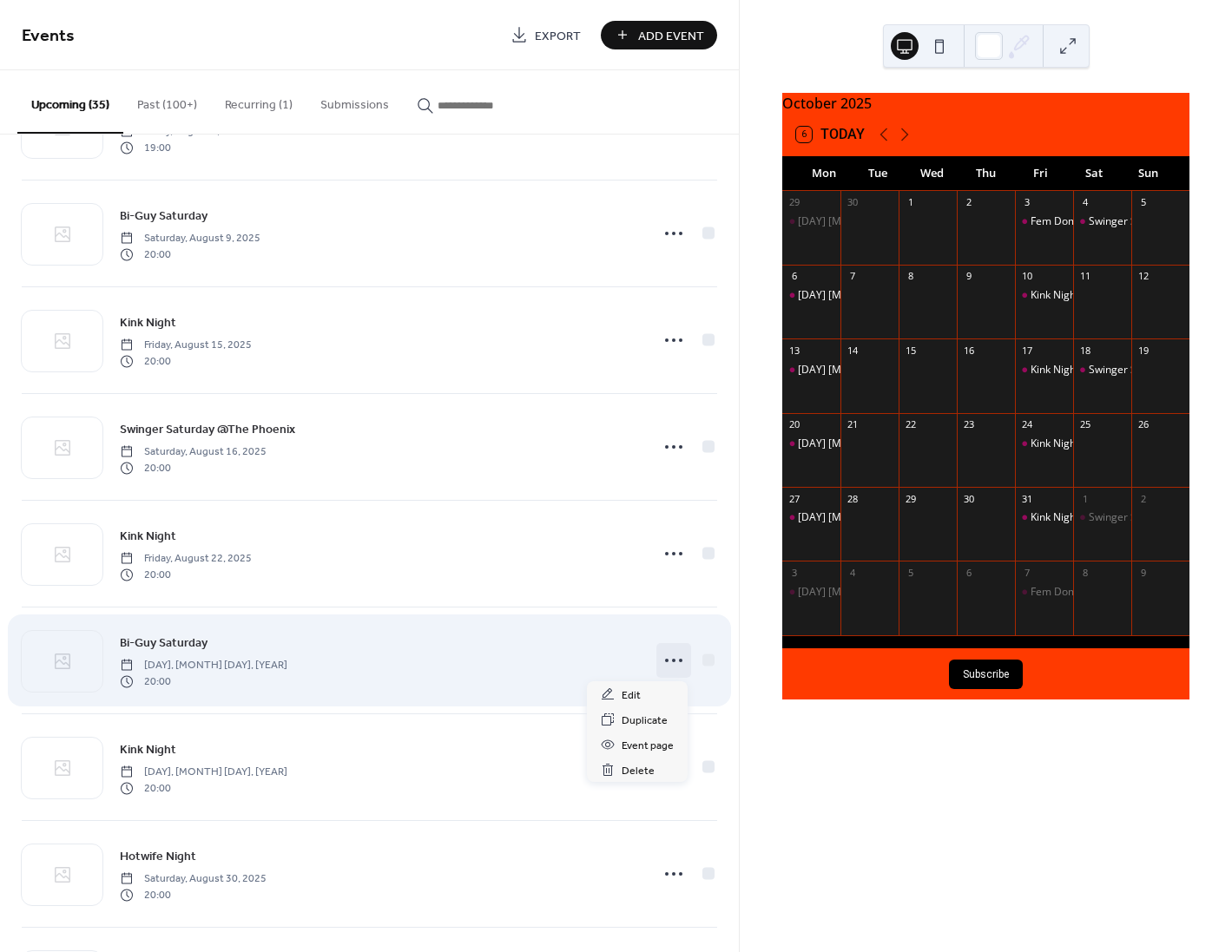 click 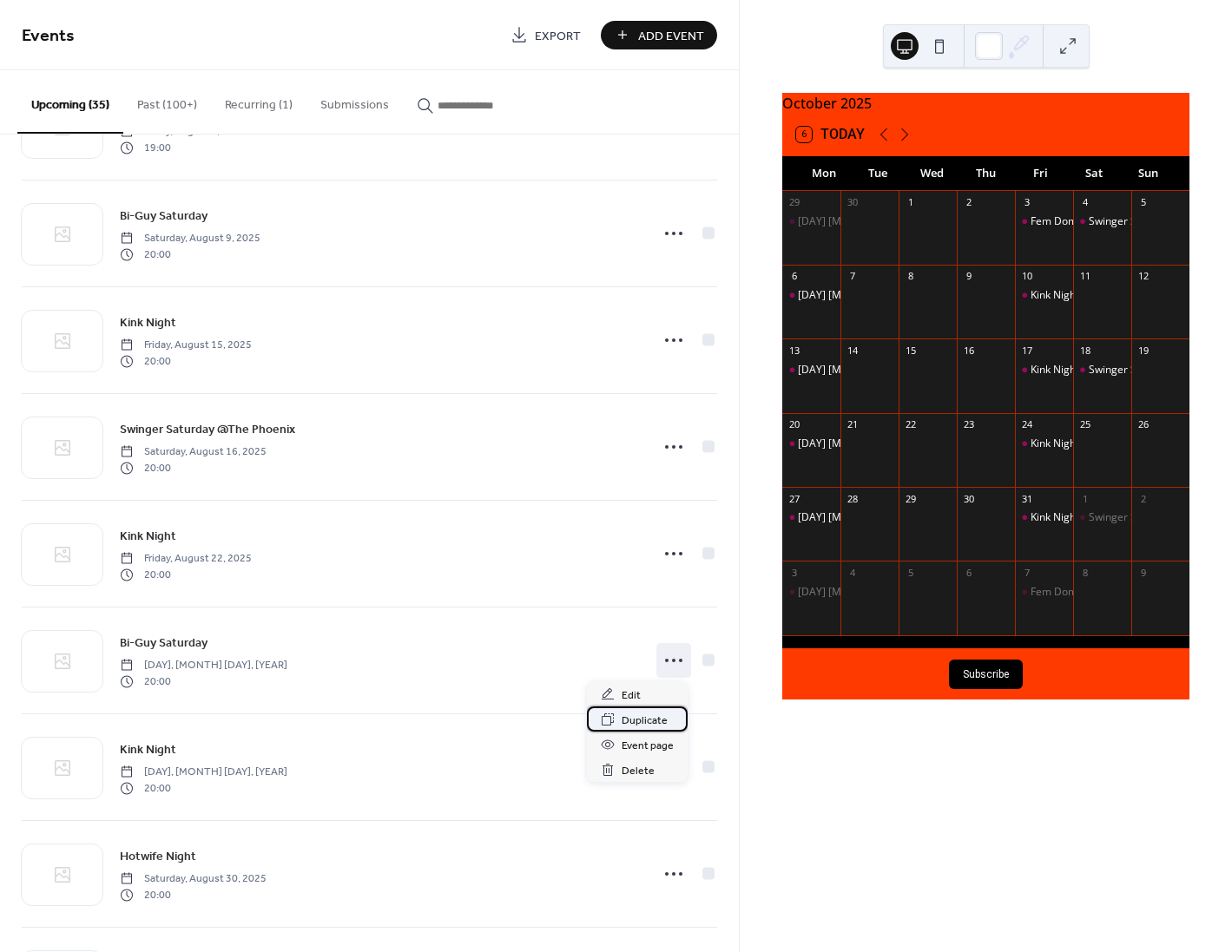 click on "Duplicate" at bounding box center (644, 720) 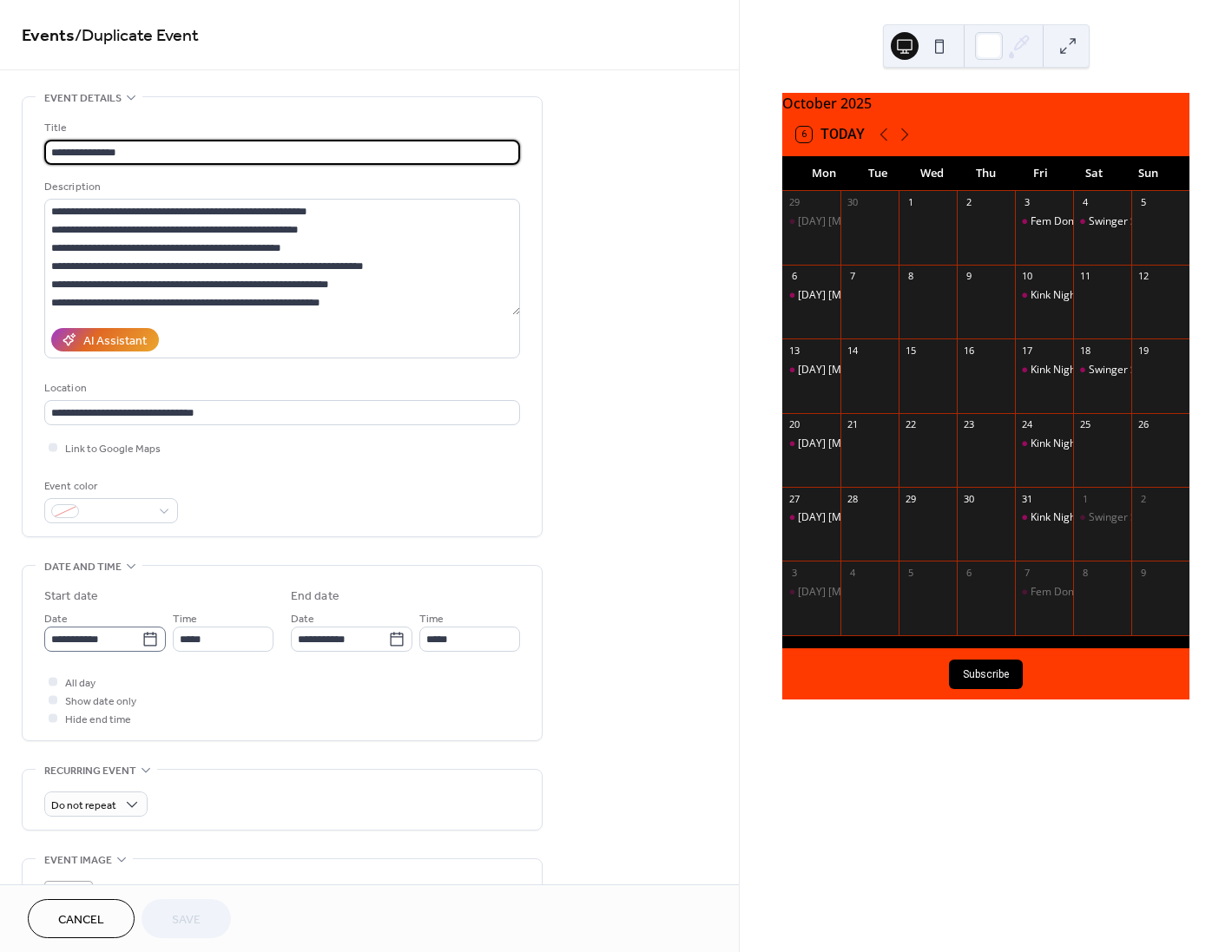 click 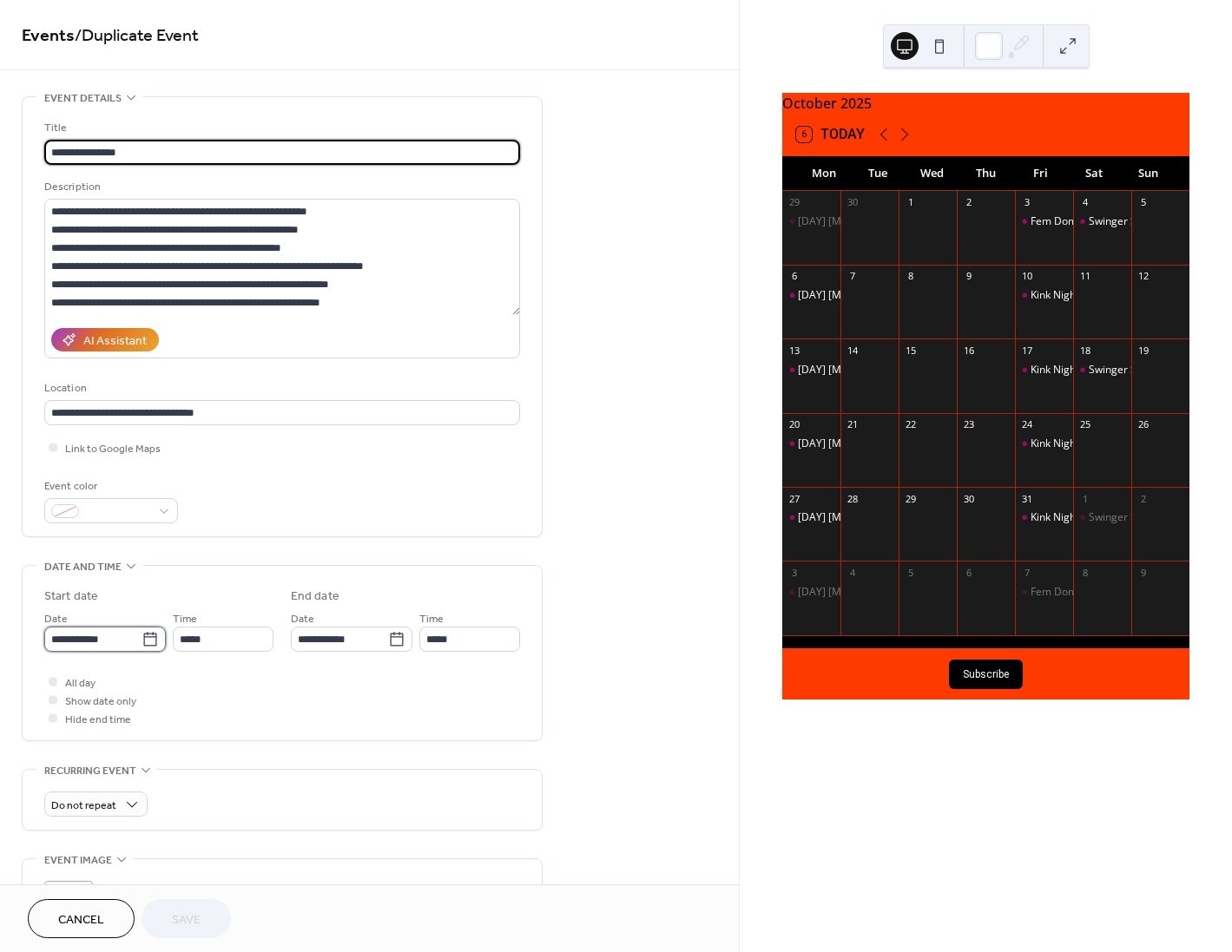 click on "**********" at bounding box center [93, 639] 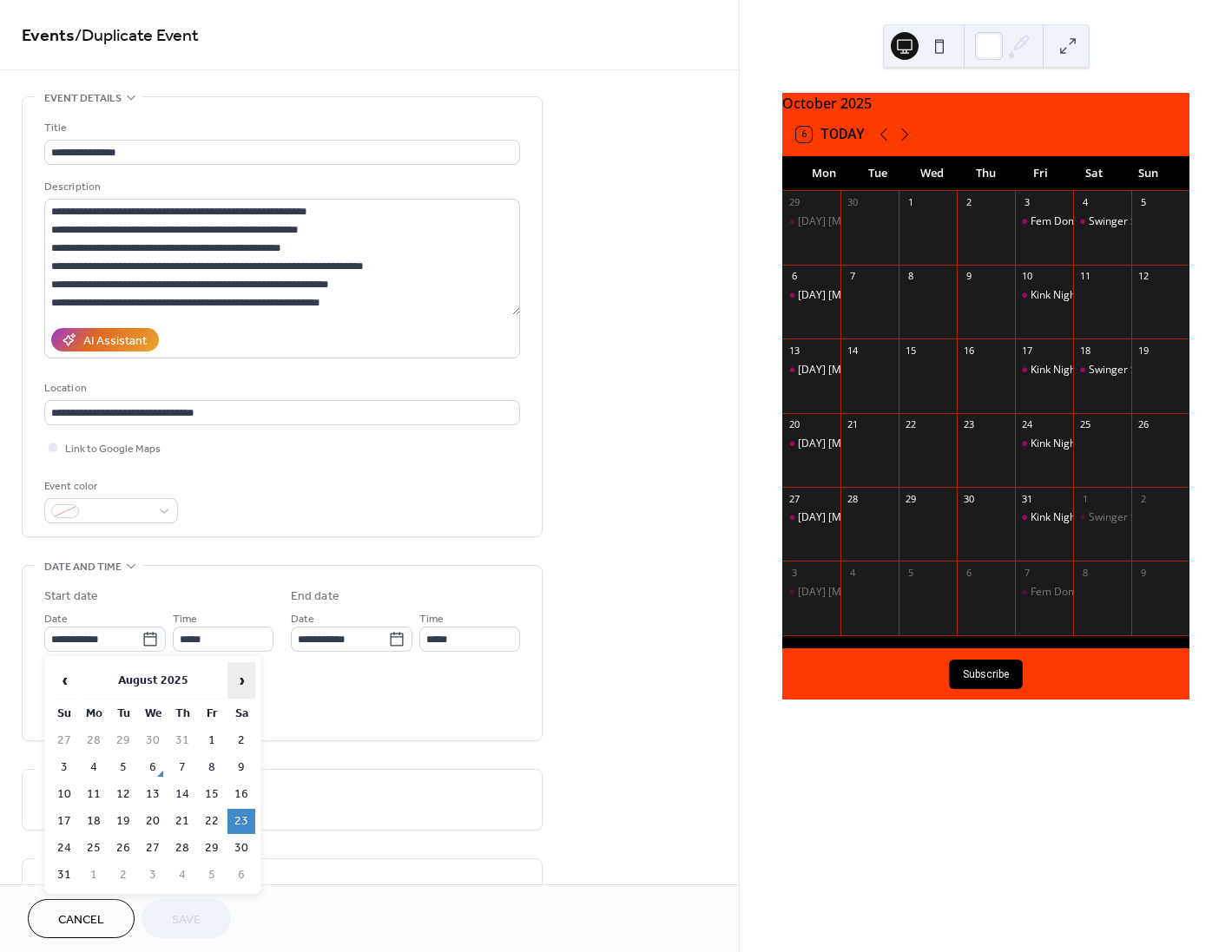 click on "›" at bounding box center [241, 680] 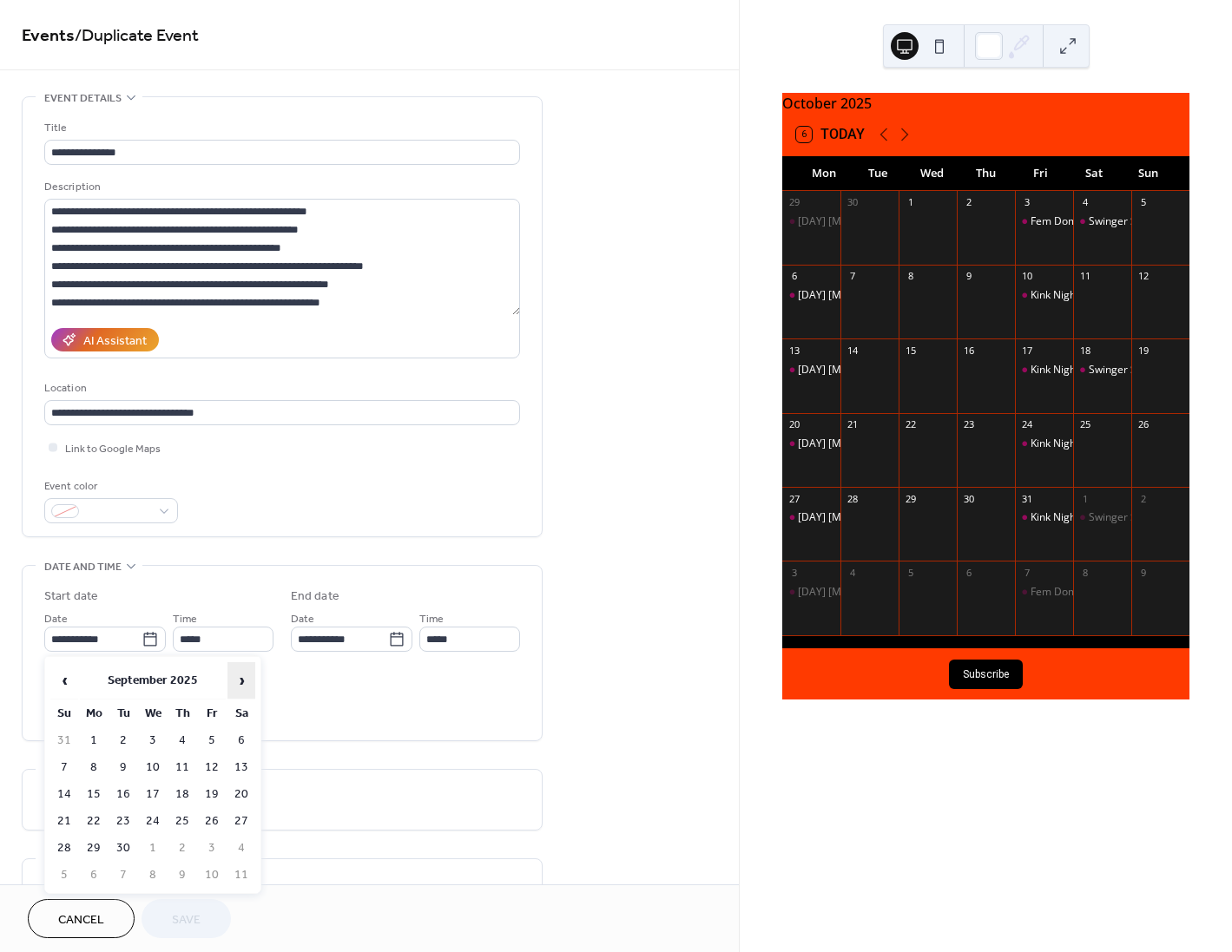 click on "›" at bounding box center (241, 680) 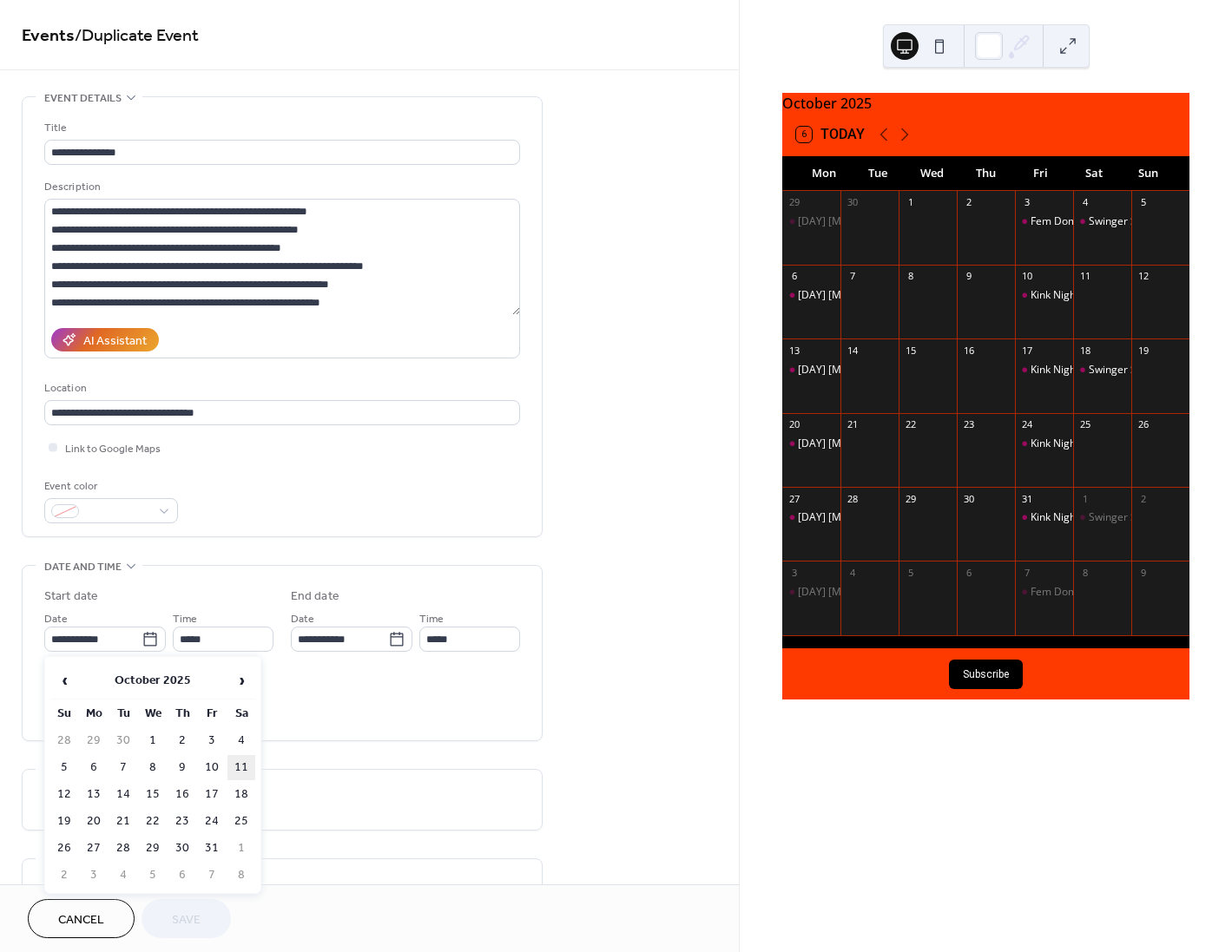 click on "11" at bounding box center [241, 767] 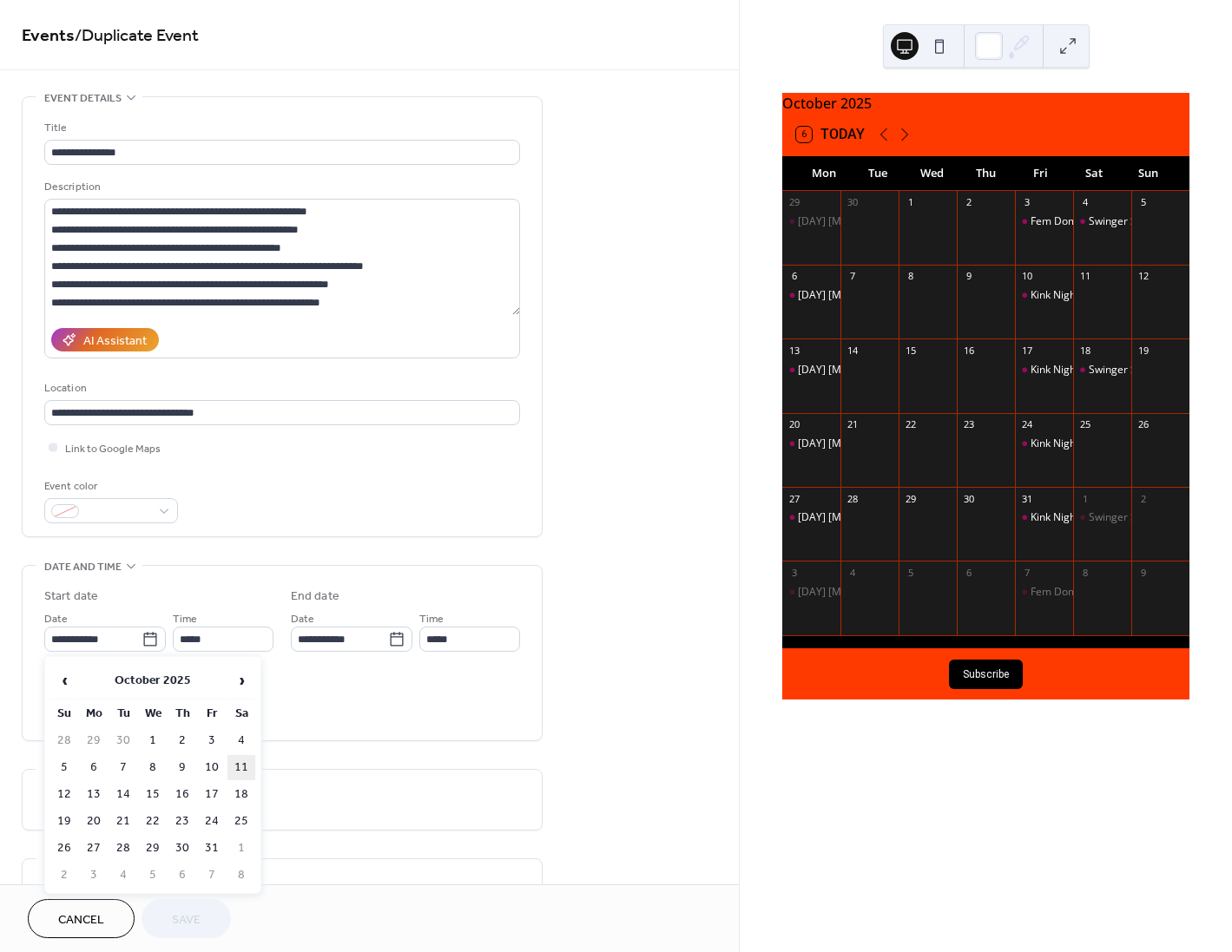 type on "**********" 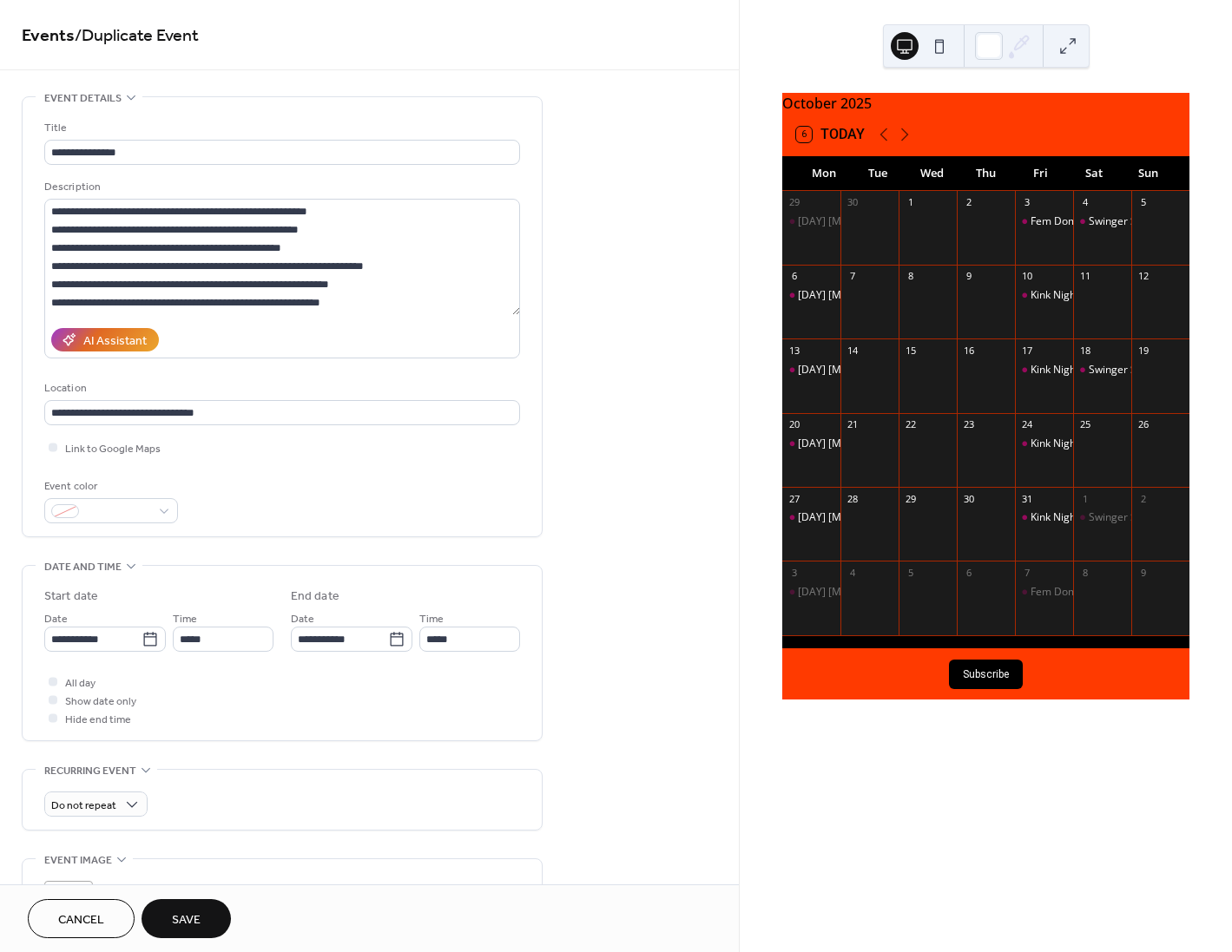 click on "Save" at bounding box center (186, 920) 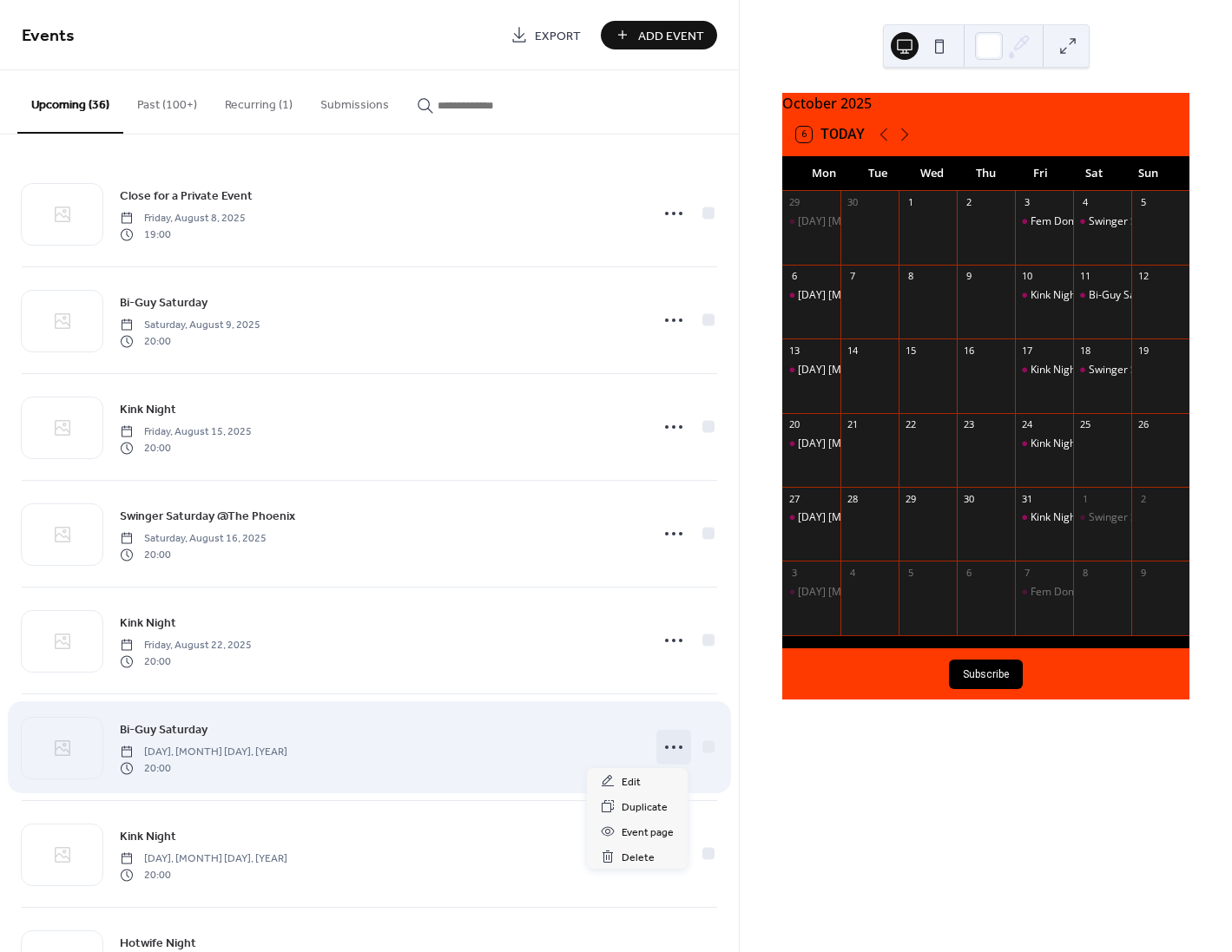 click 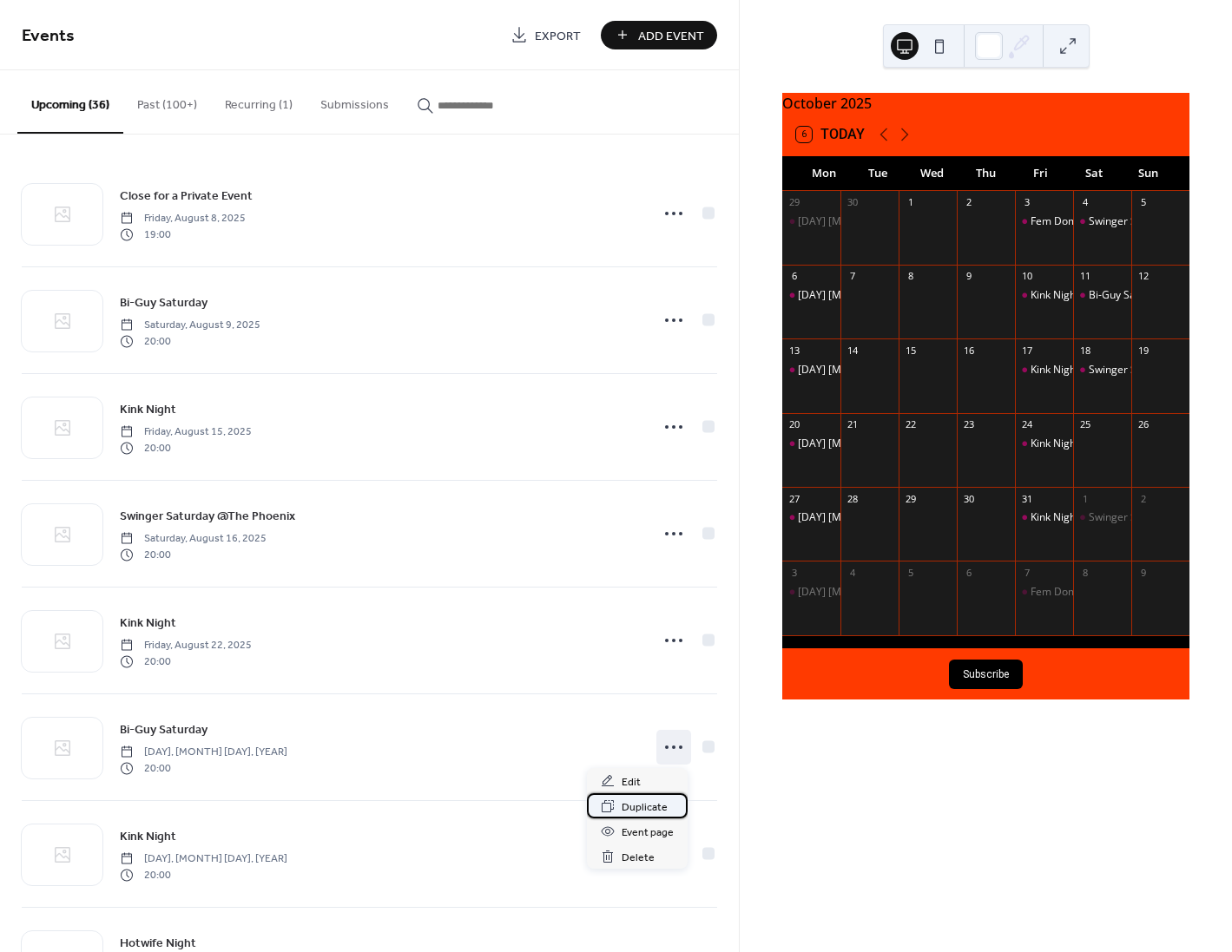 click on "Duplicate" at bounding box center [644, 807] 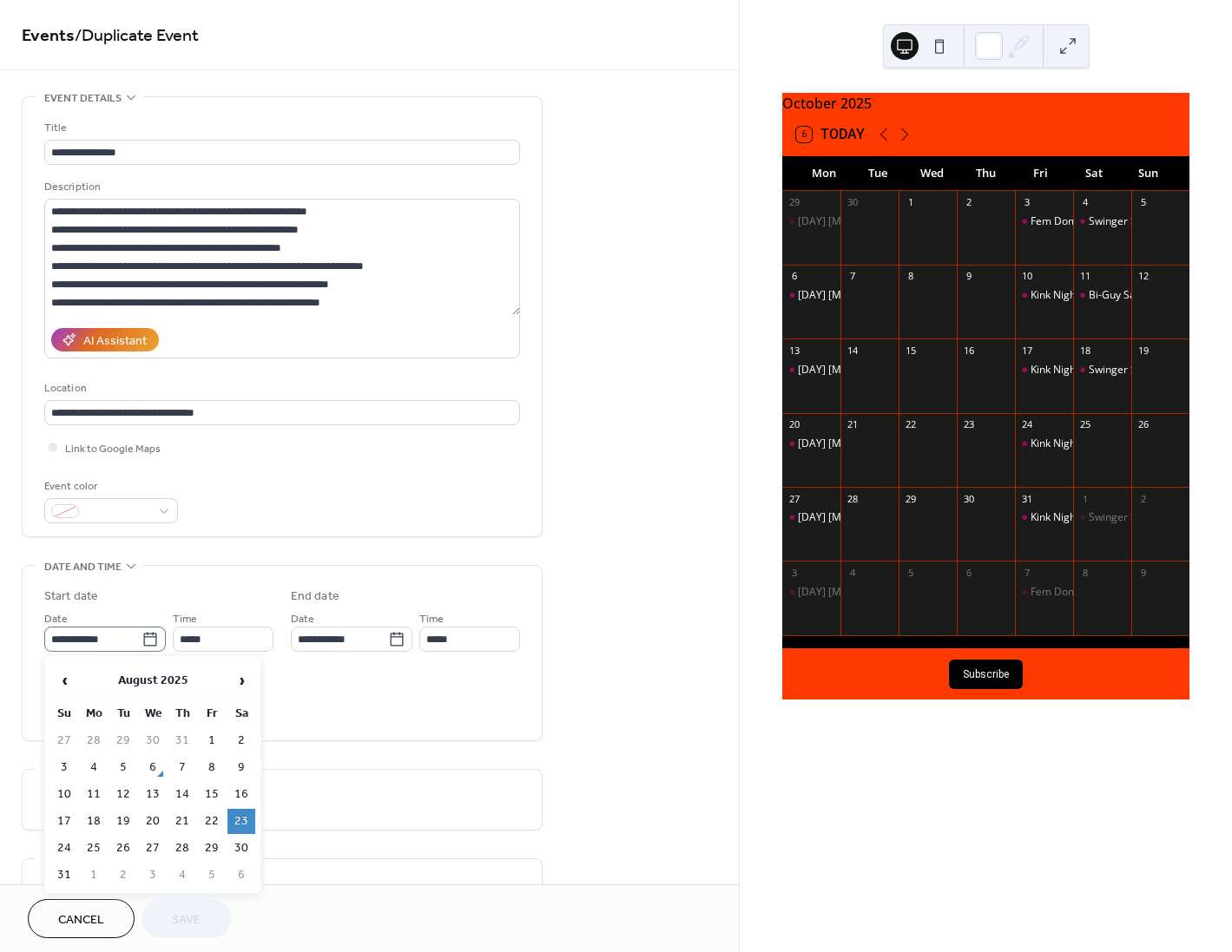 click 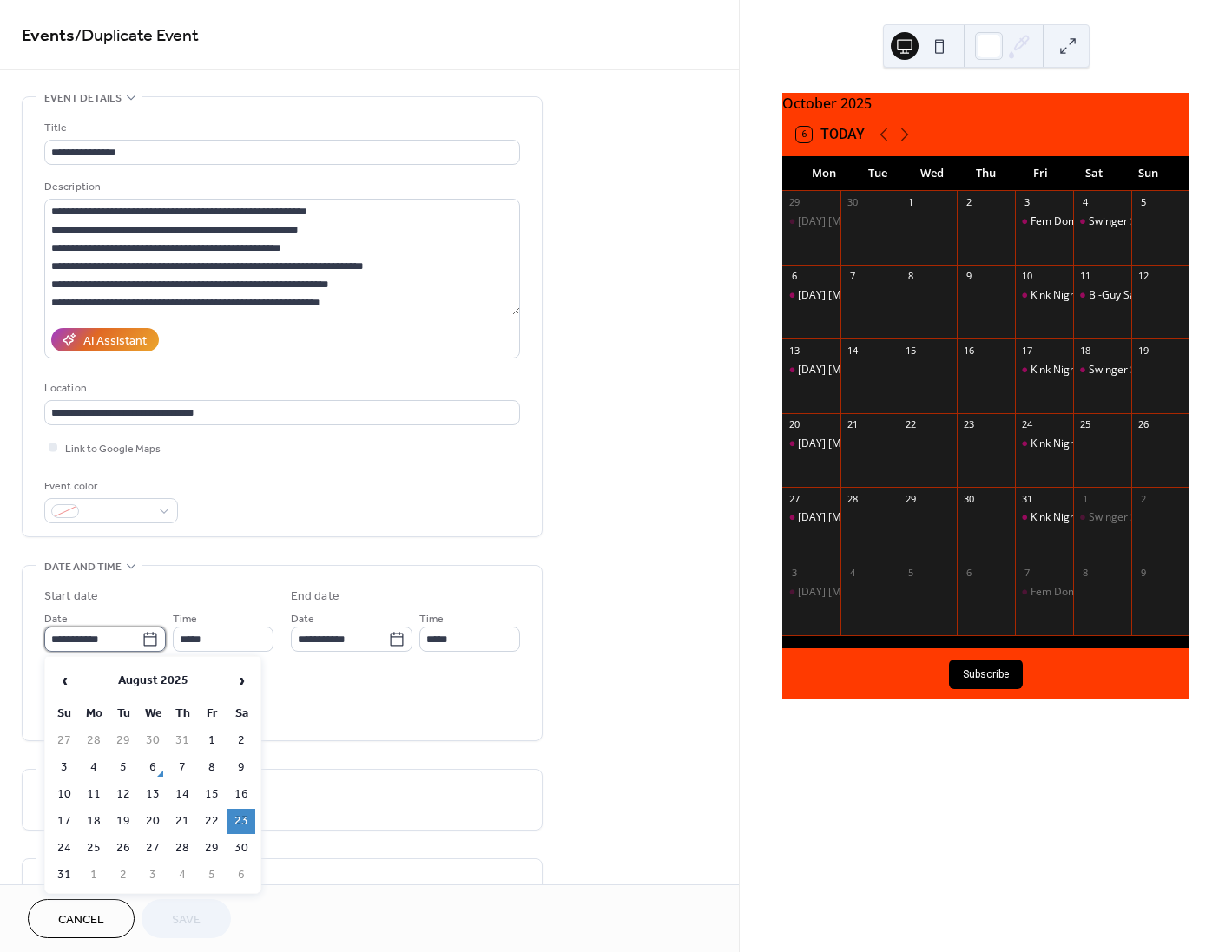 click on "**********" at bounding box center [93, 639] 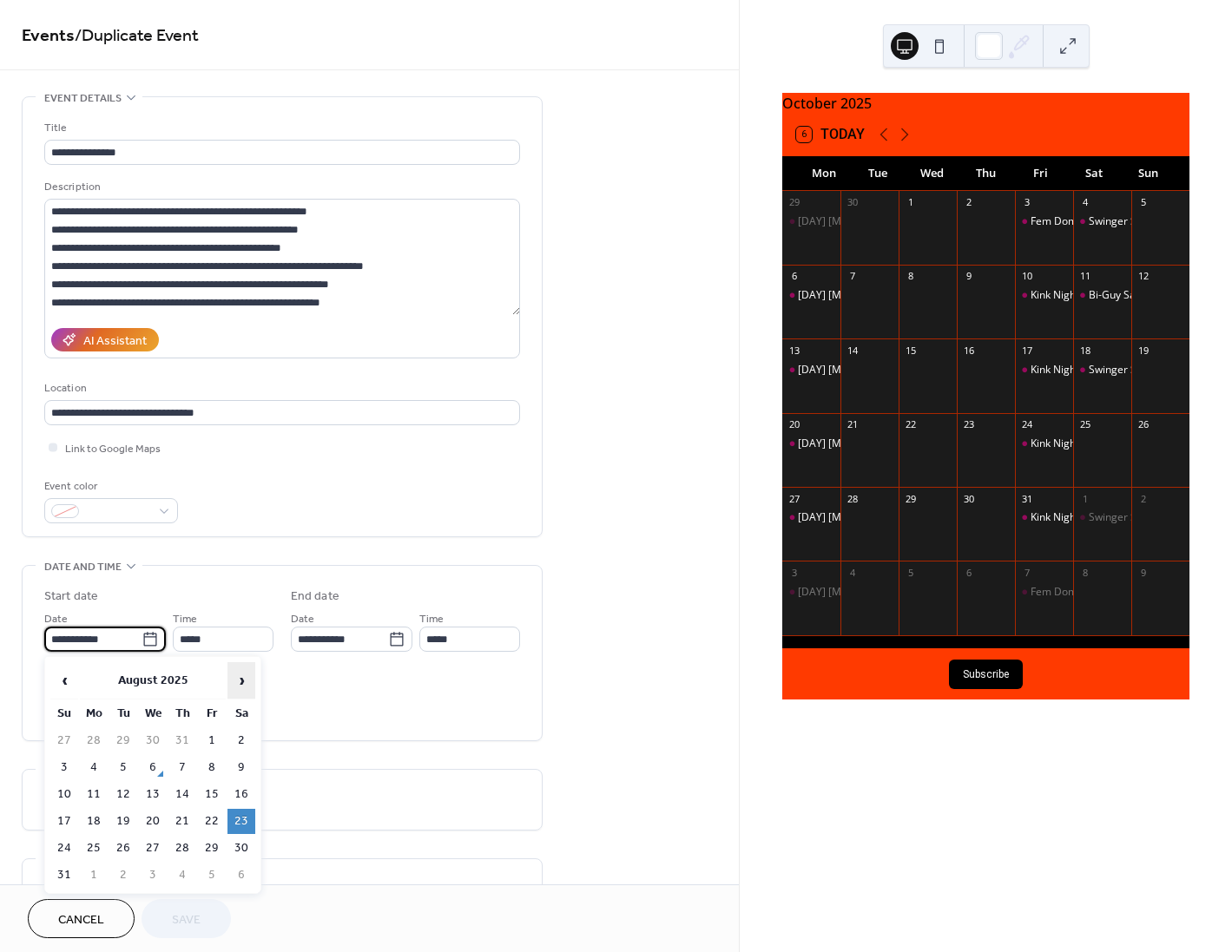 click on "›" at bounding box center [241, 680] 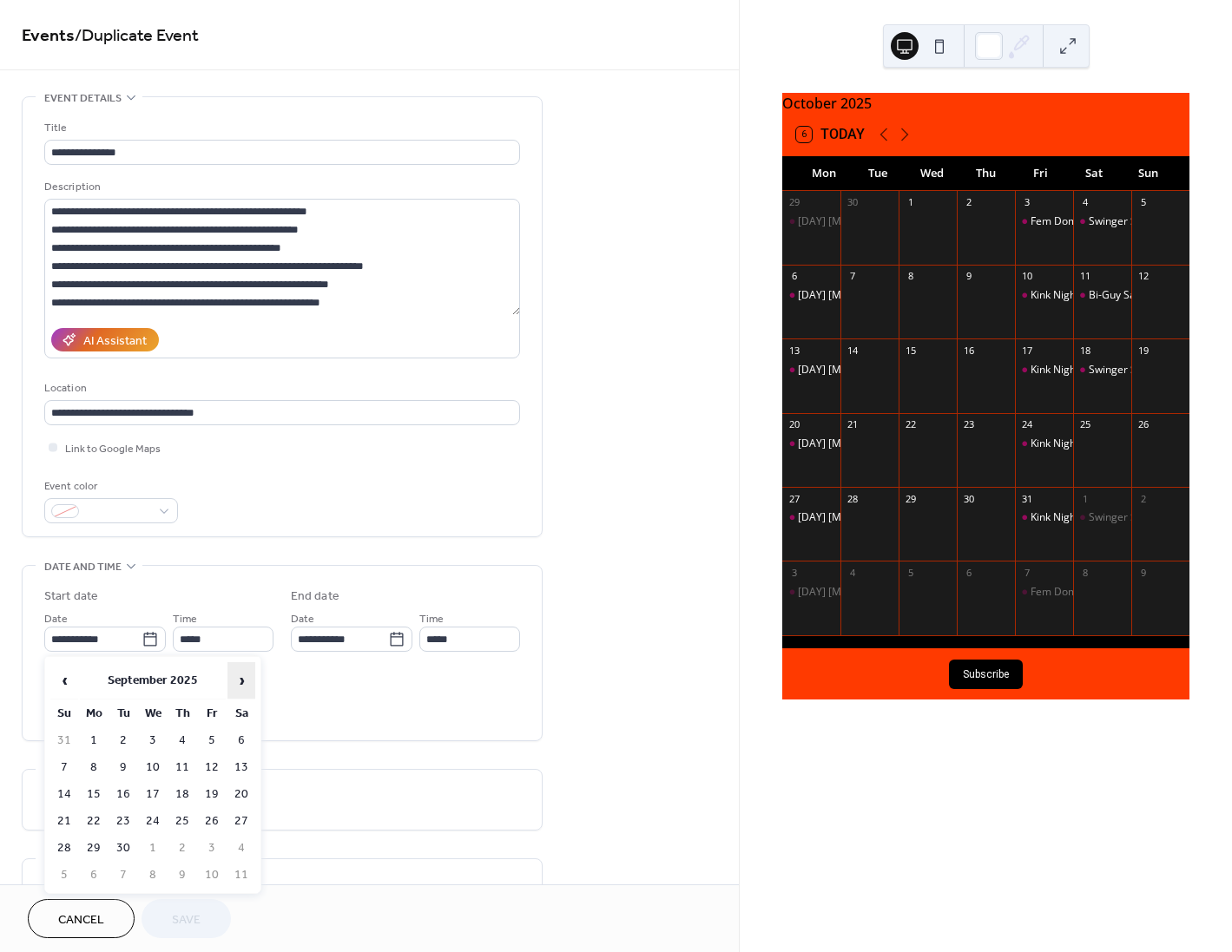 click on "›" at bounding box center (241, 680) 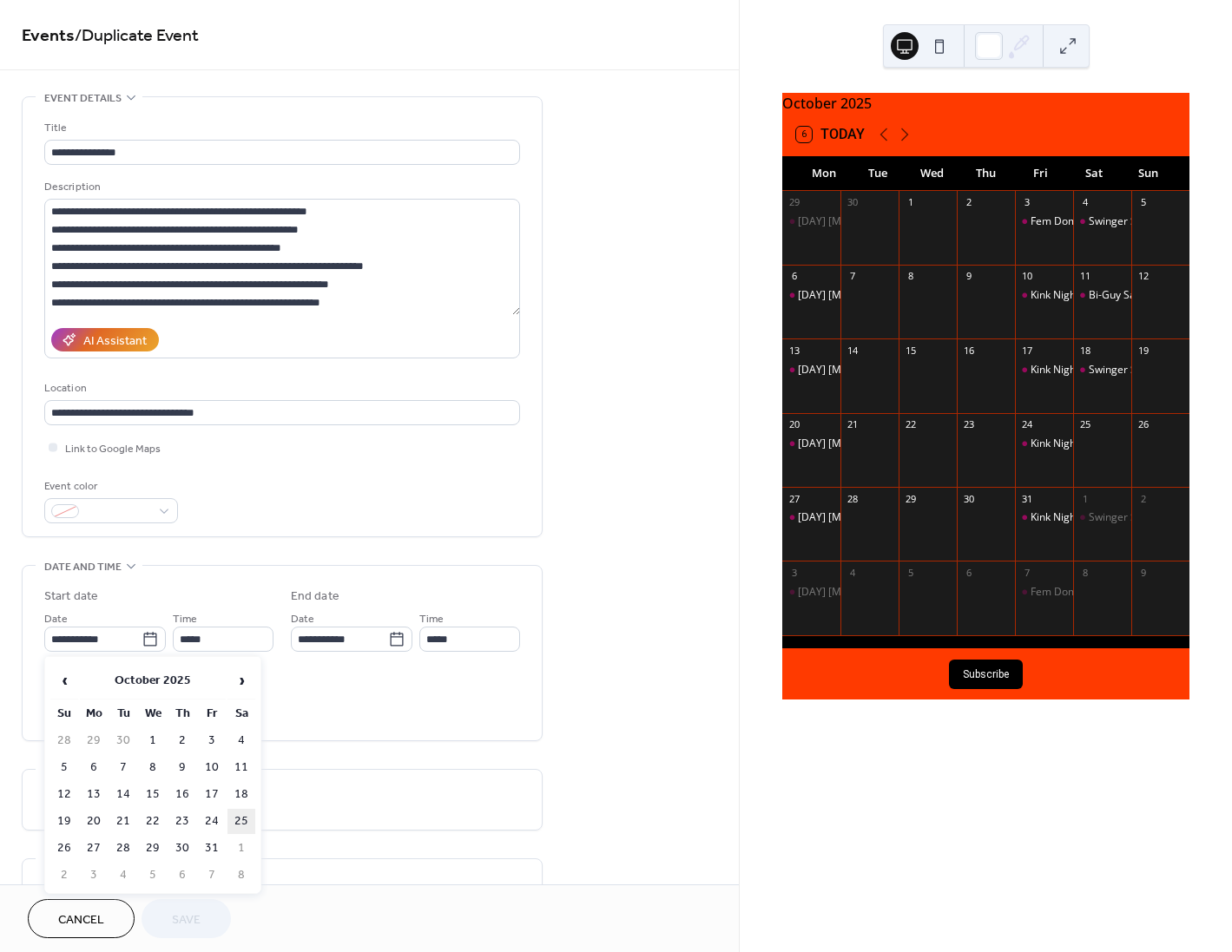 click on "25" at bounding box center [241, 821] 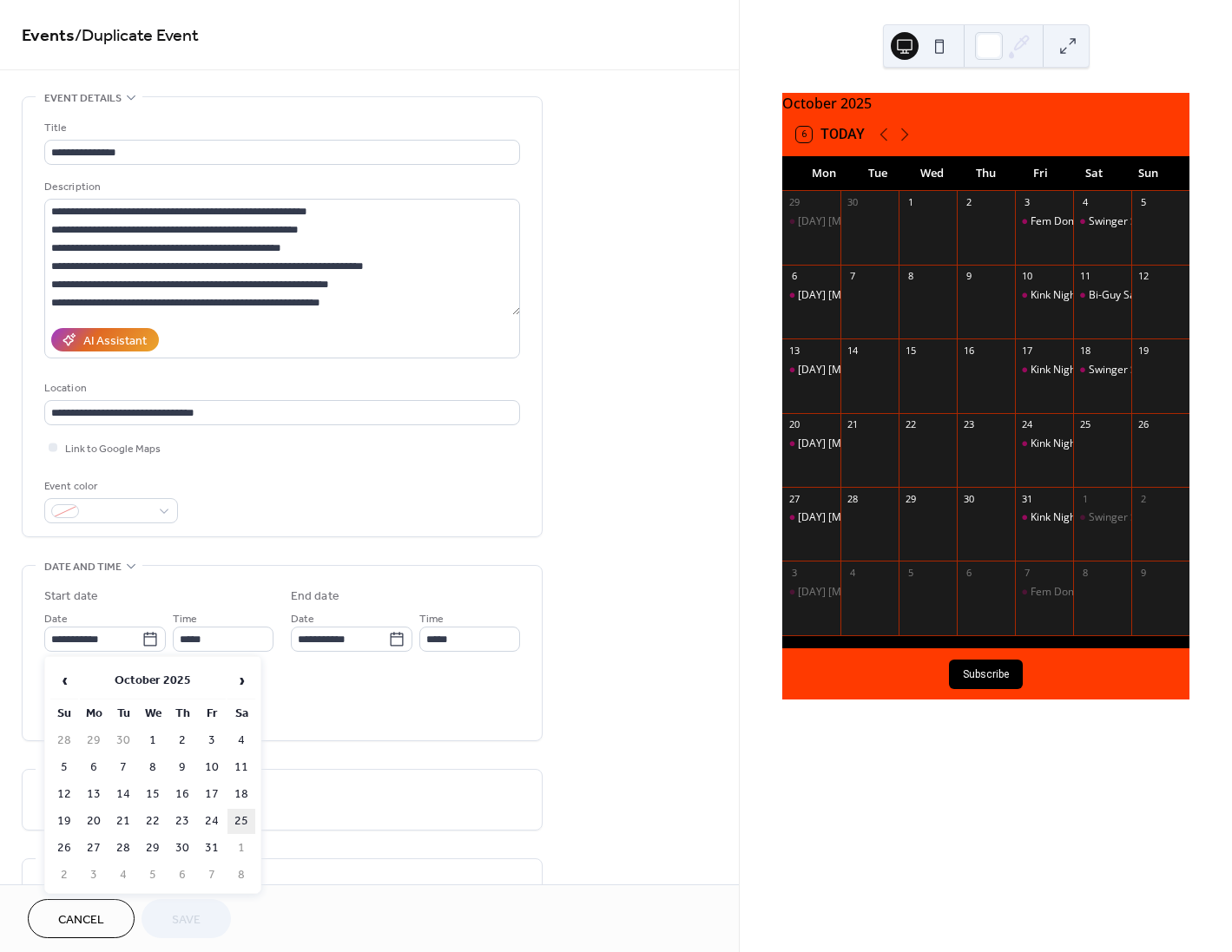 type on "**********" 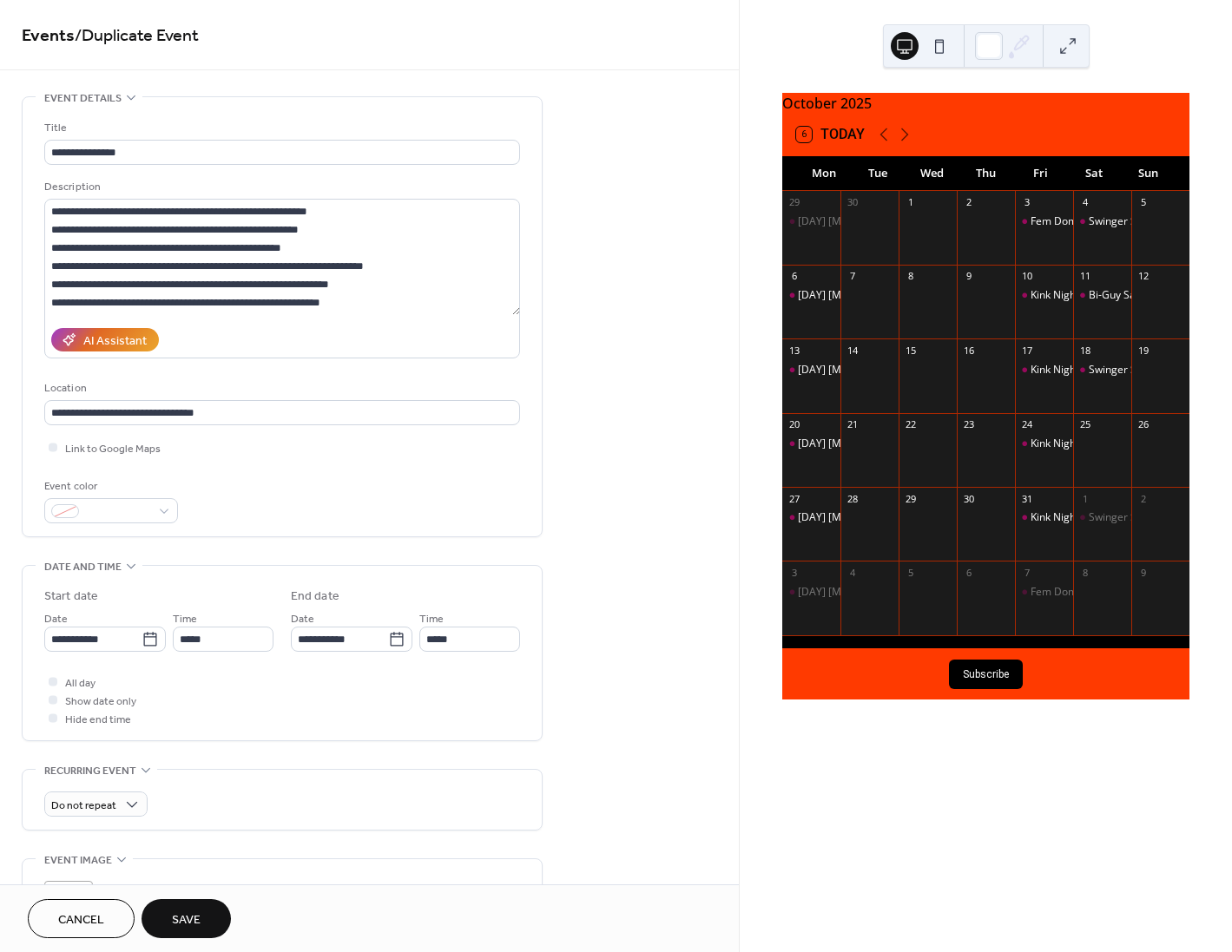 click on "Save" at bounding box center [186, 918] 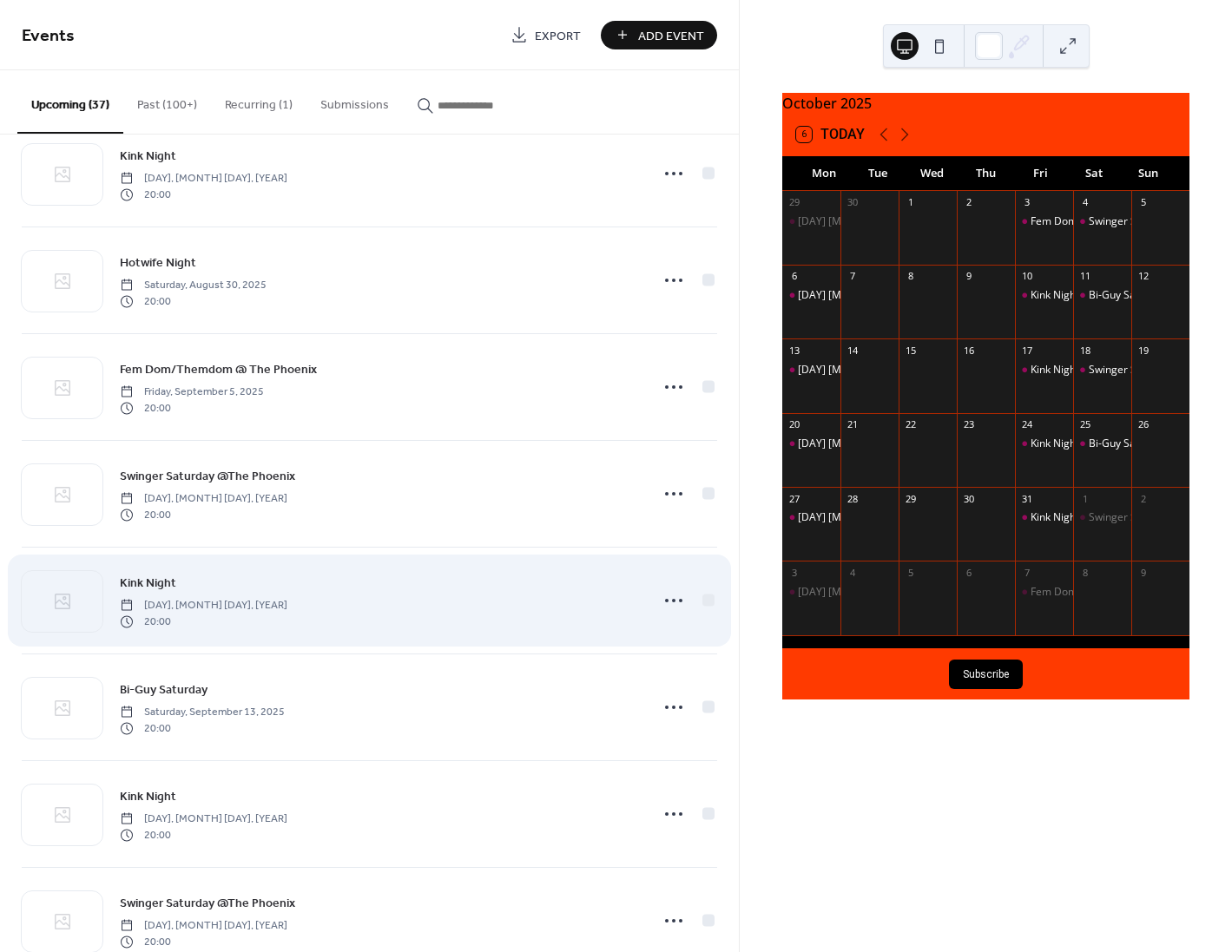 scroll, scrollTop: 1041, scrollLeft: 0, axis: vertical 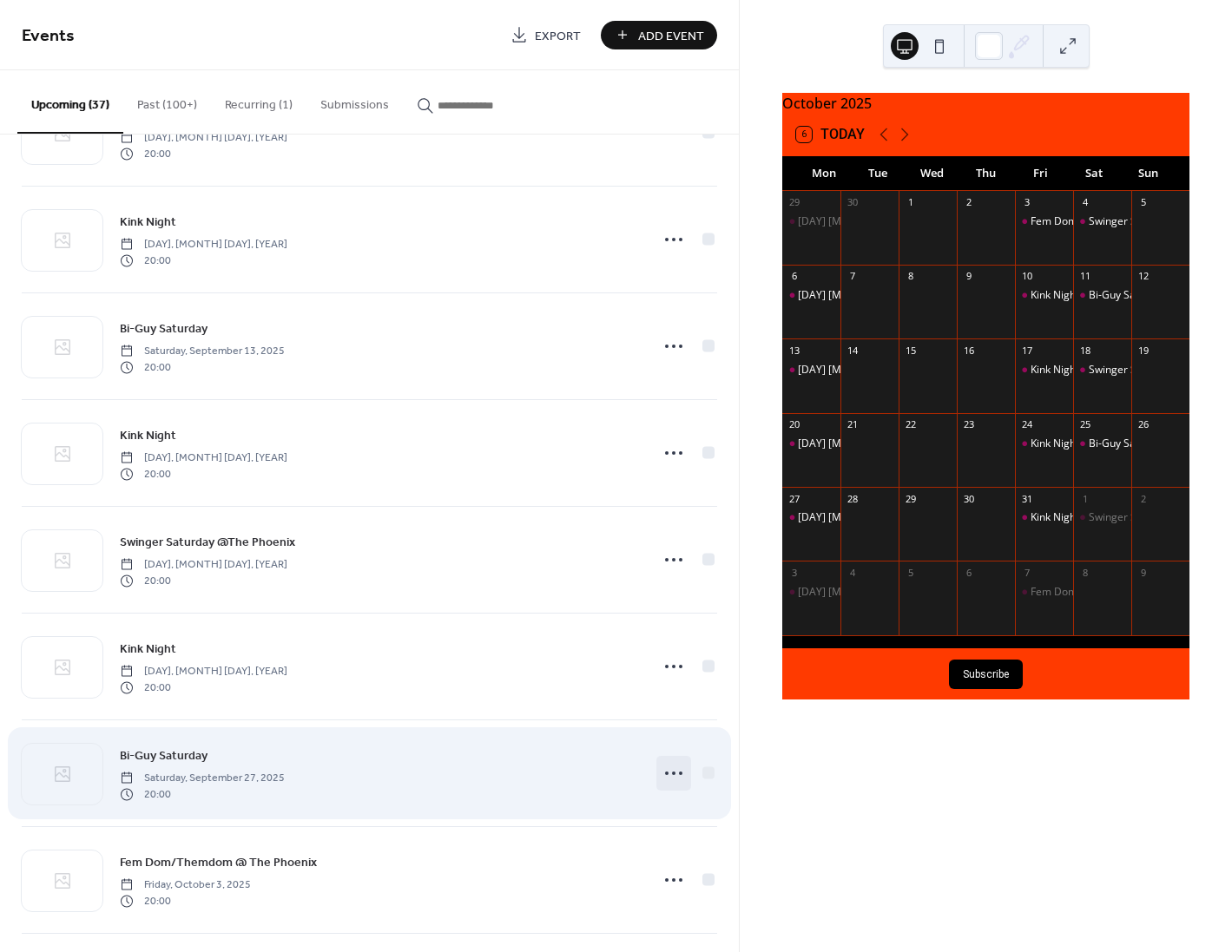 click 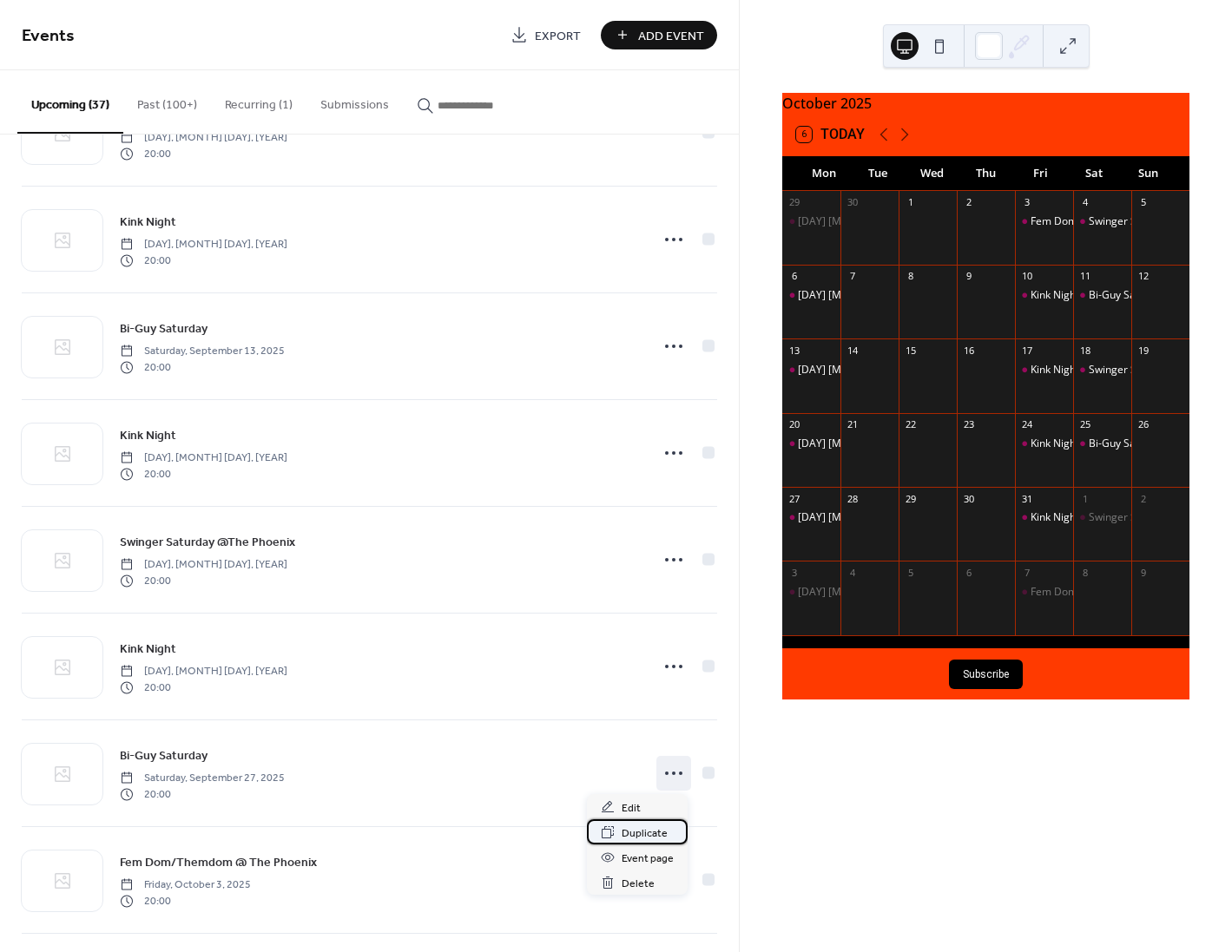 click on "Duplicate" at bounding box center (644, 833) 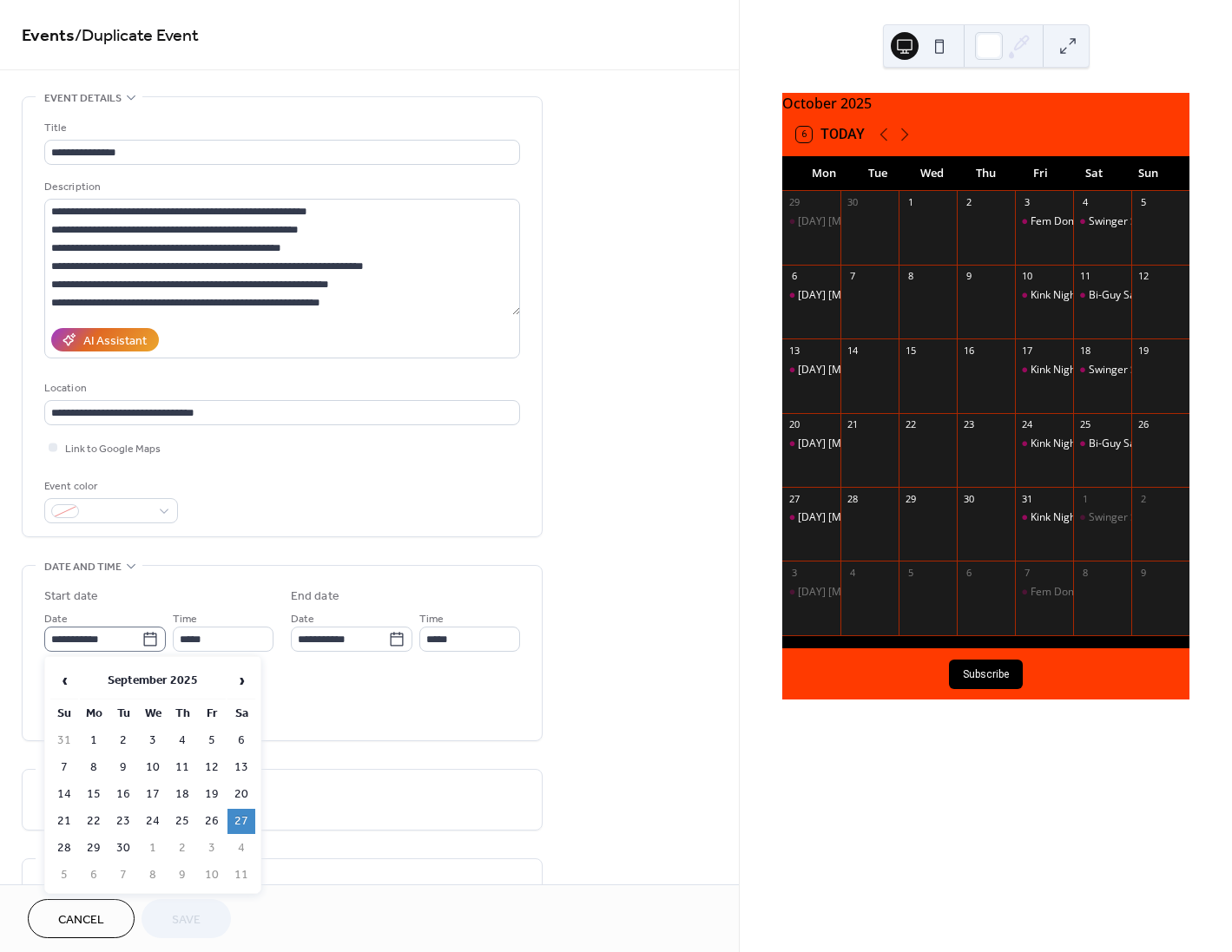 click 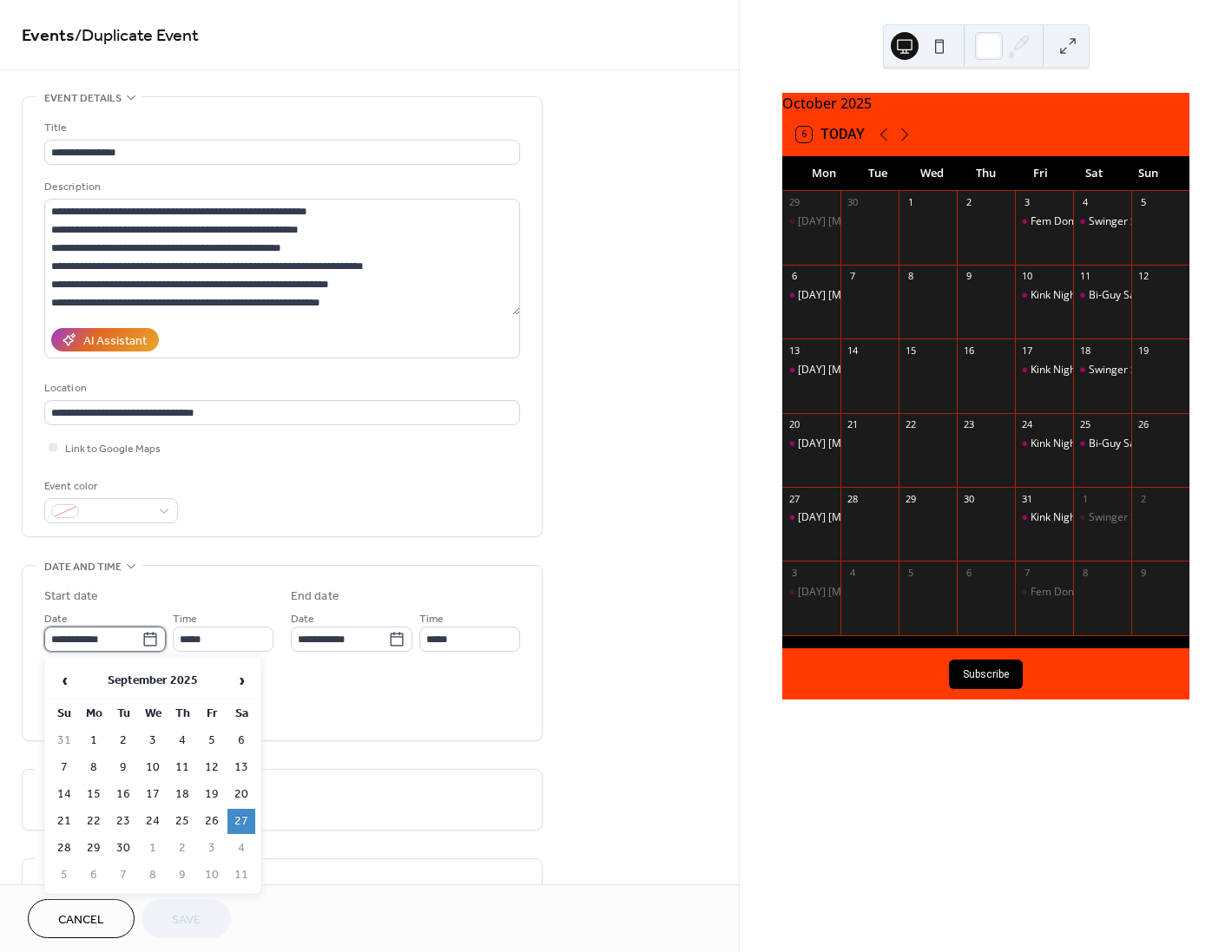 click on "**********" at bounding box center [93, 639] 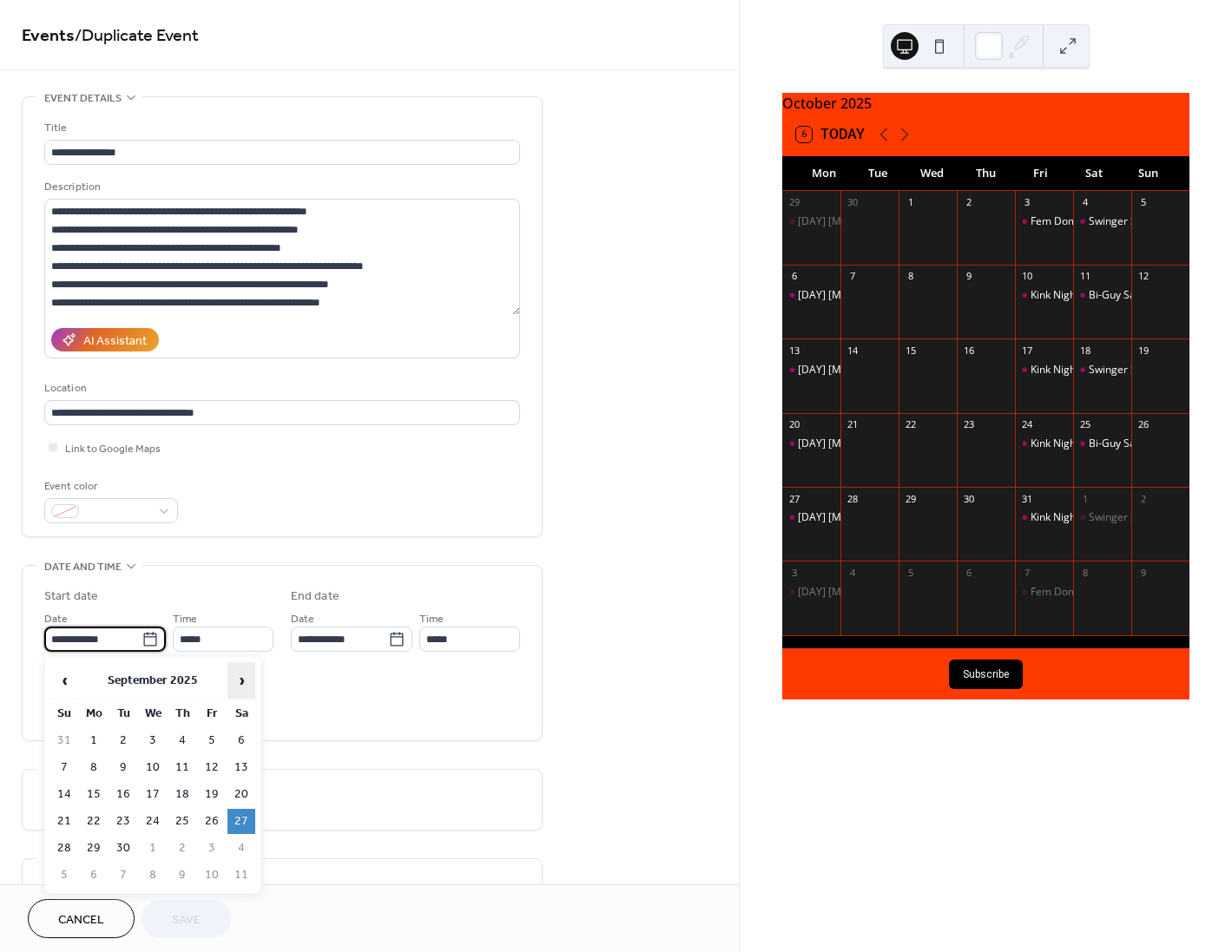 click on "›" at bounding box center [241, 680] 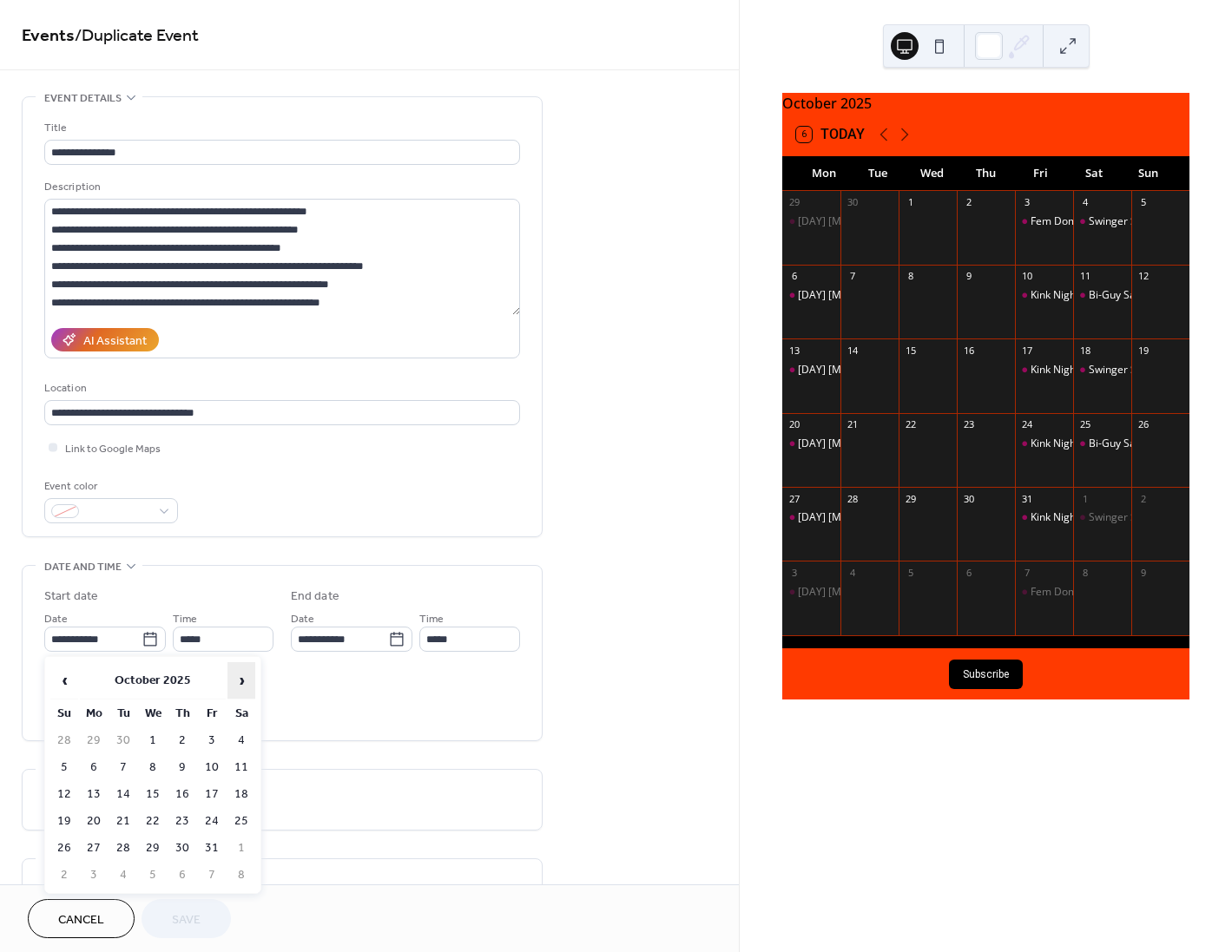 click on "›" at bounding box center (241, 680) 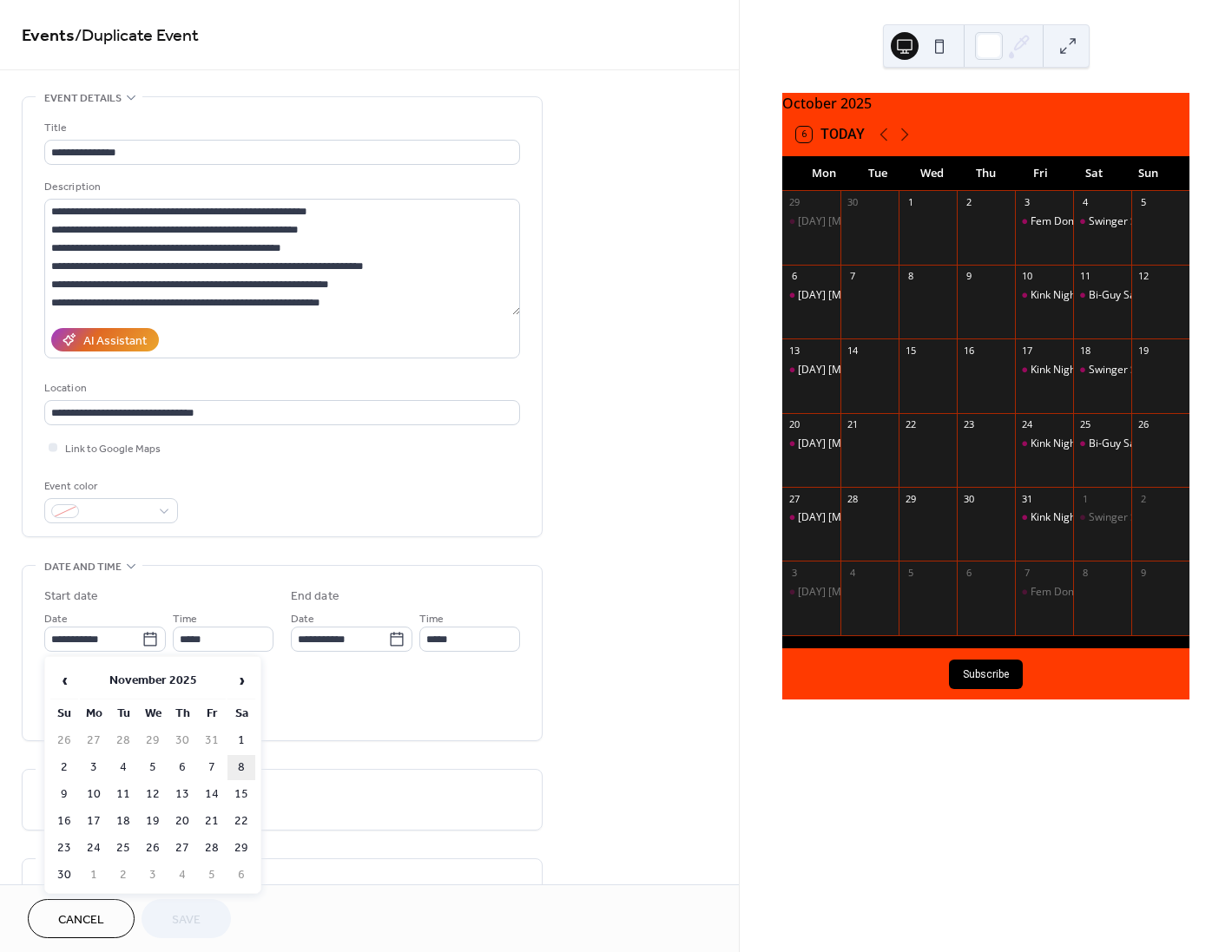 click on "8" at bounding box center [241, 767] 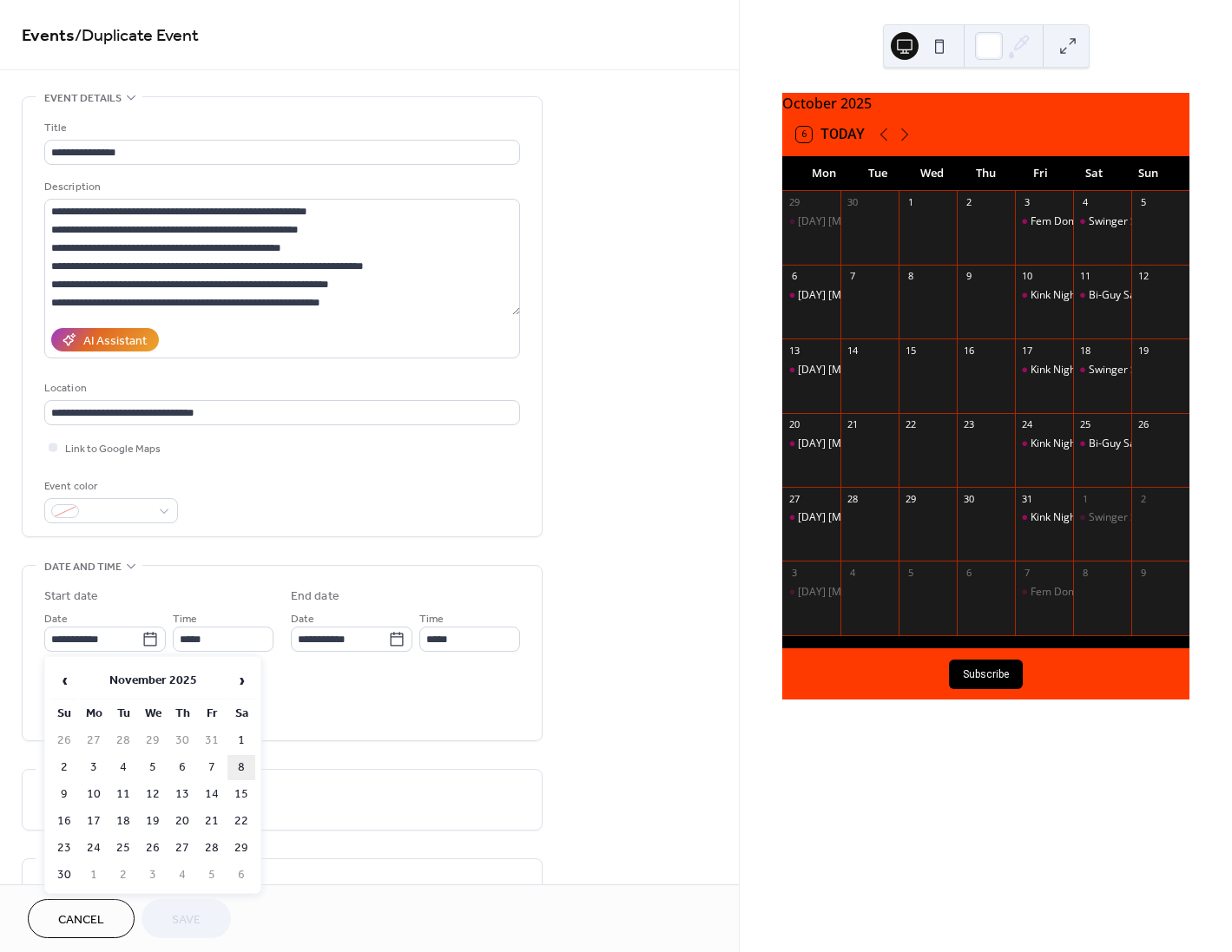 type on "**********" 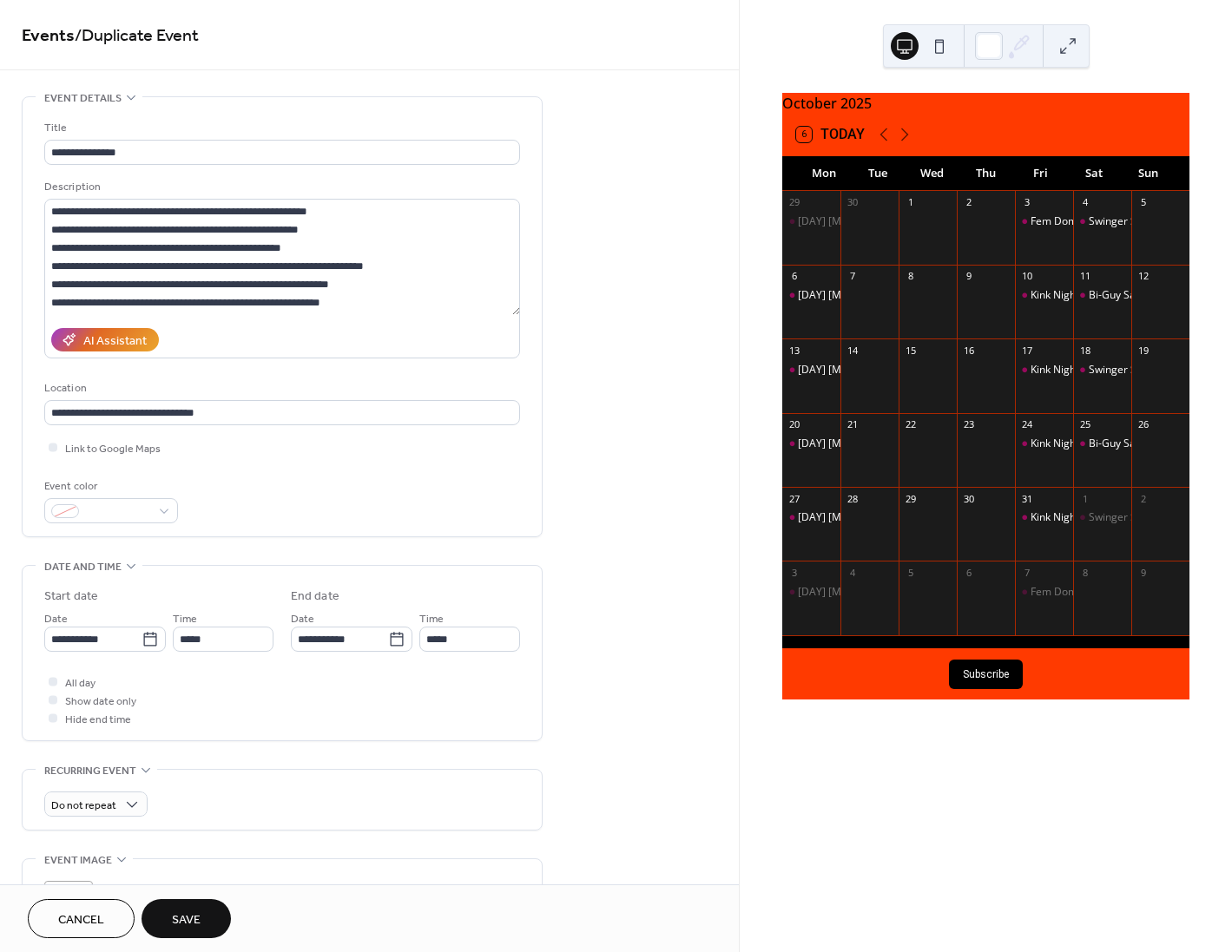 click on "Save" at bounding box center (186, 918) 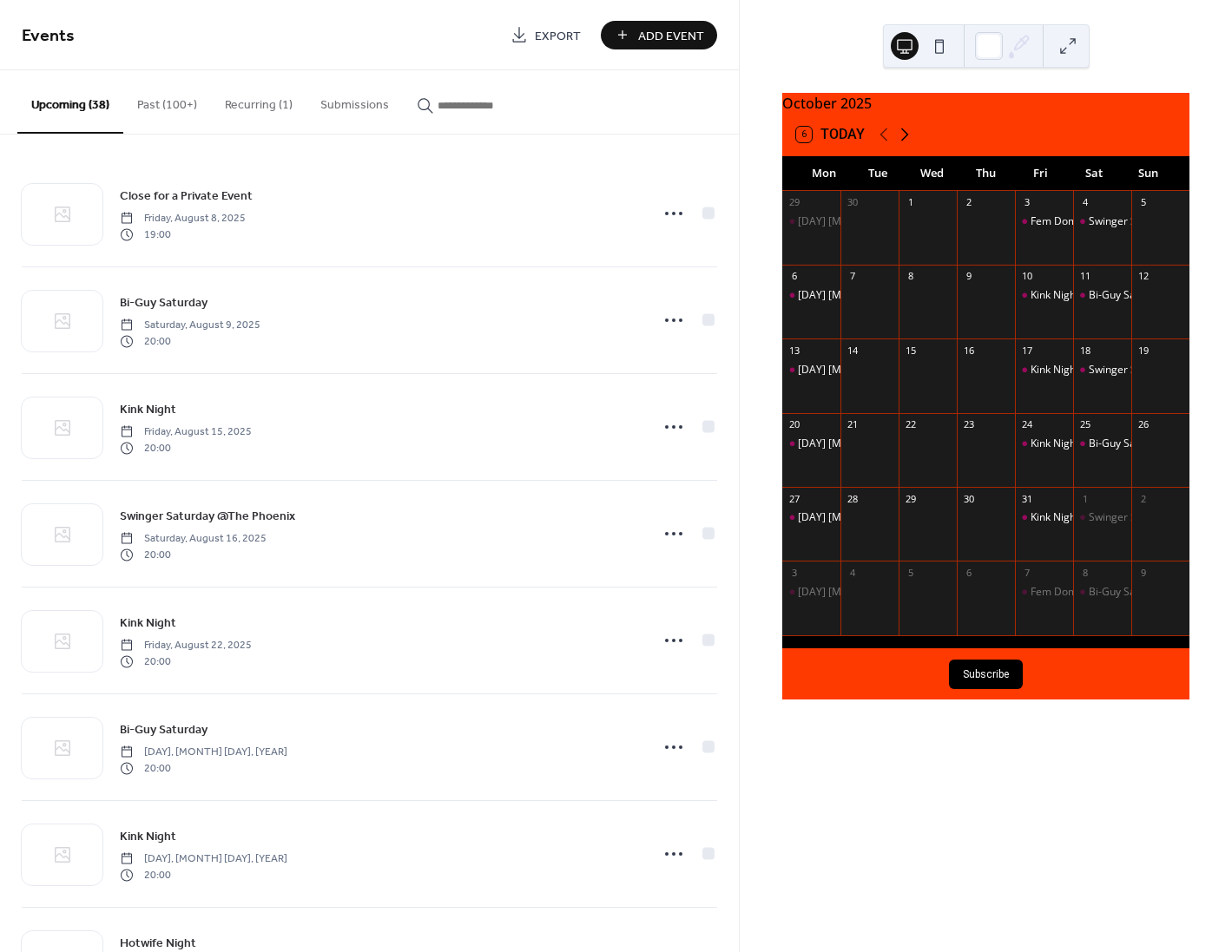 click 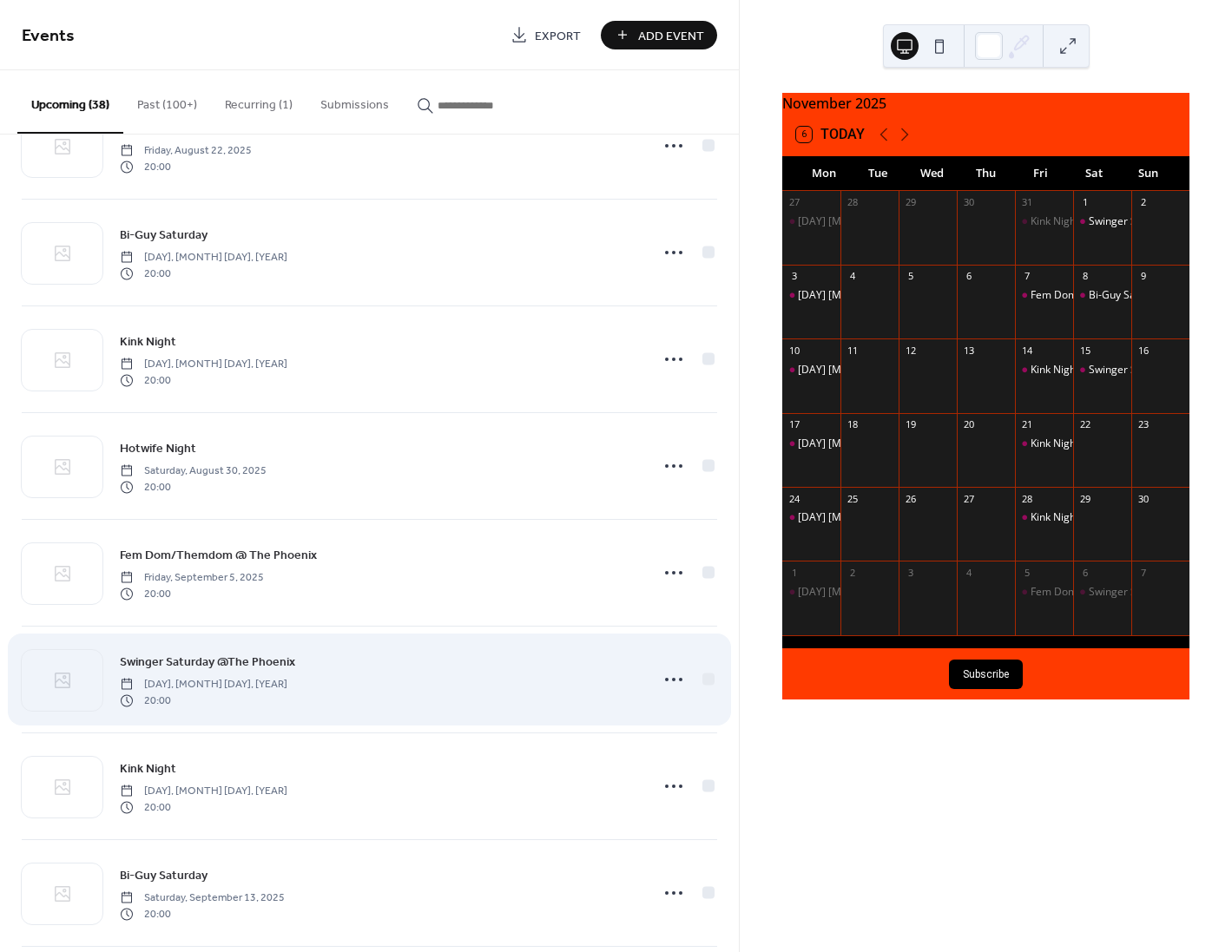 scroll, scrollTop: 868, scrollLeft: 0, axis: vertical 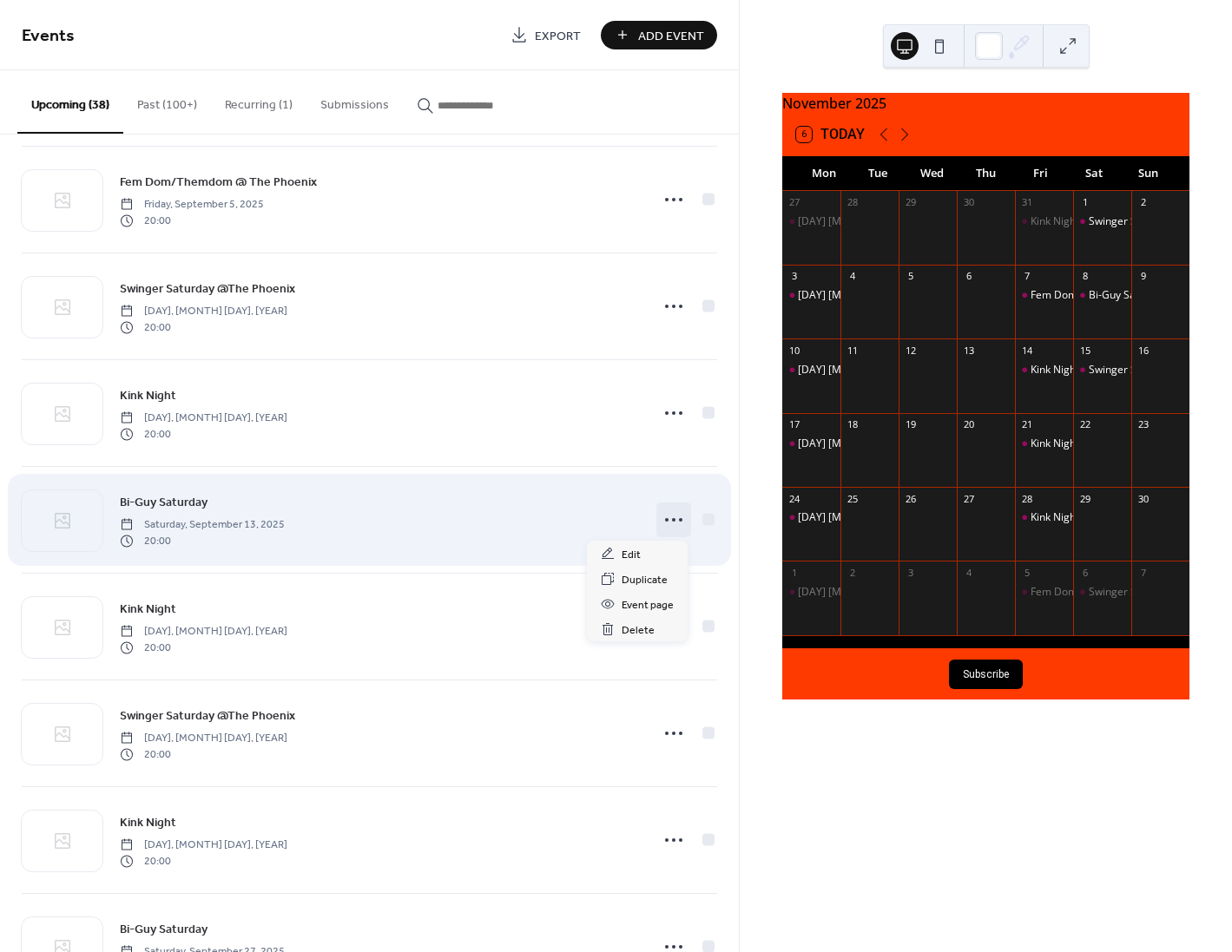 click 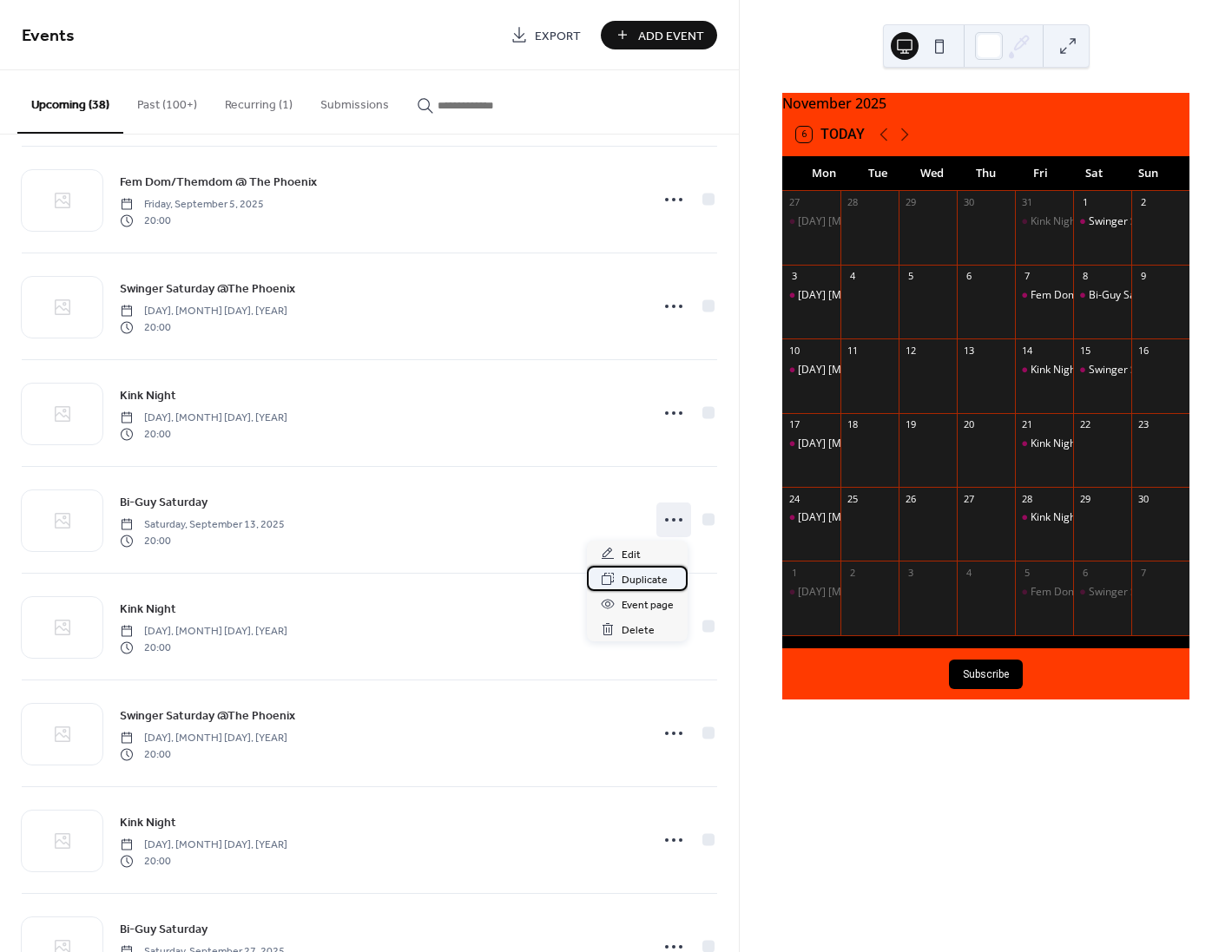 click on "Duplicate" at bounding box center [644, 580] 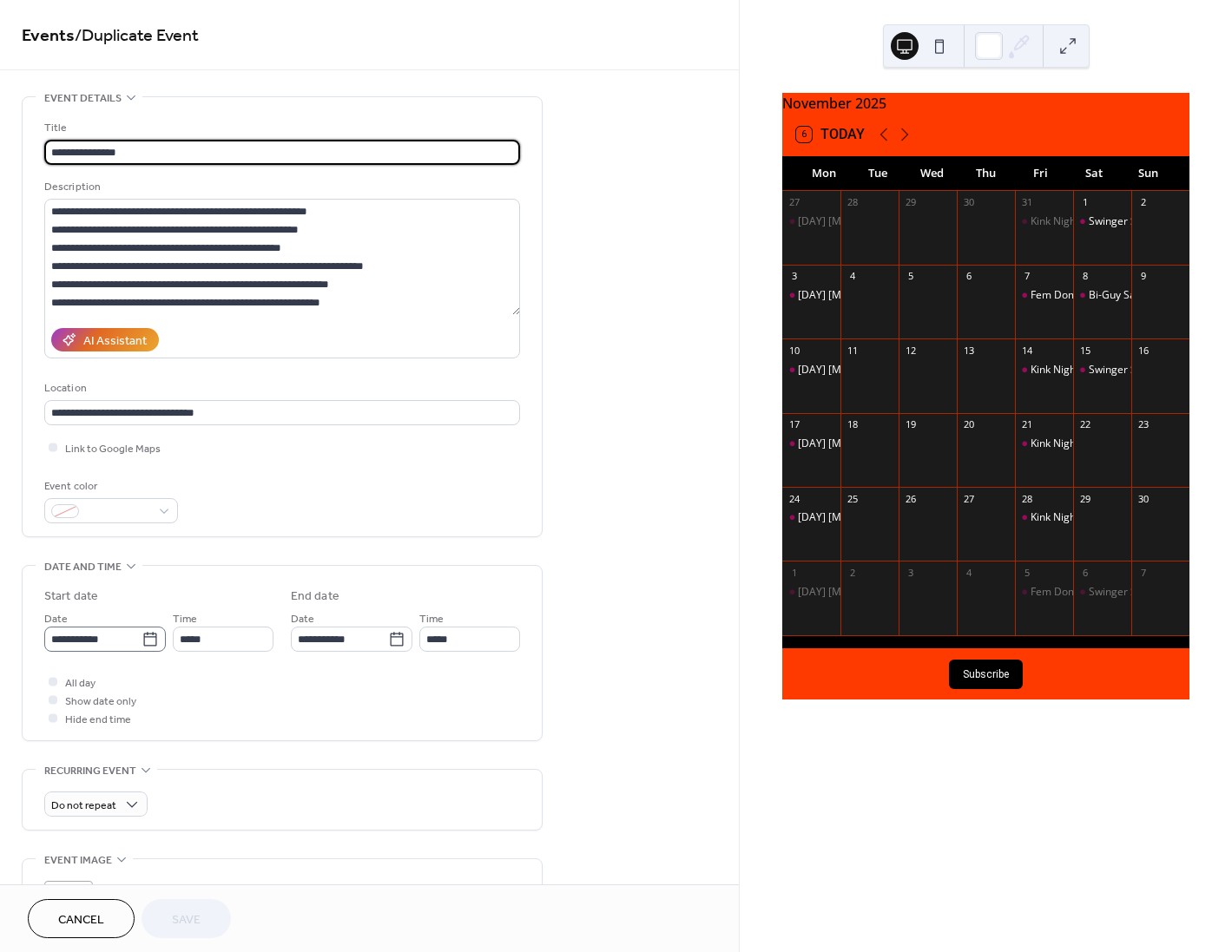 click 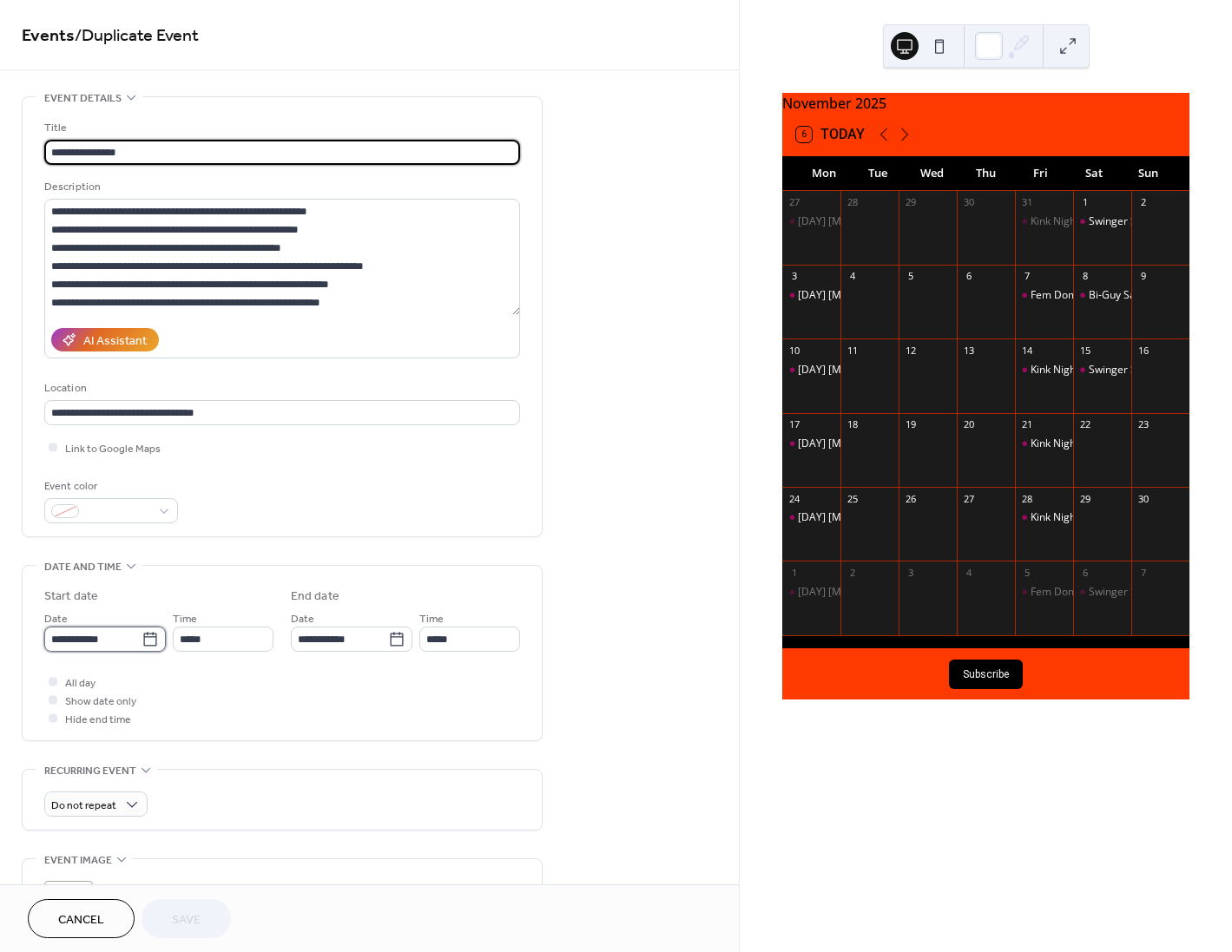 click on "**********" at bounding box center (93, 639) 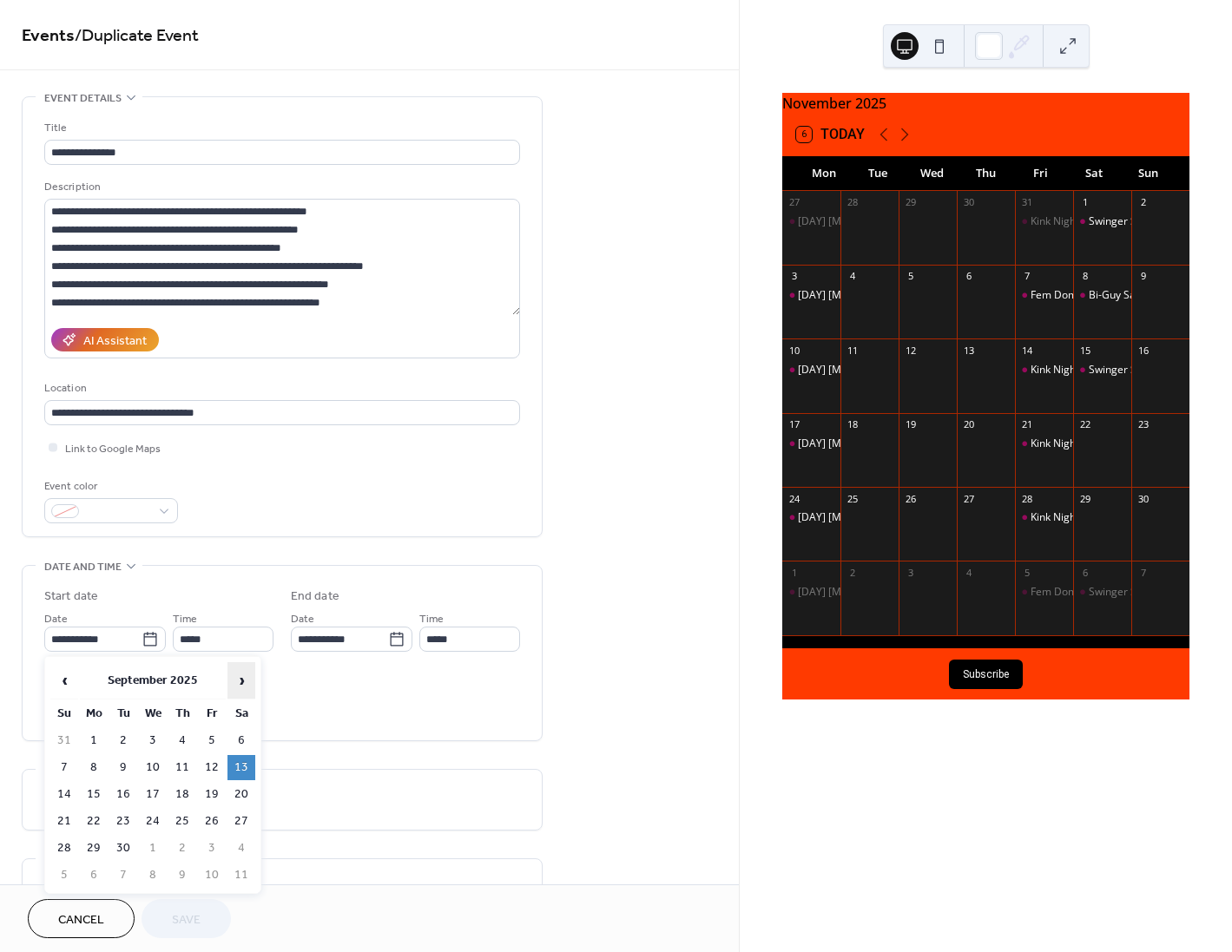 click on "›" at bounding box center [241, 680] 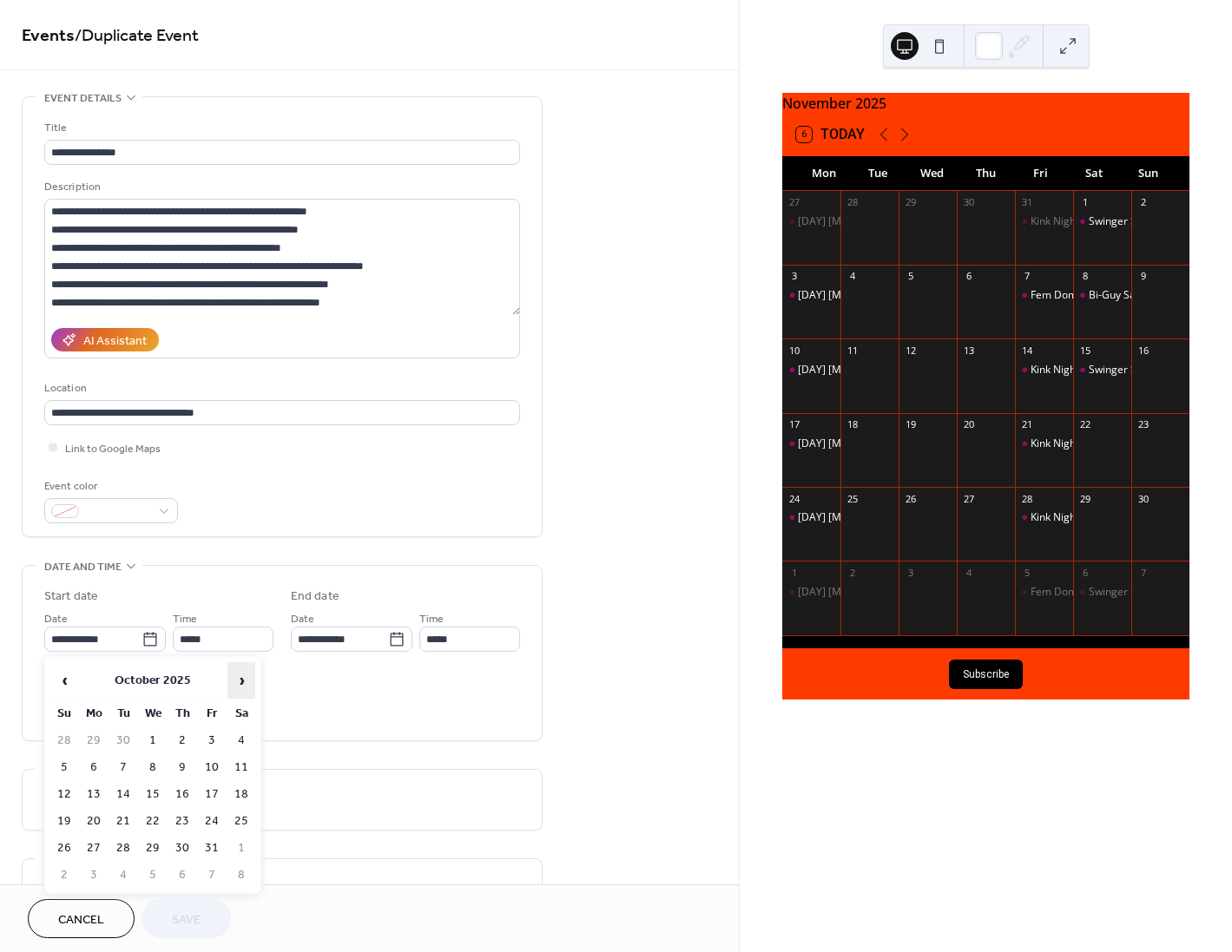 click on "›" at bounding box center (241, 680) 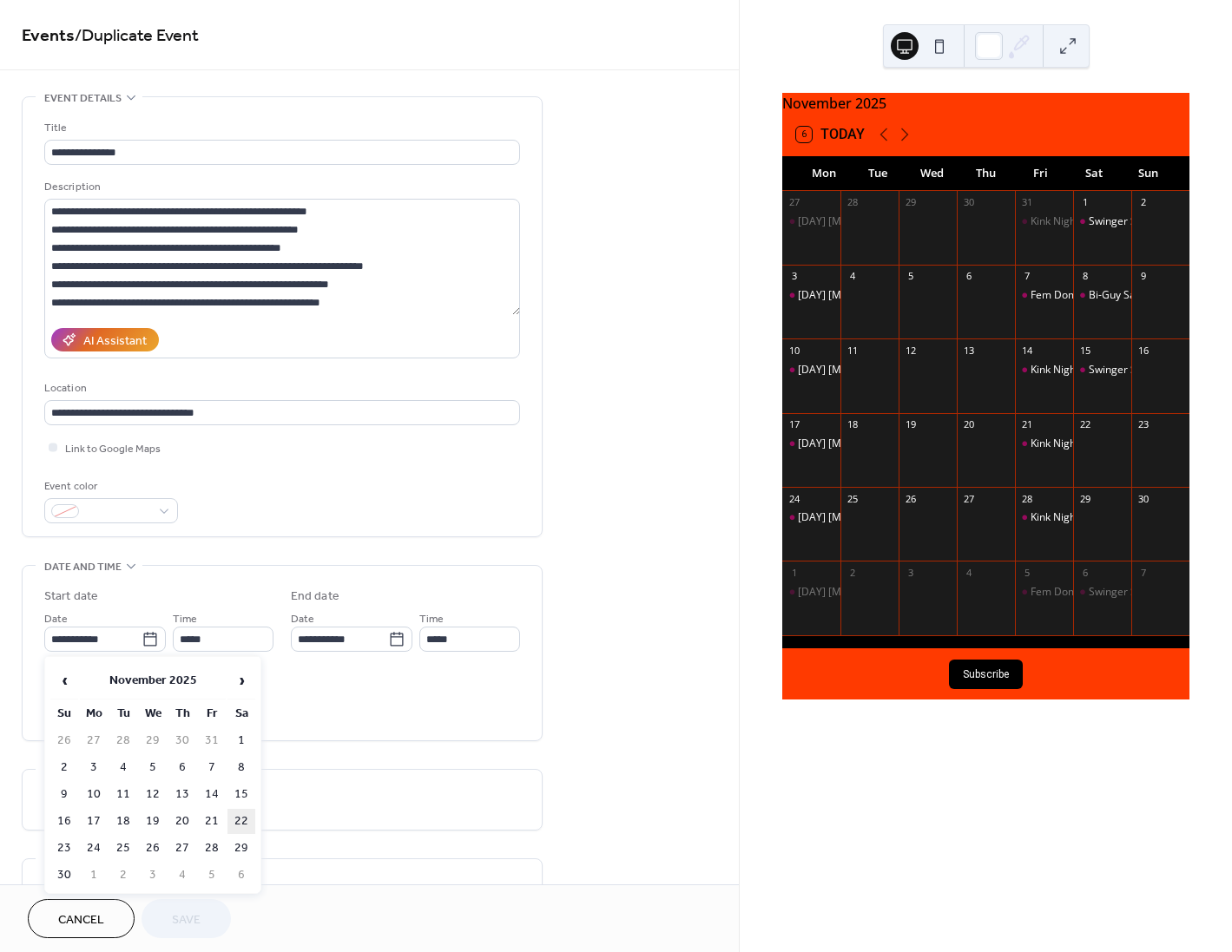 click on "22" at bounding box center (241, 821) 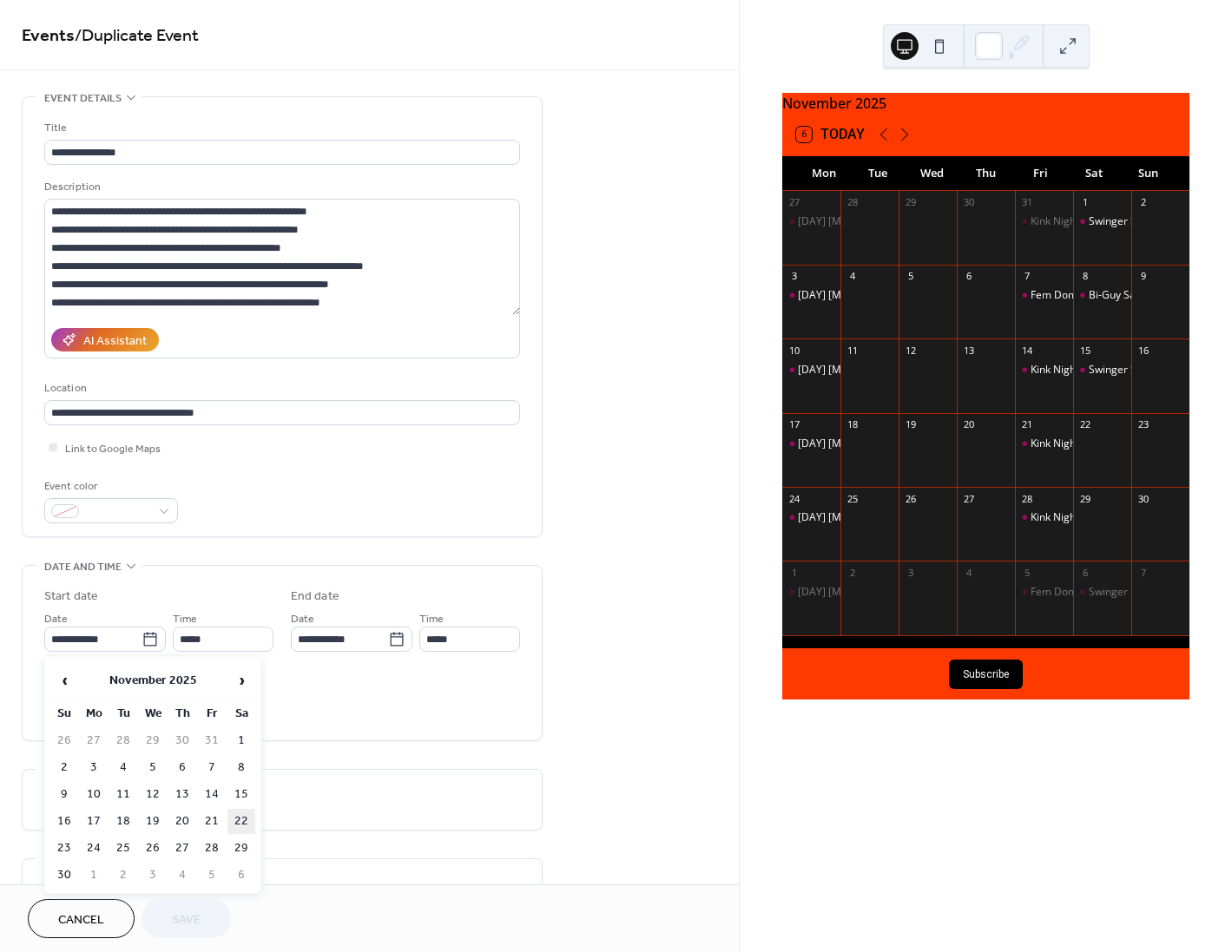 type on "**********" 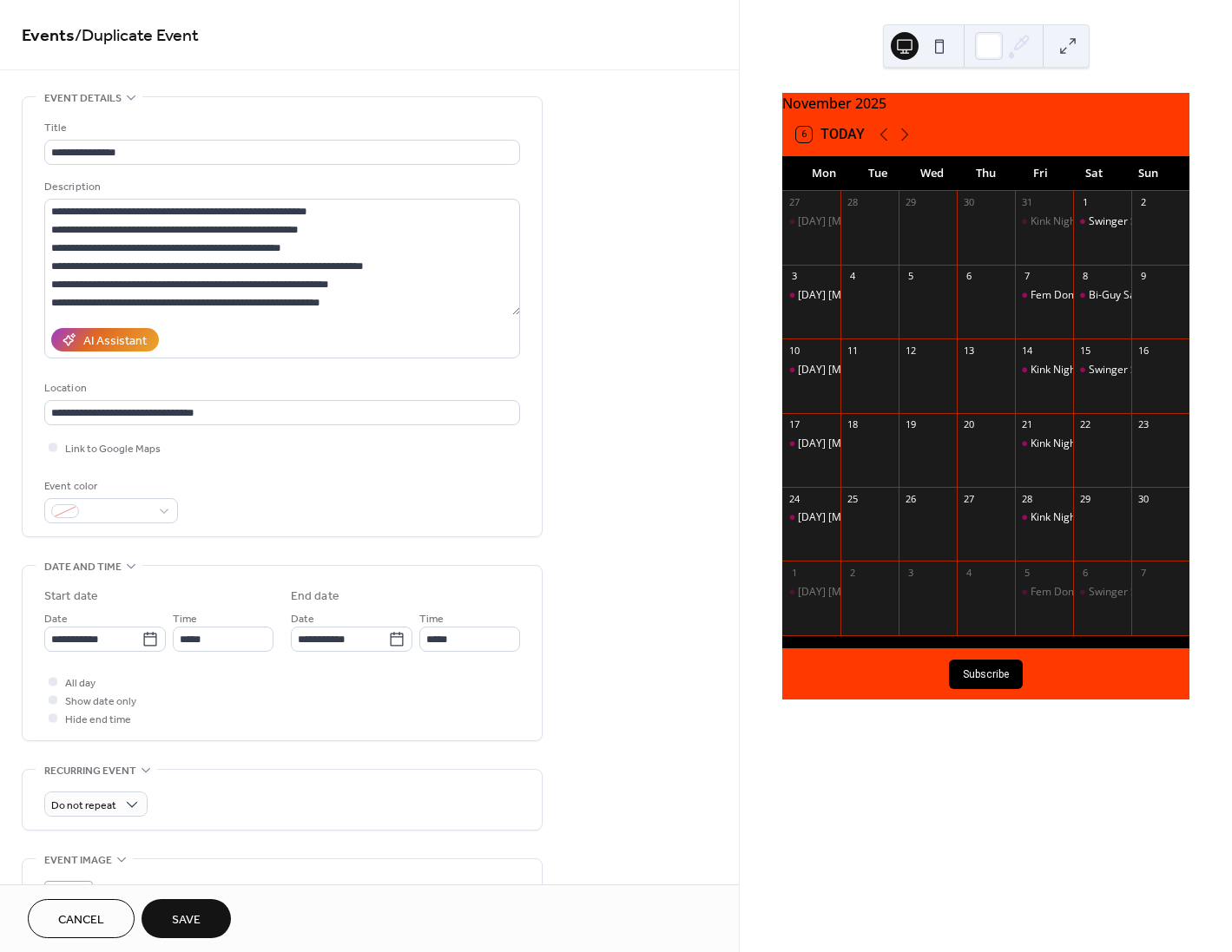 click on "Save" at bounding box center [186, 920] 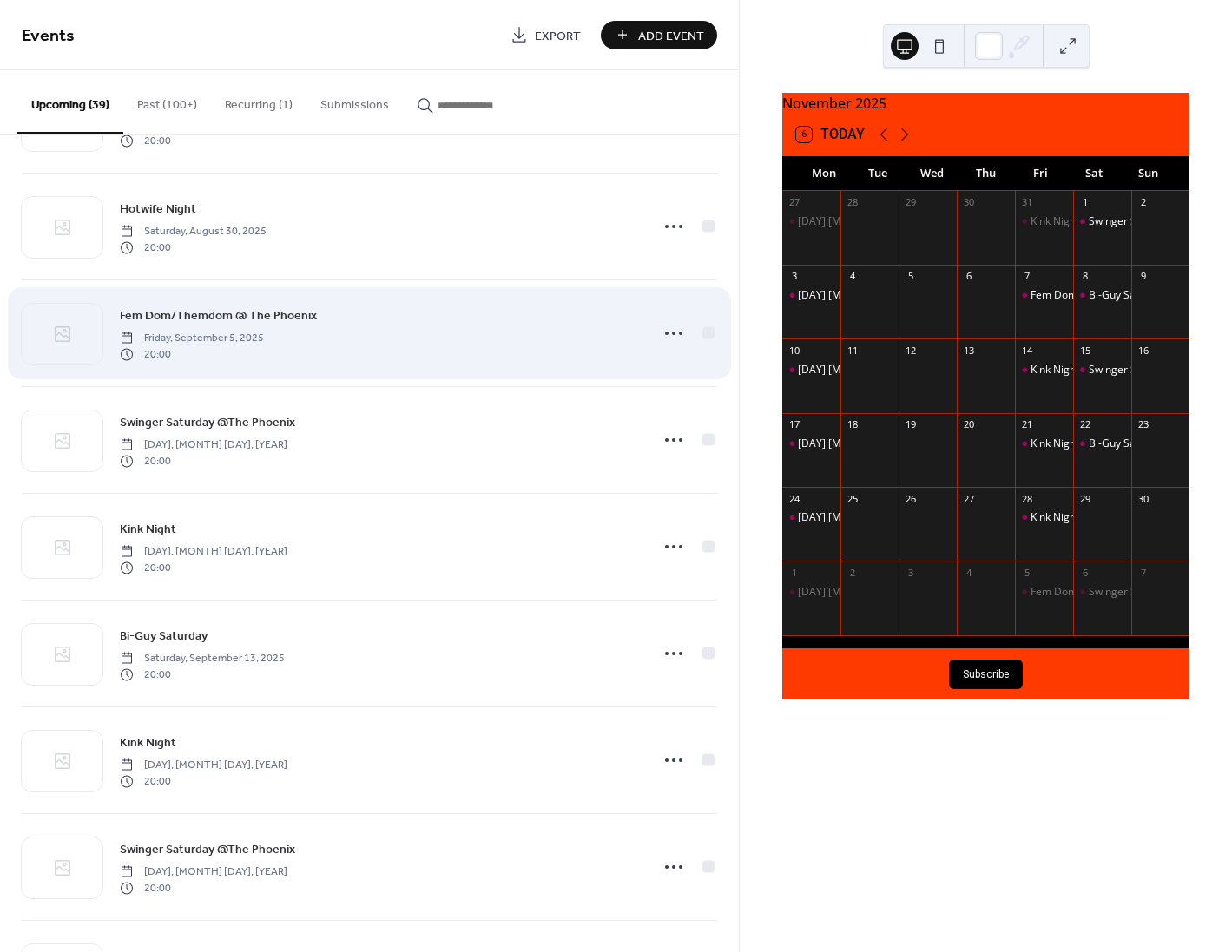 scroll, scrollTop: 781, scrollLeft: 0, axis: vertical 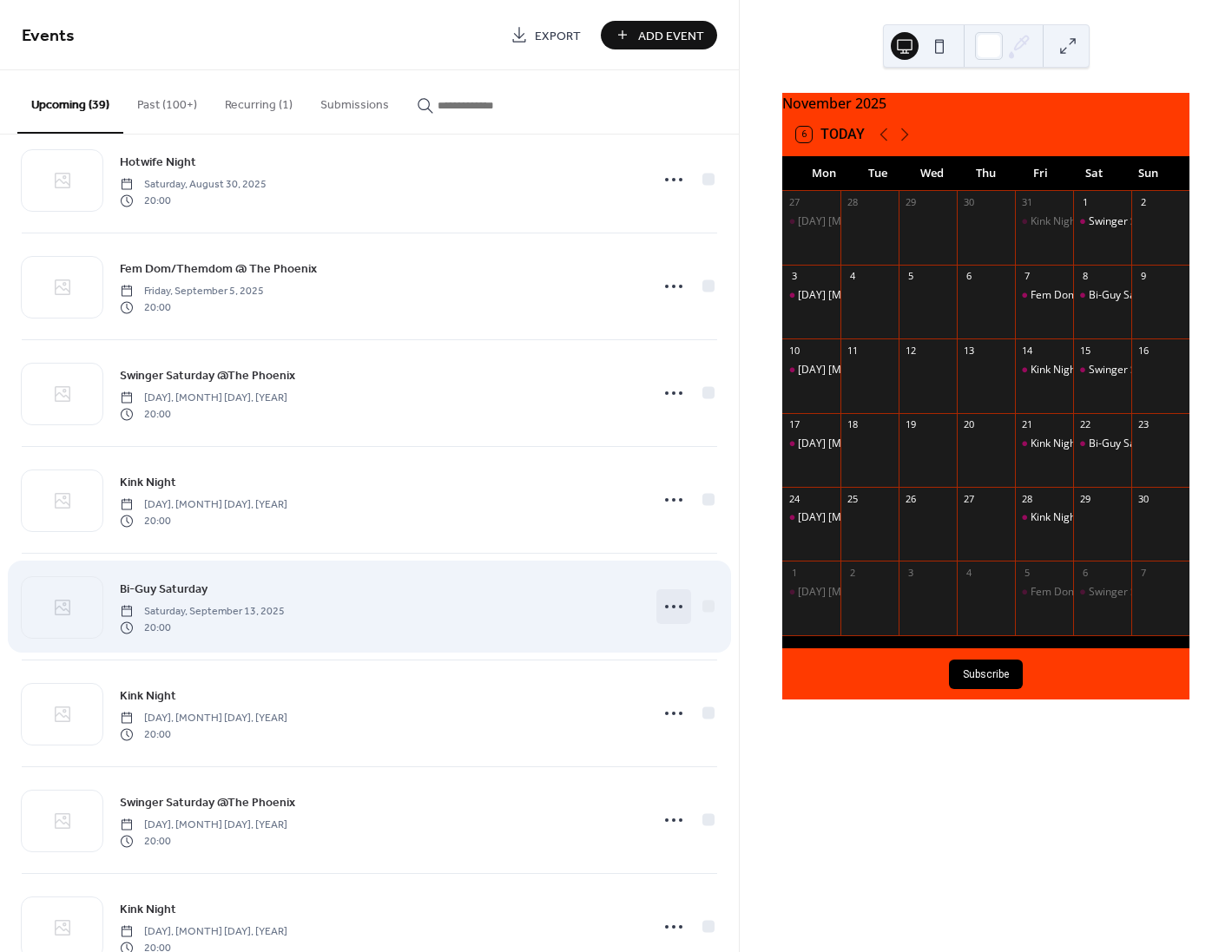 click 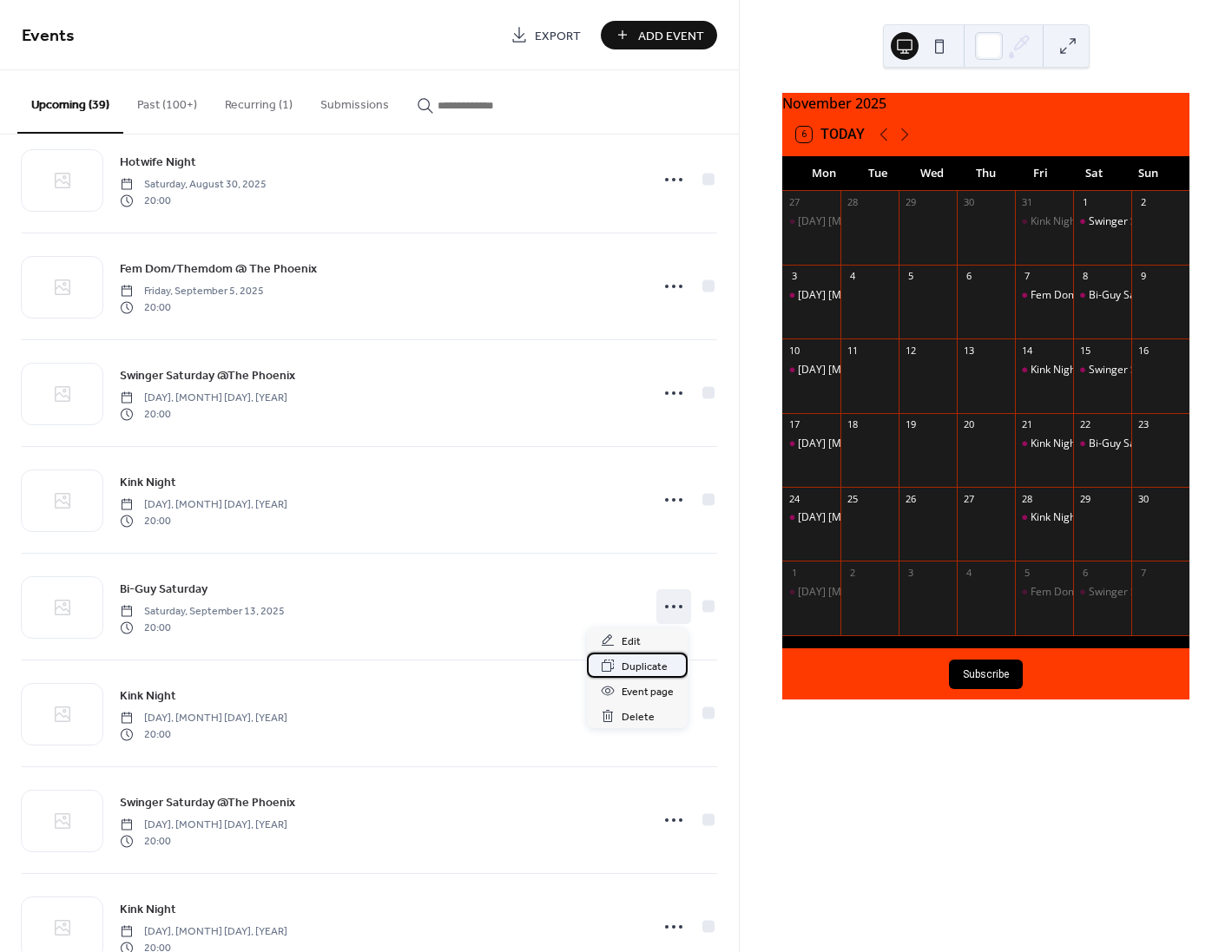 click on "Duplicate" at bounding box center (644, 666) 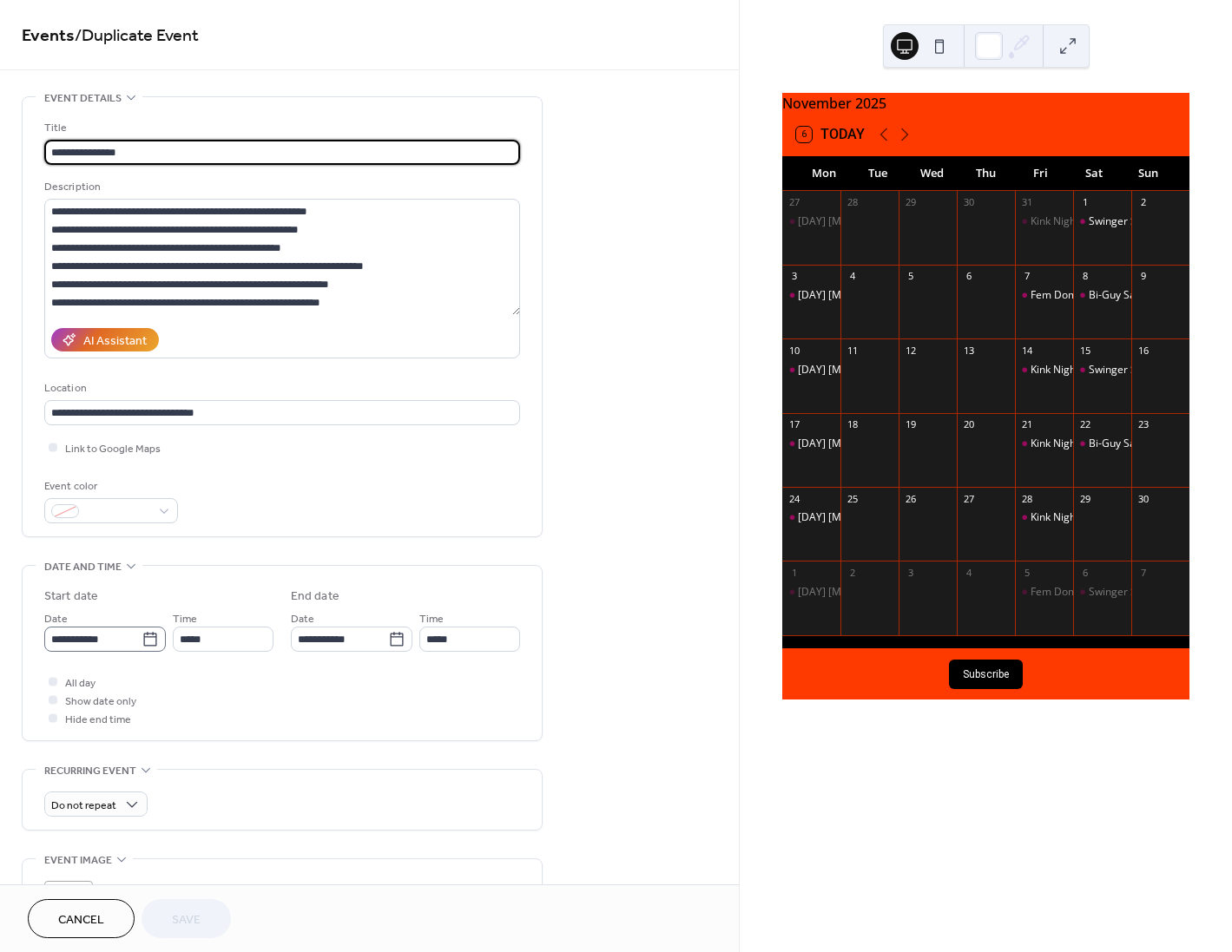 click 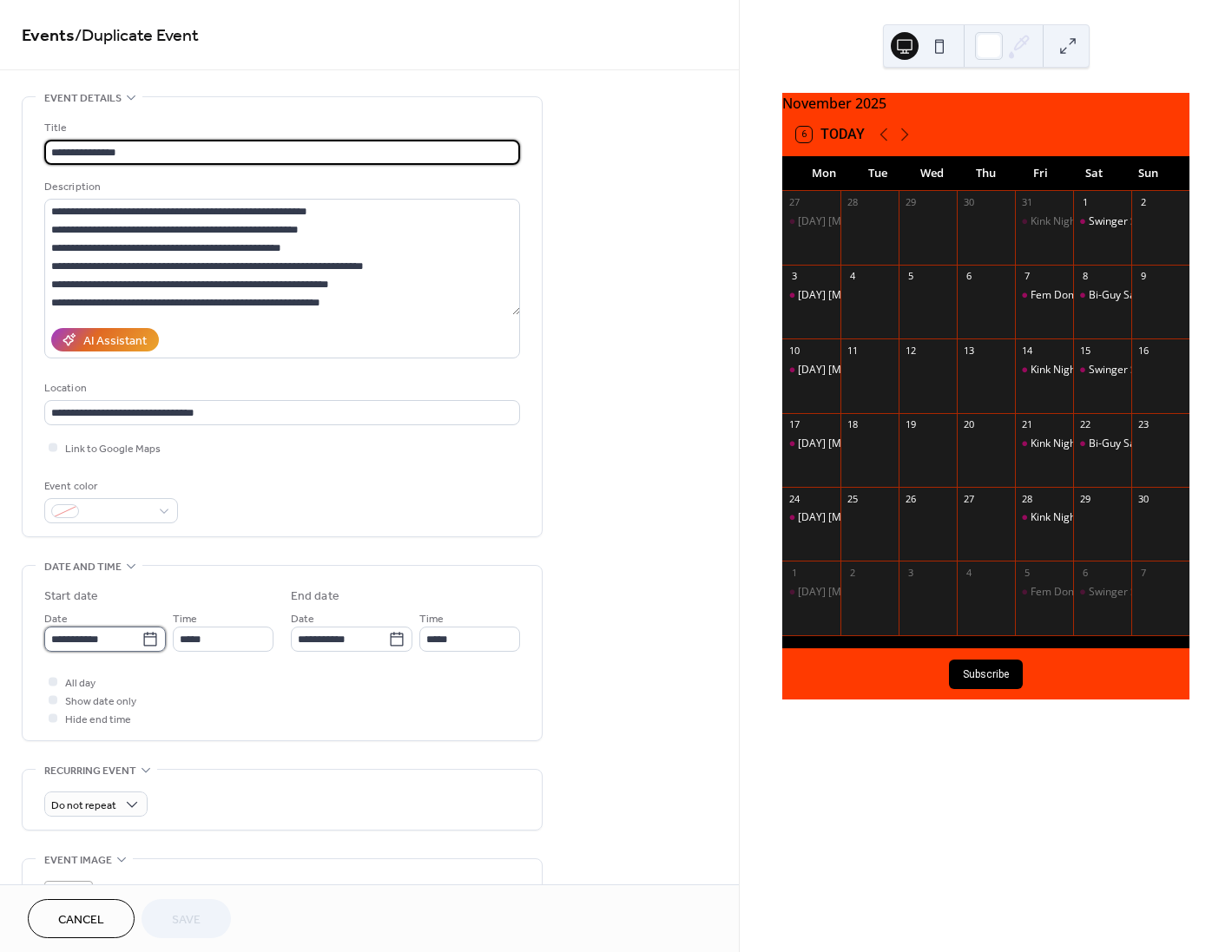 click on "**********" at bounding box center [93, 639] 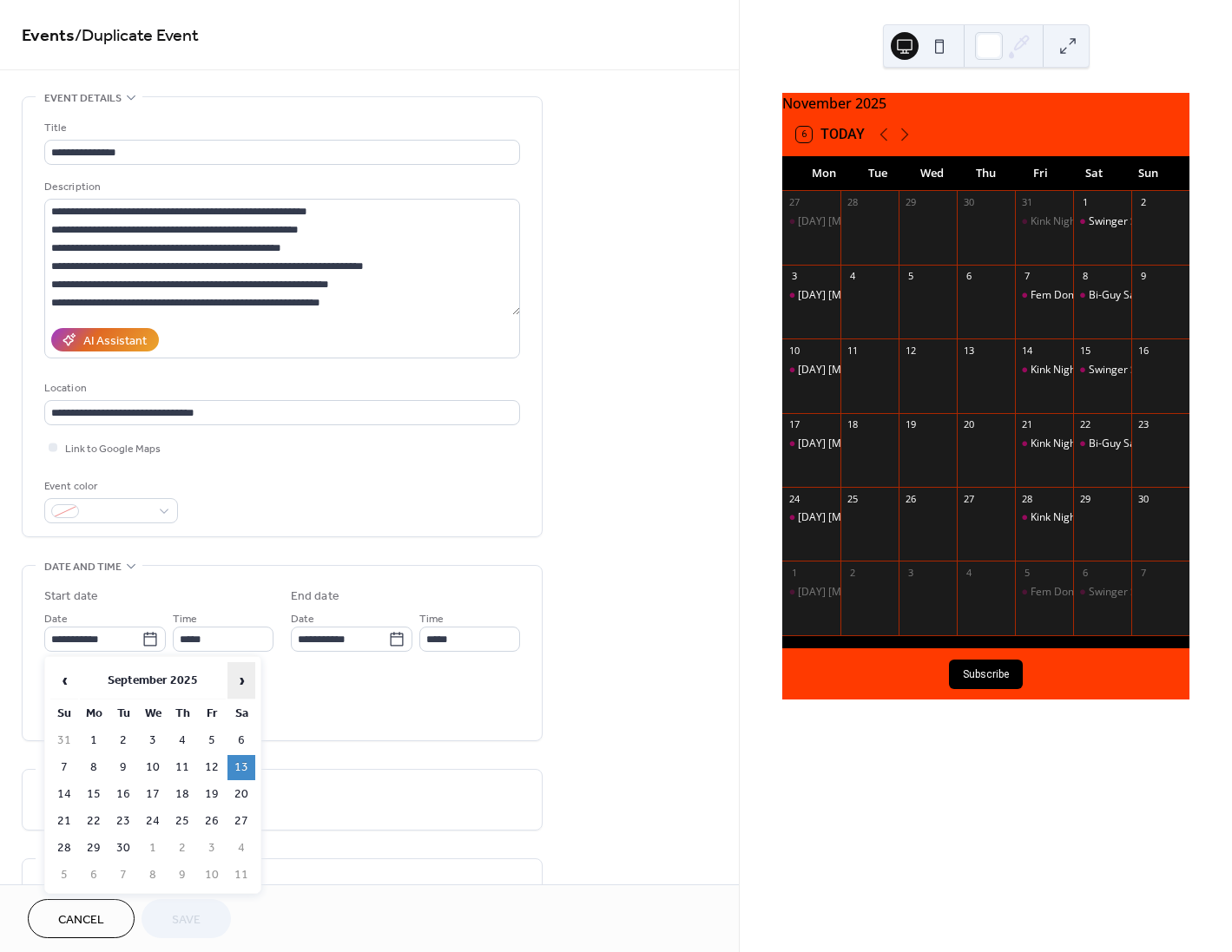 click on "›" at bounding box center (241, 680) 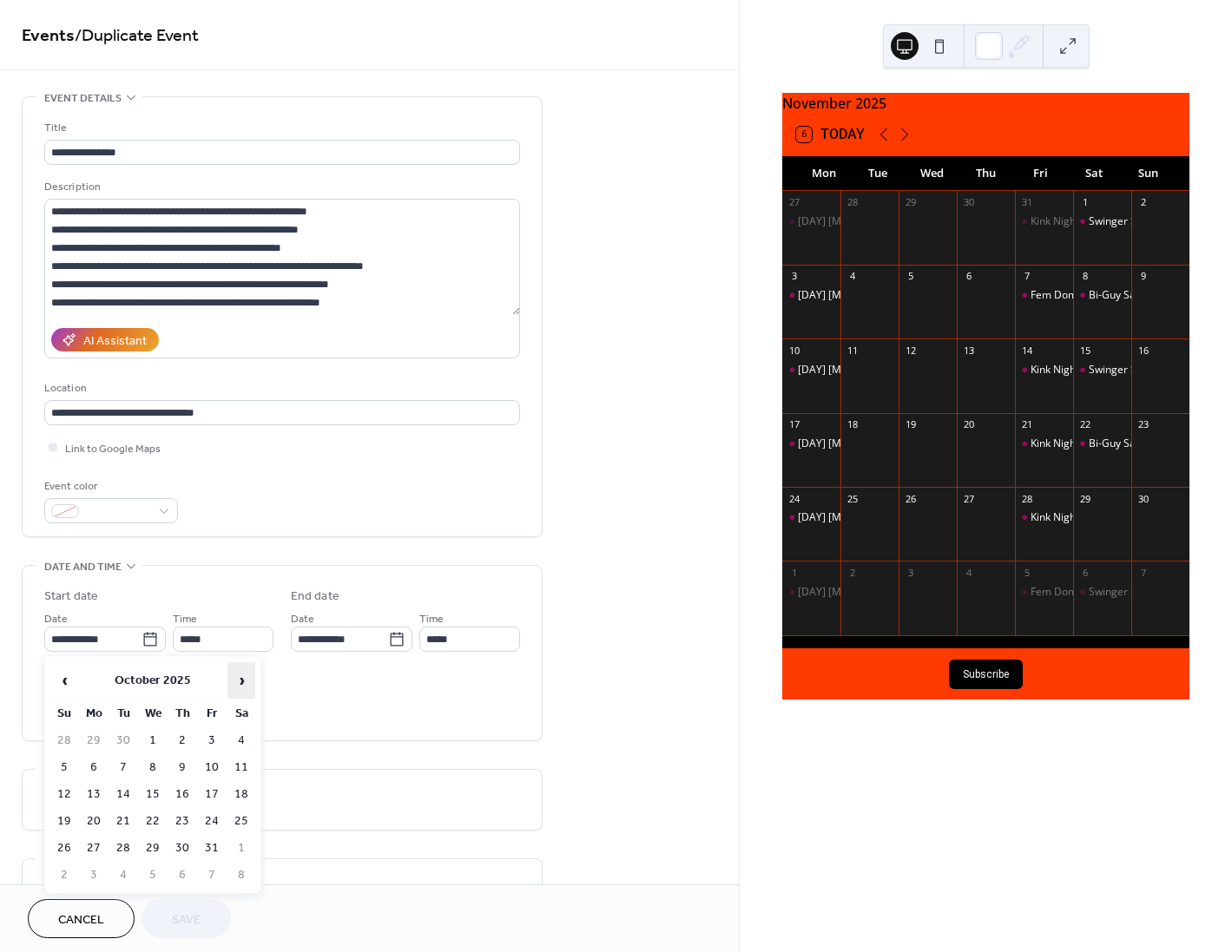 click on "›" at bounding box center [241, 680] 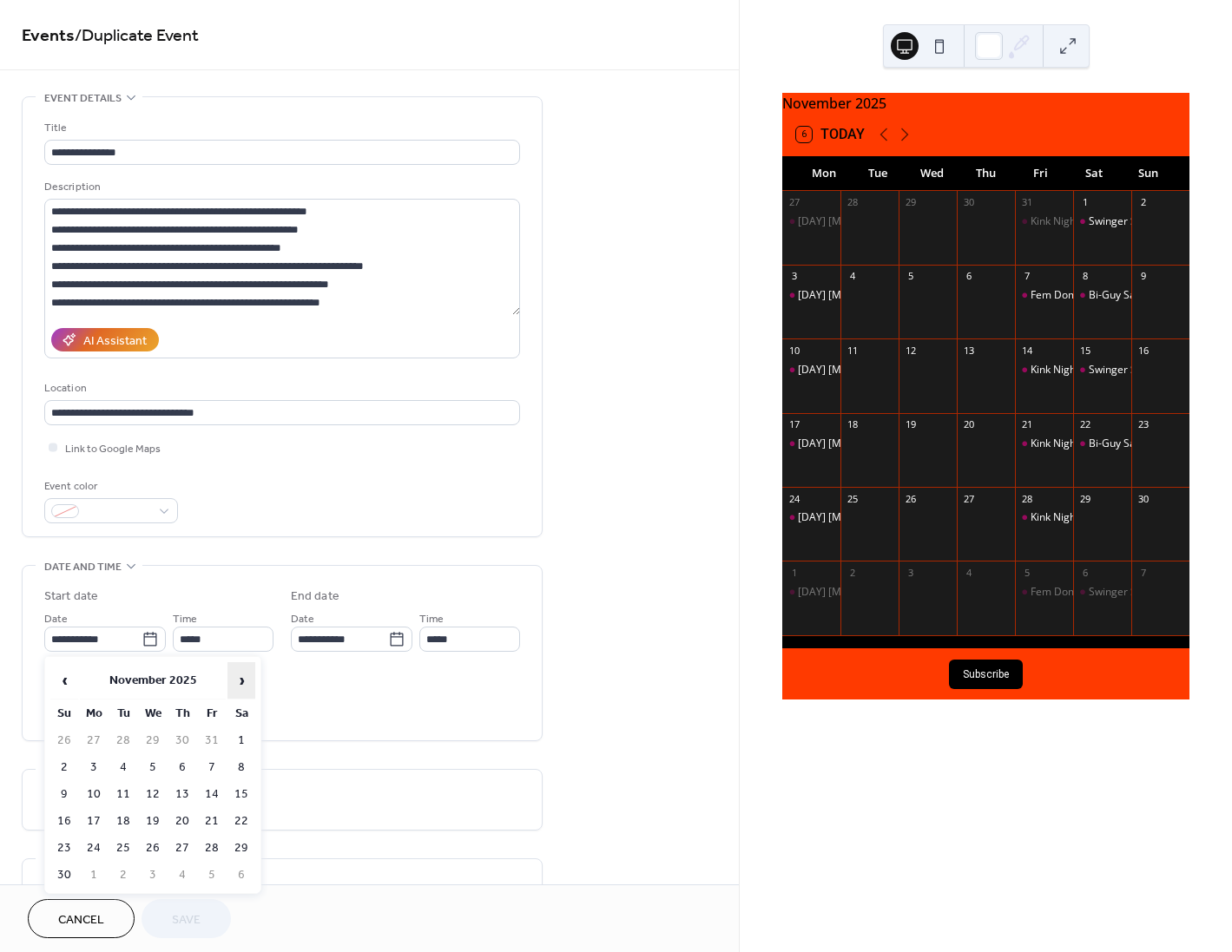 click on "›" at bounding box center [241, 680] 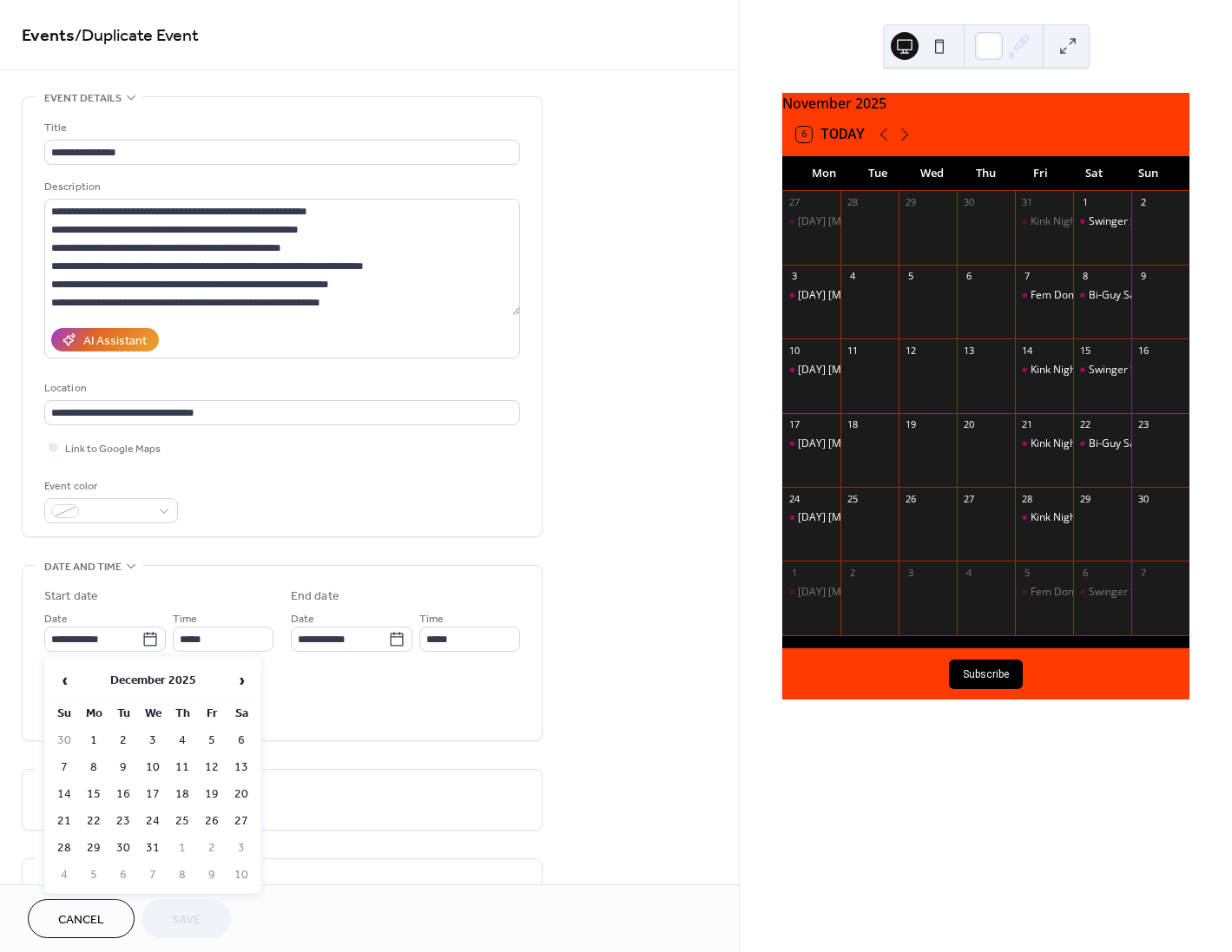 click on "13" at bounding box center (241, 767) 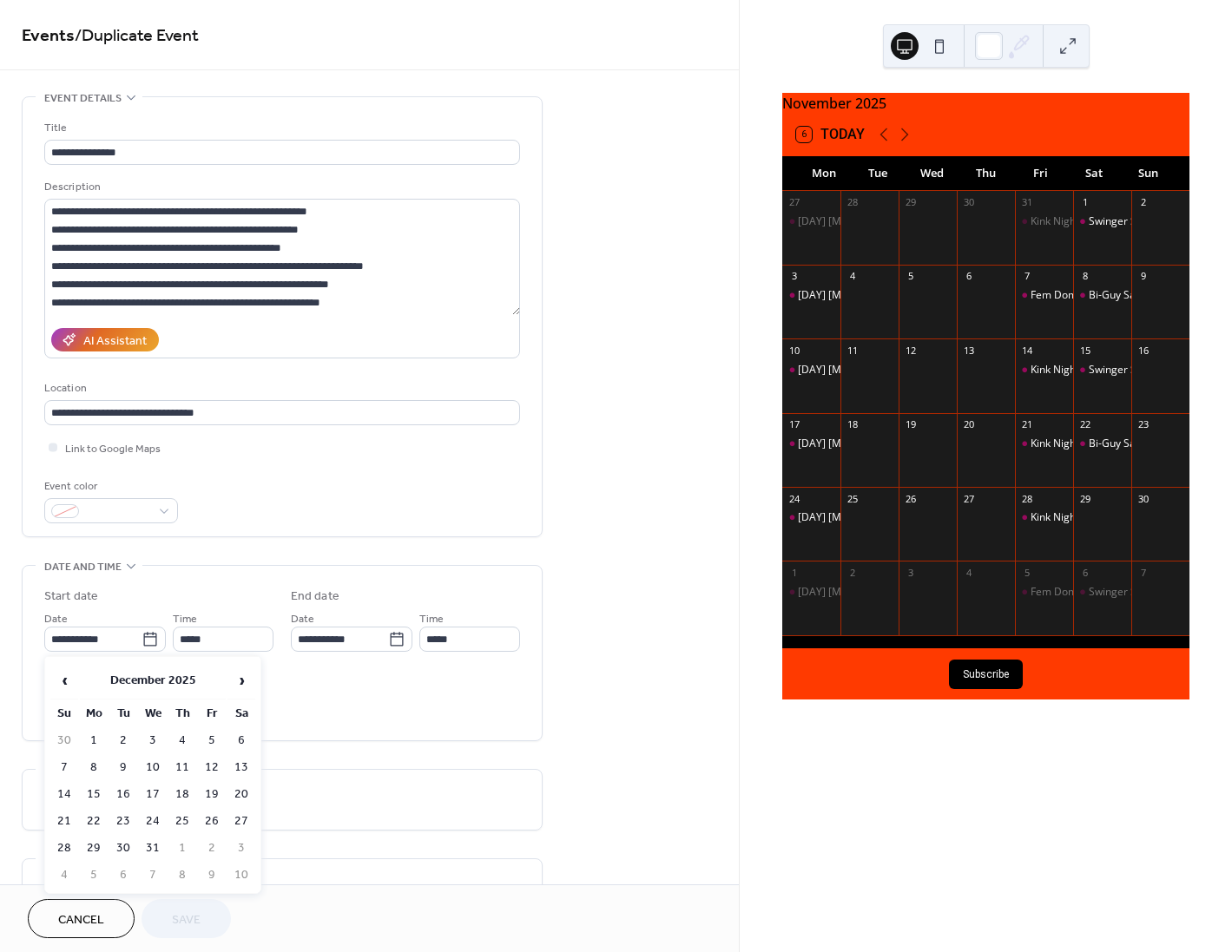 type on "**********" 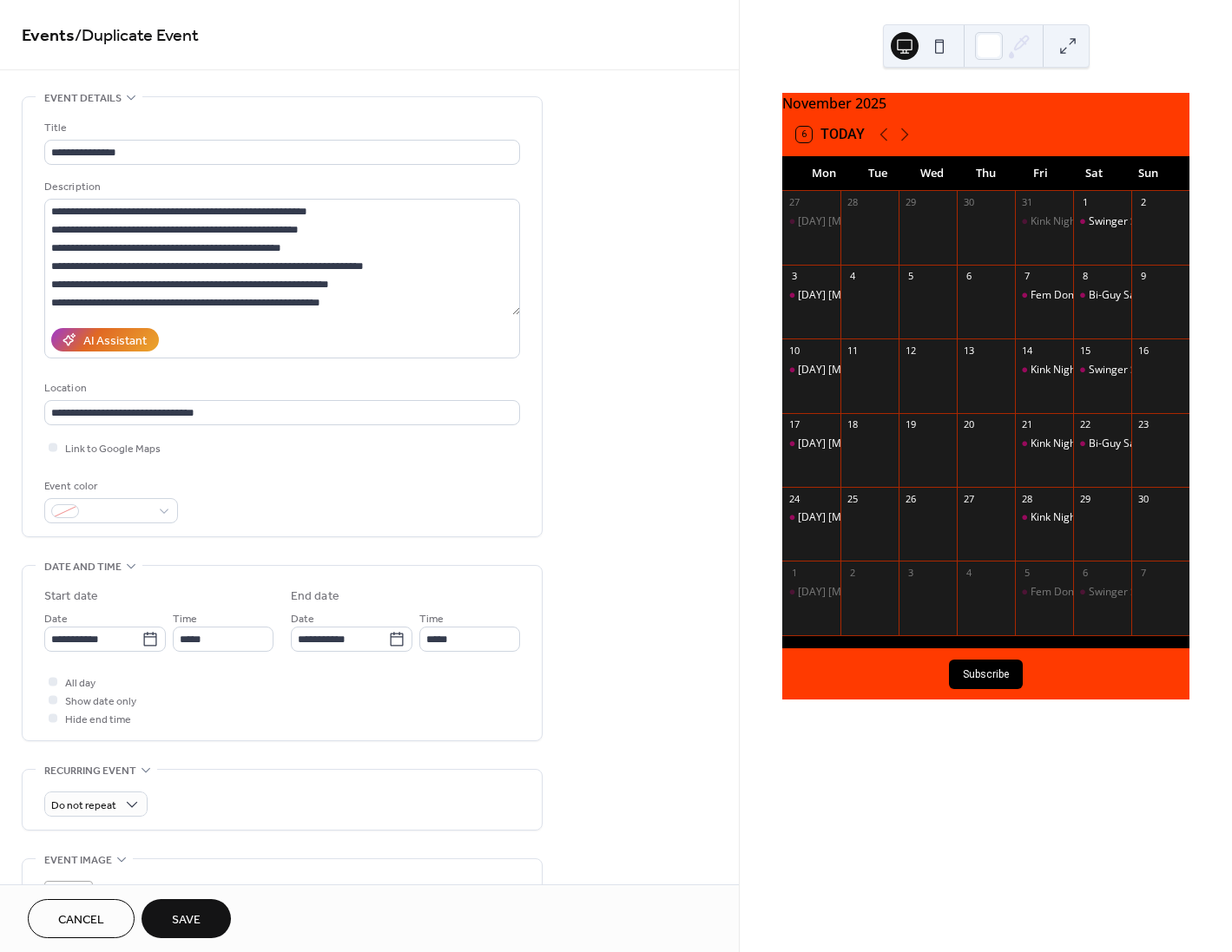 click on "Save" at bounding box center [186, 920] 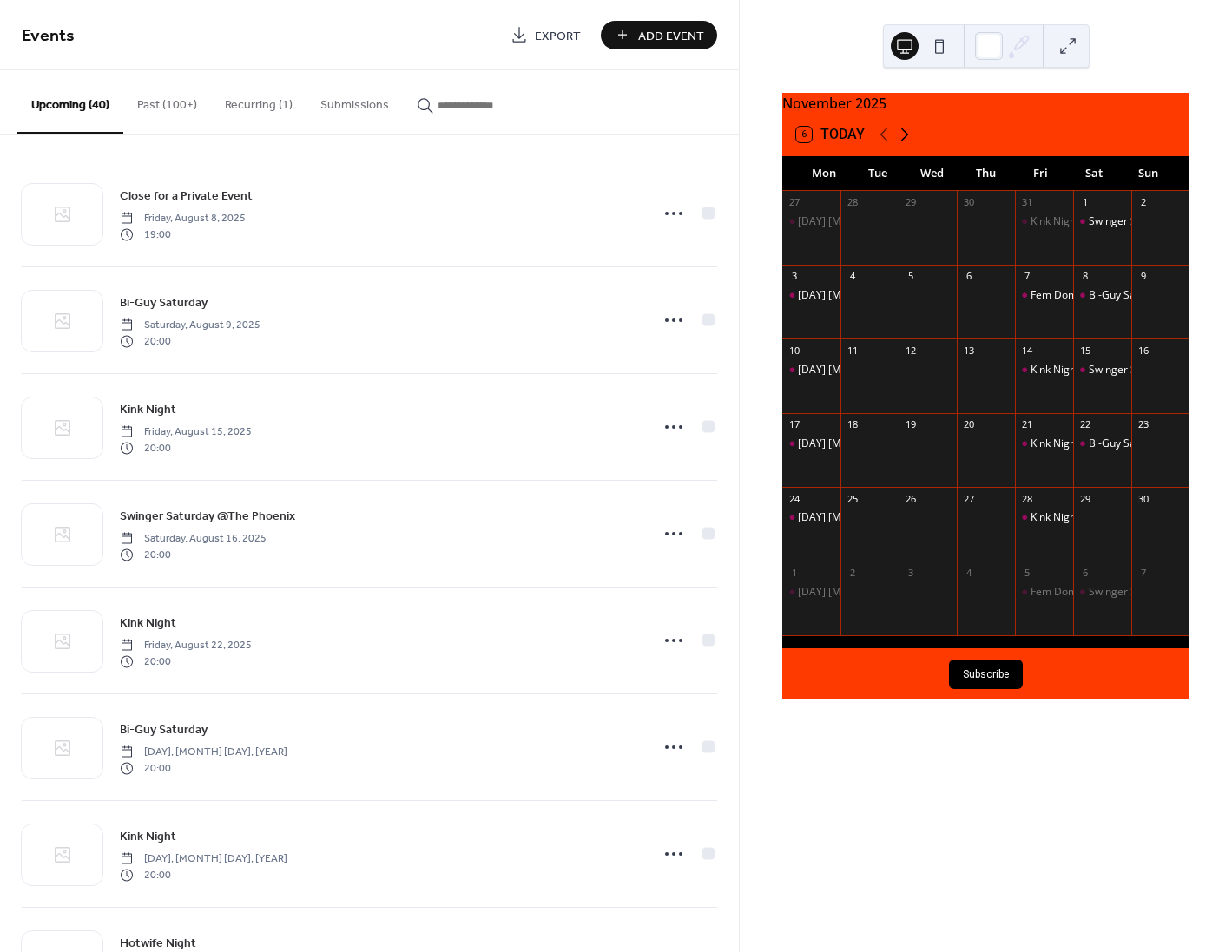 click 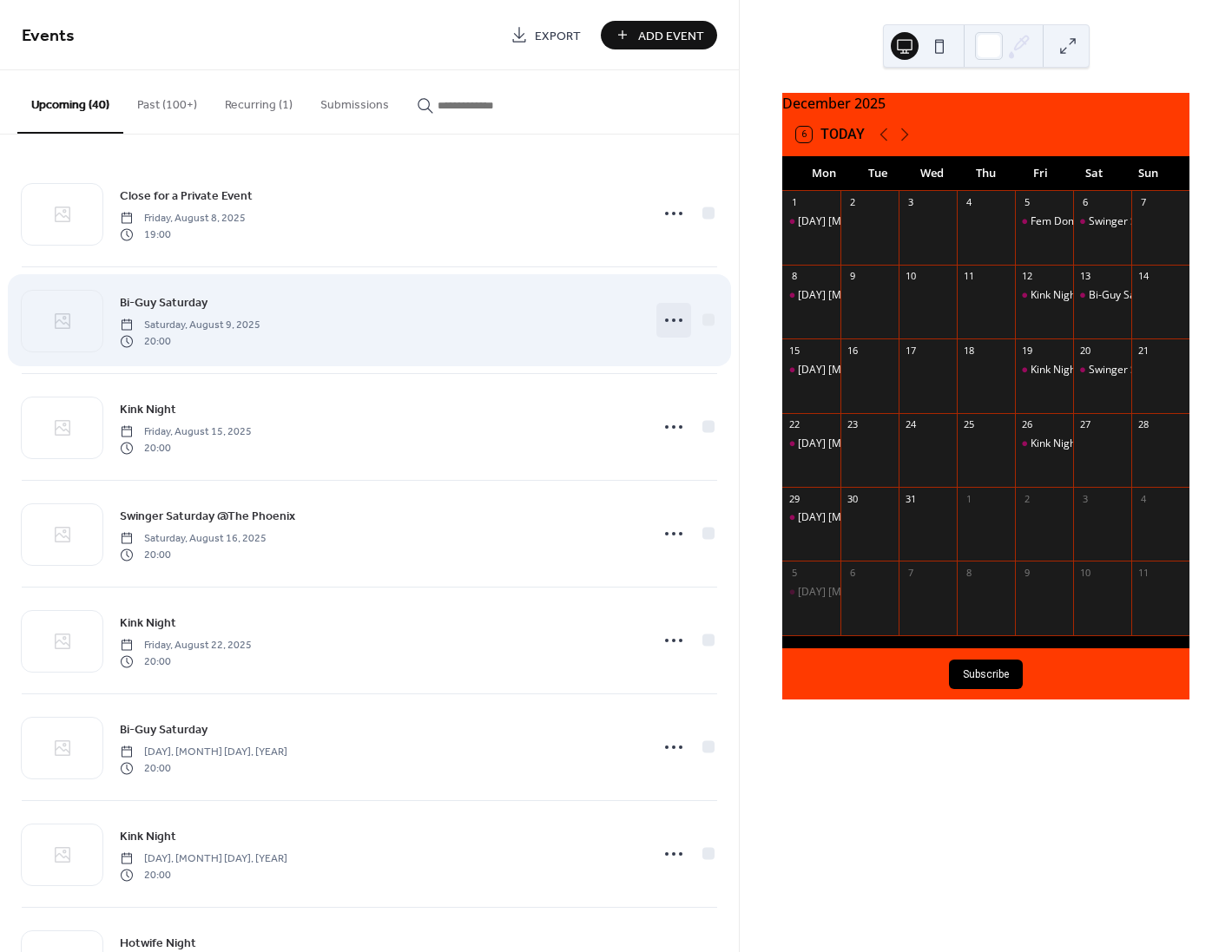 click 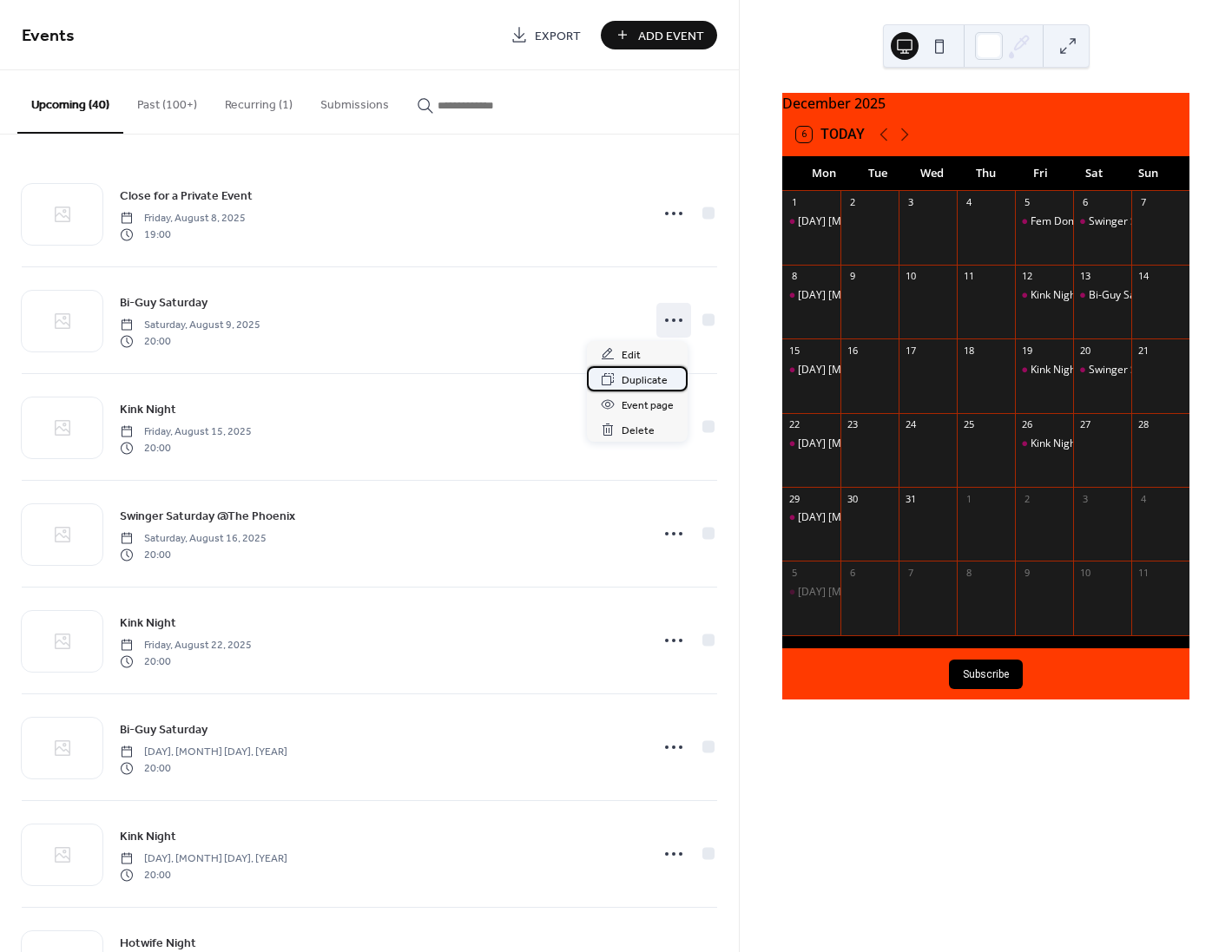 click on "Duplicate" at bounding box center [644, 380] 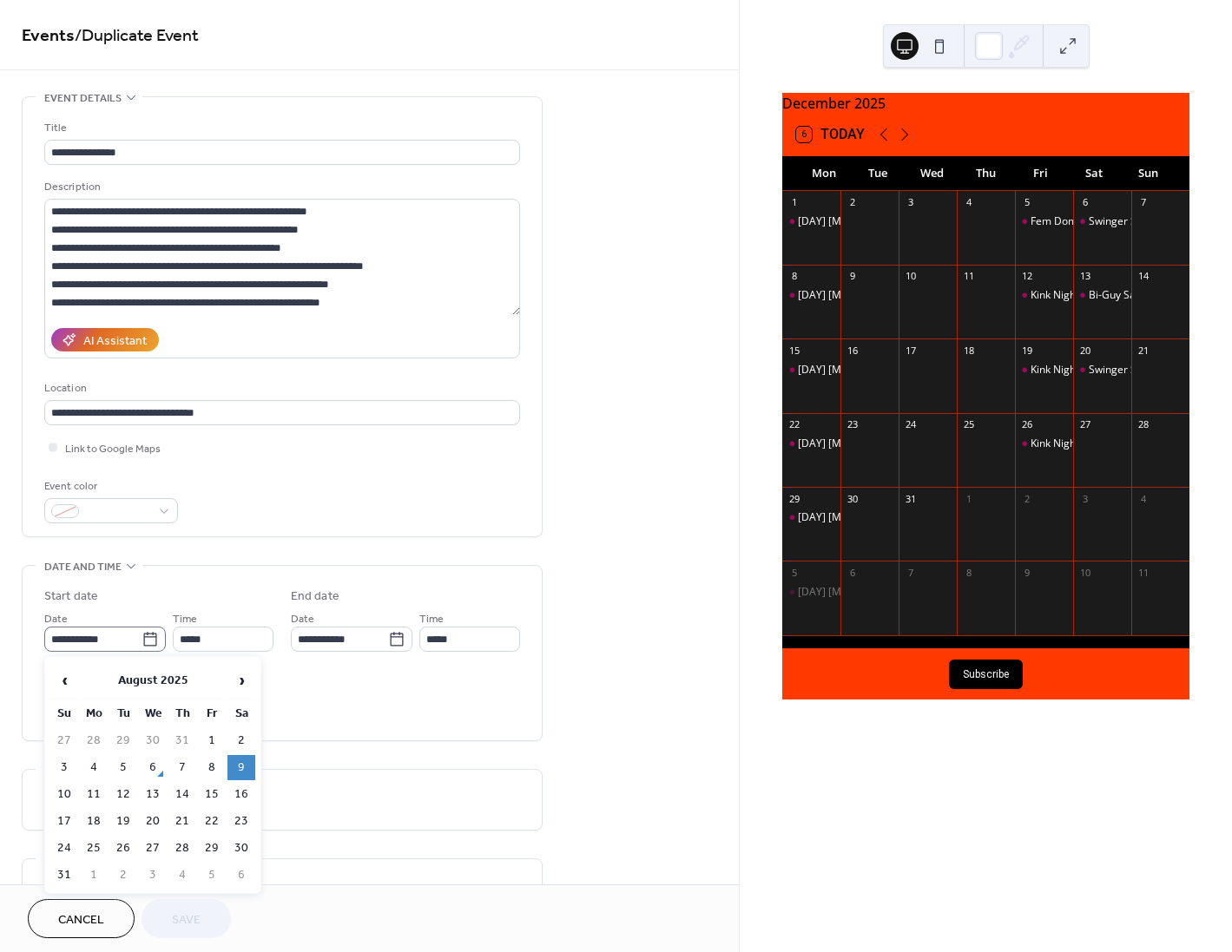 click 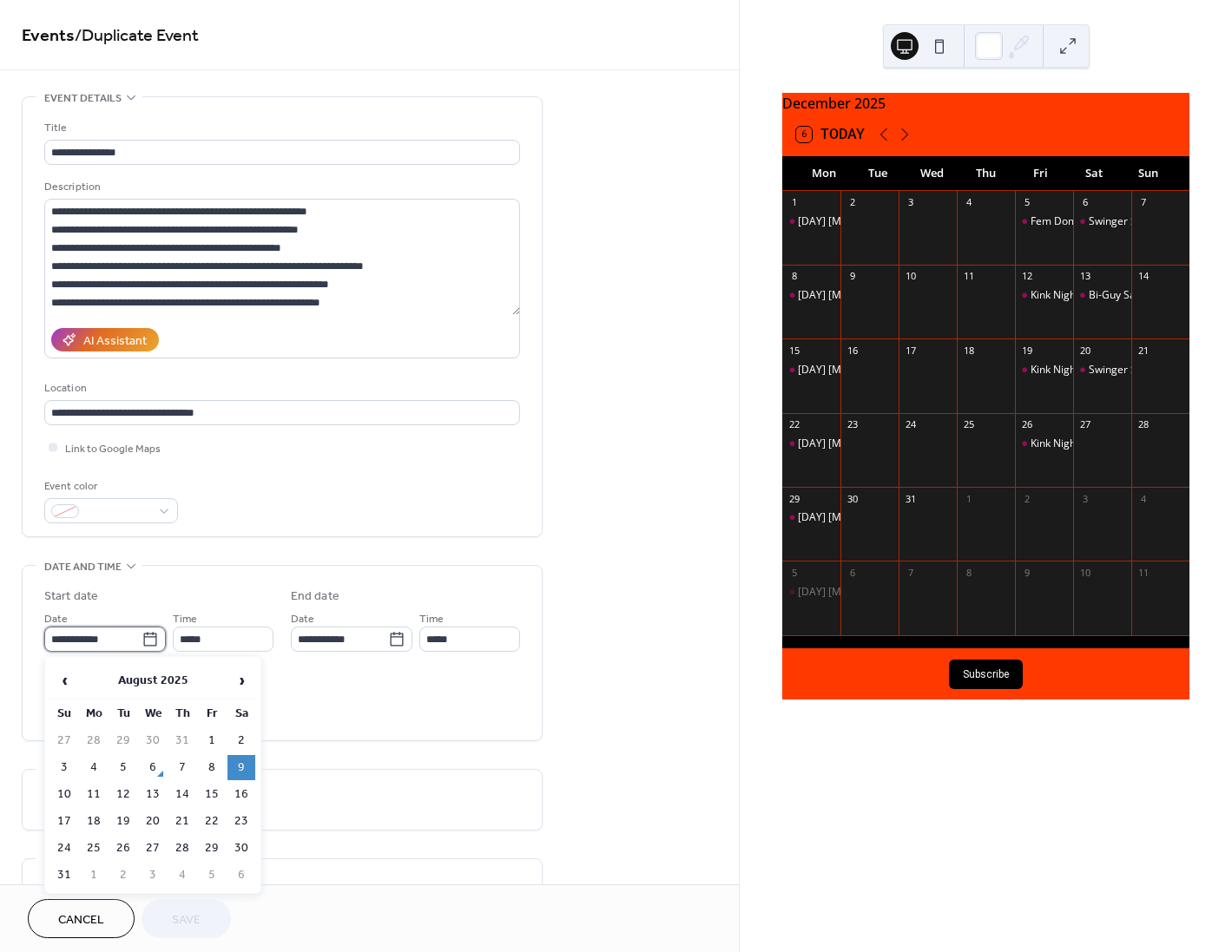 click on "**********" at bounding box center [93, 639] 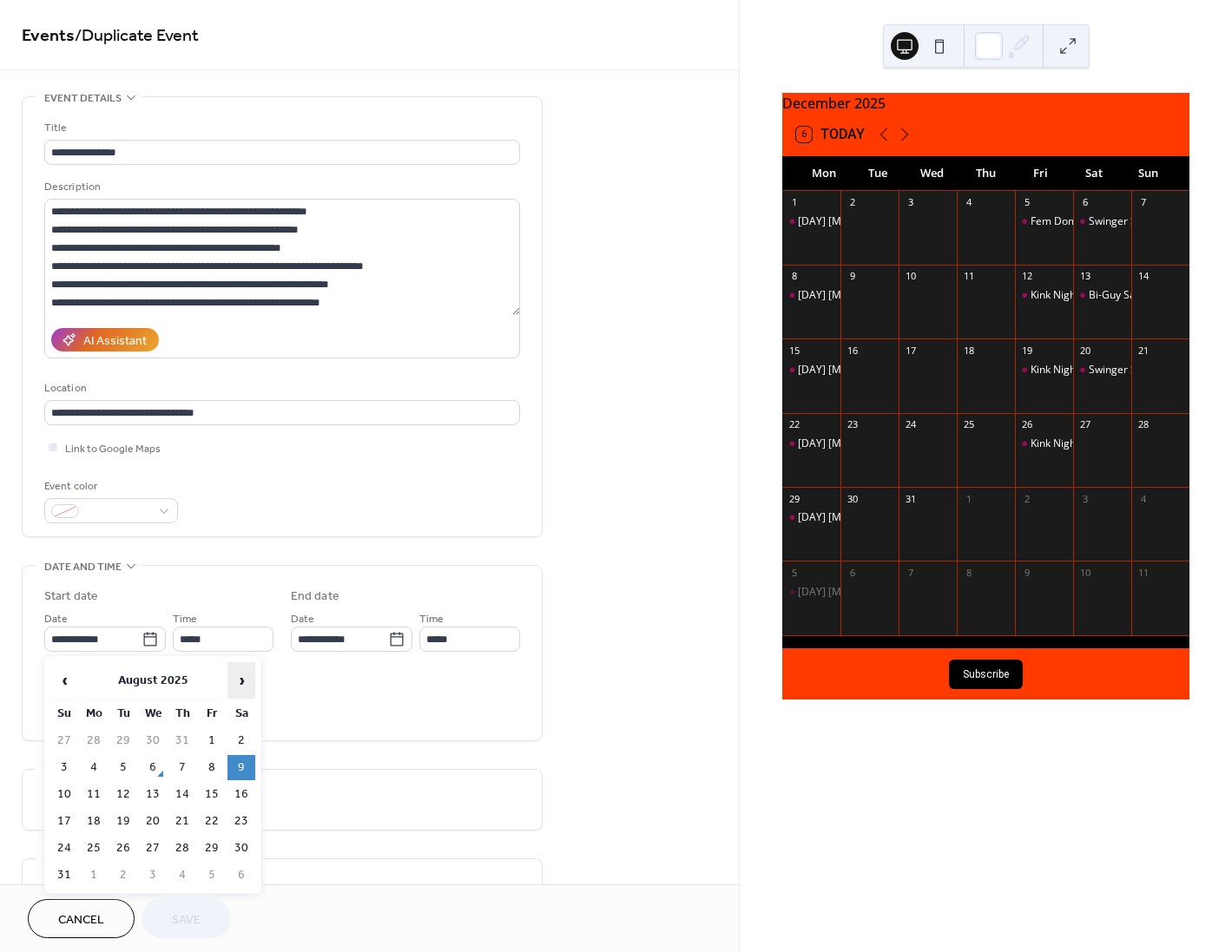 click on "›" at bounding box center [241, 680] 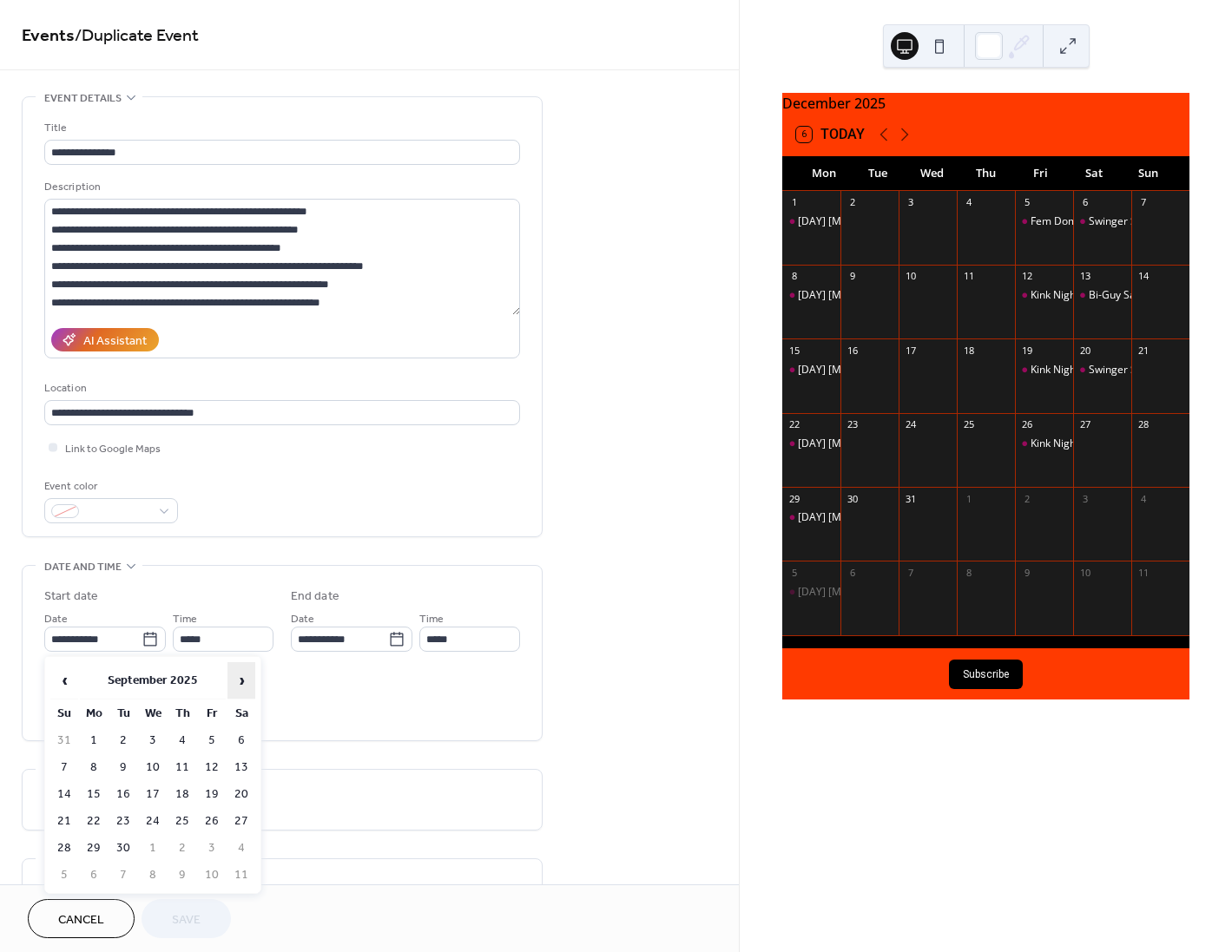 click on "›" at bounding box center (241, 680) 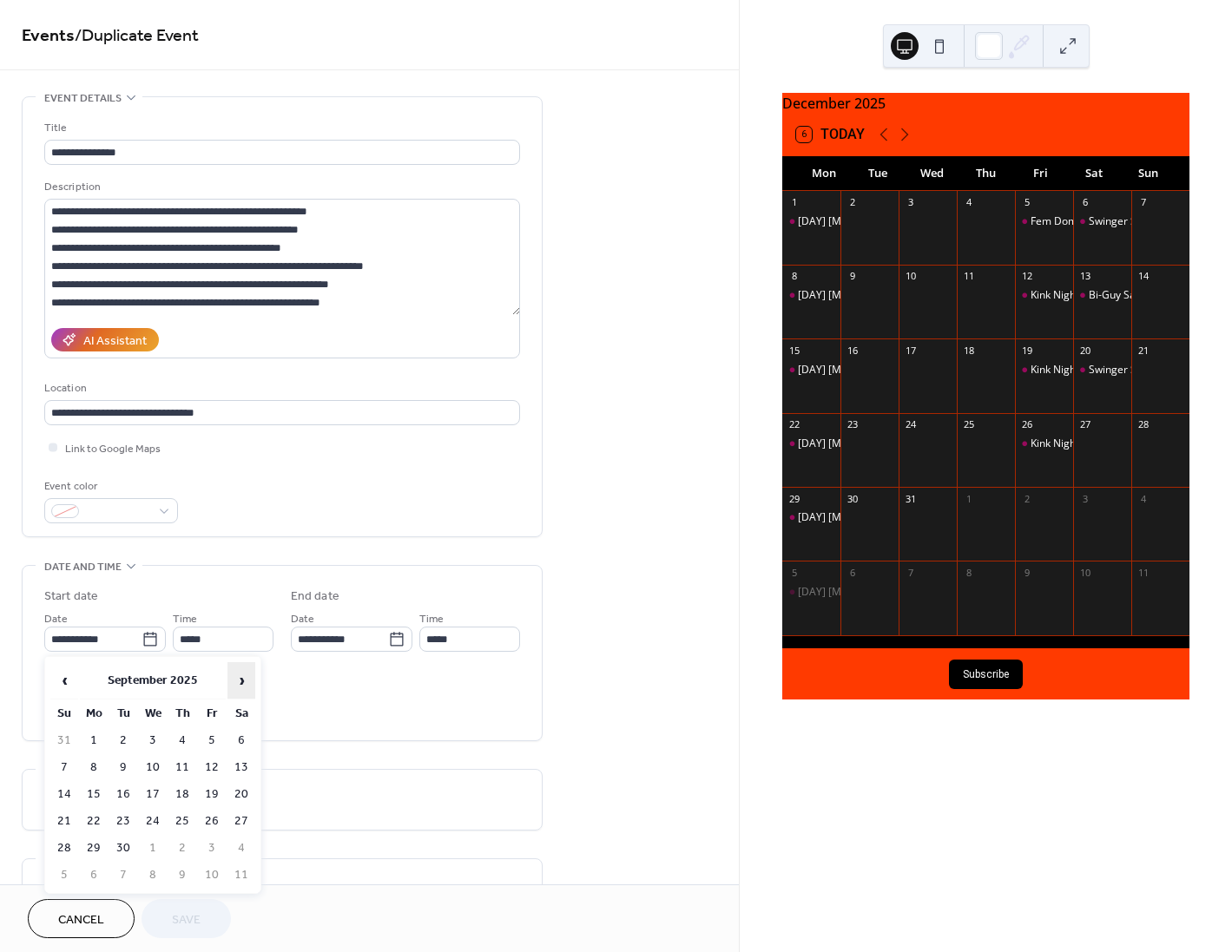 click on "›" at bounding box center [241, 680] 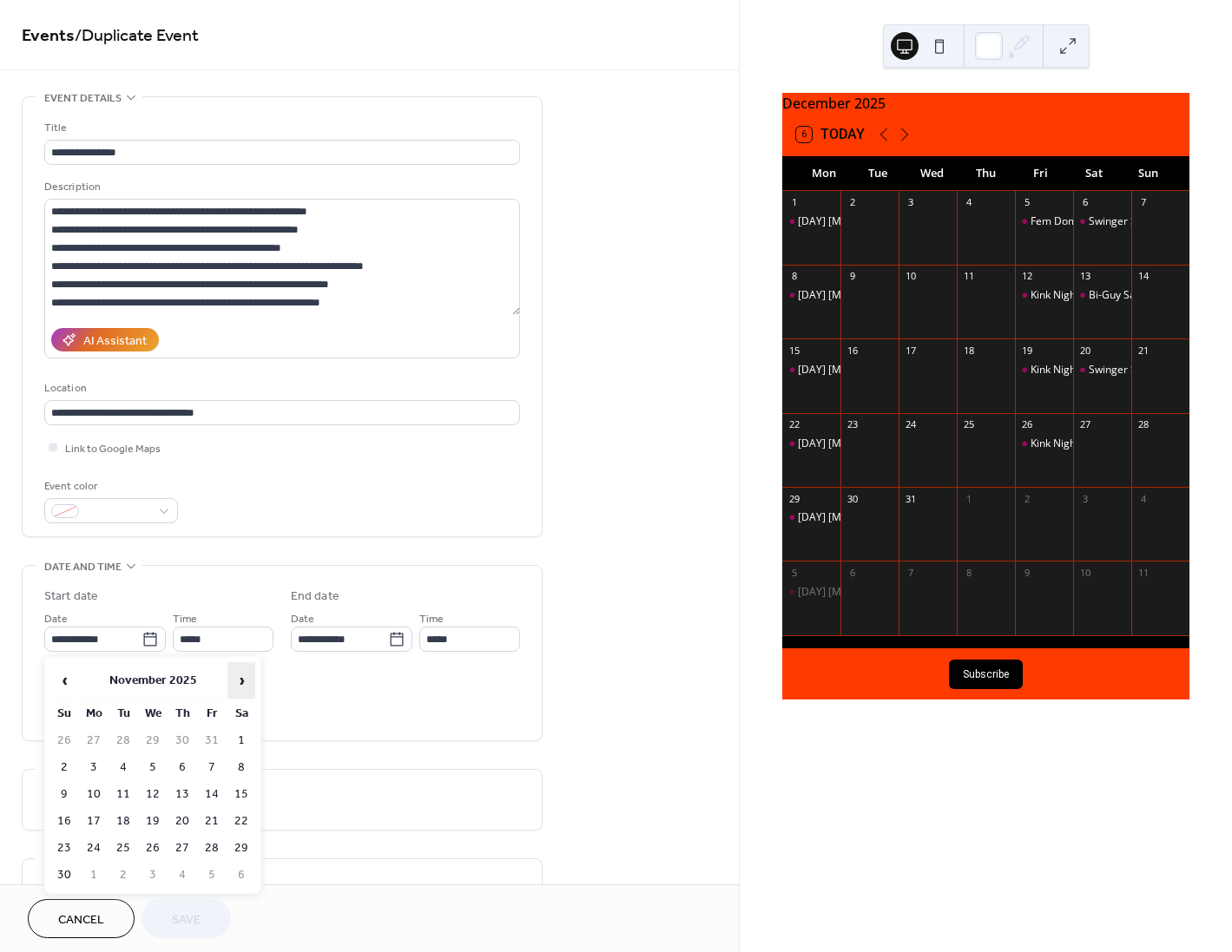 click on "›" at bounding box center [241, 680] 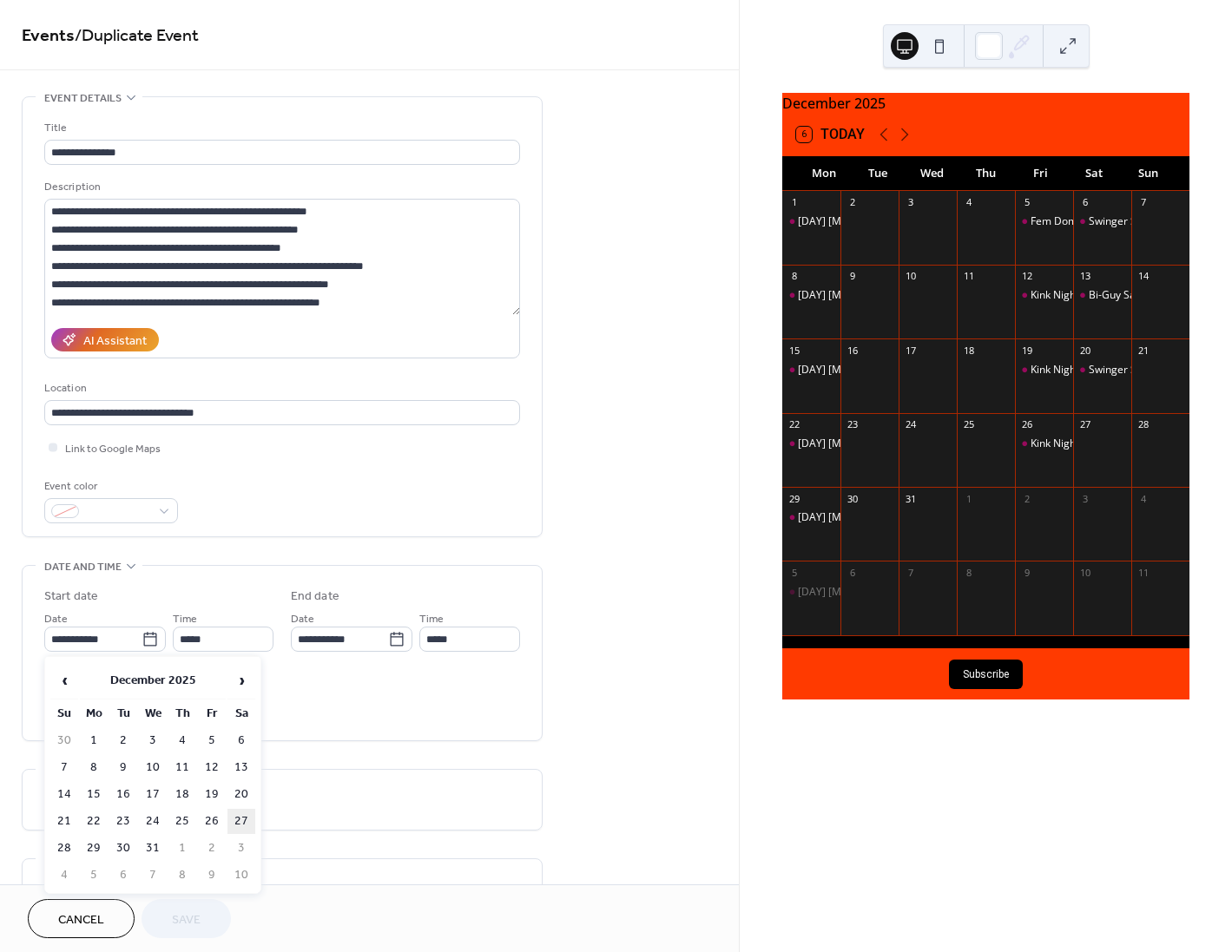 click on "27" at bounding box center [241, 821] 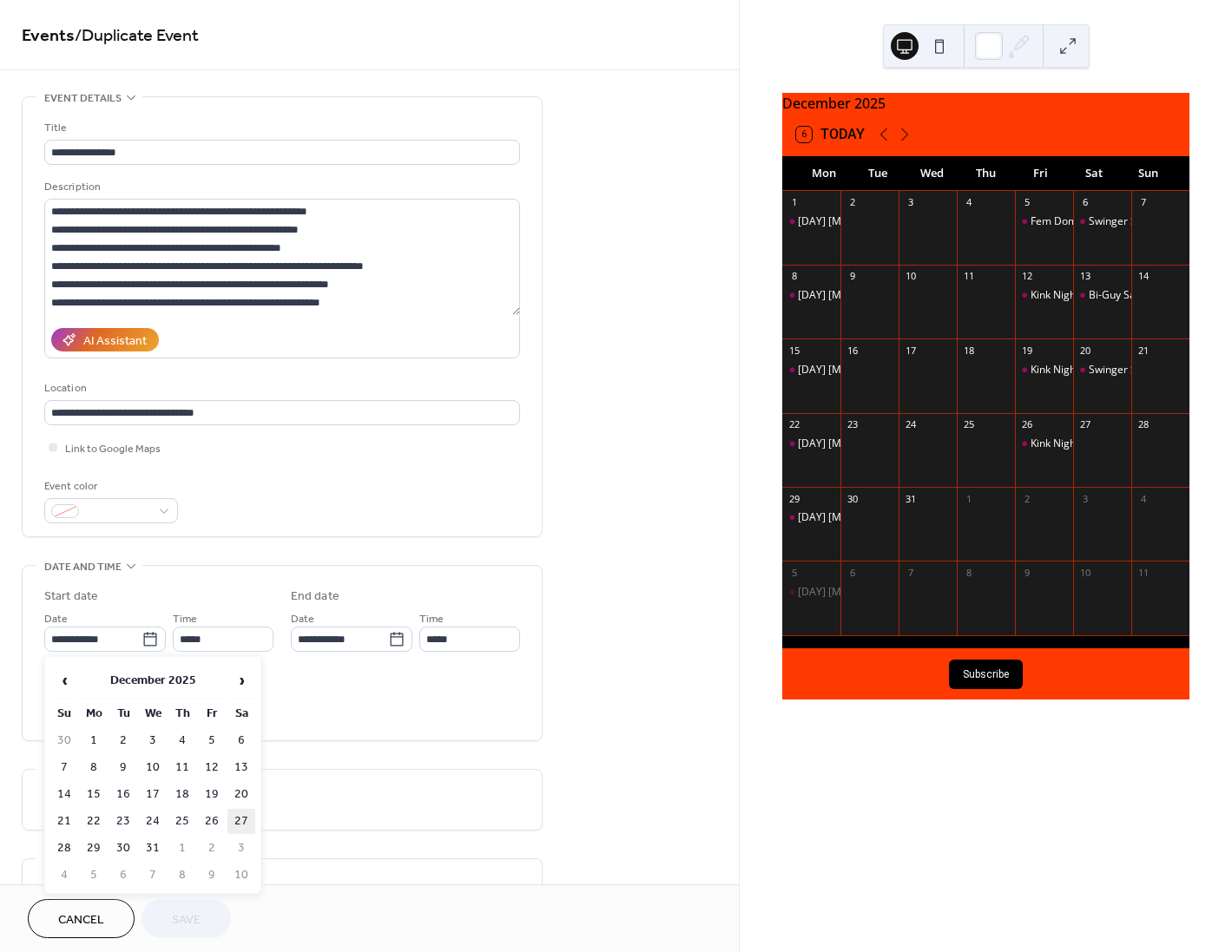 type on "**********" 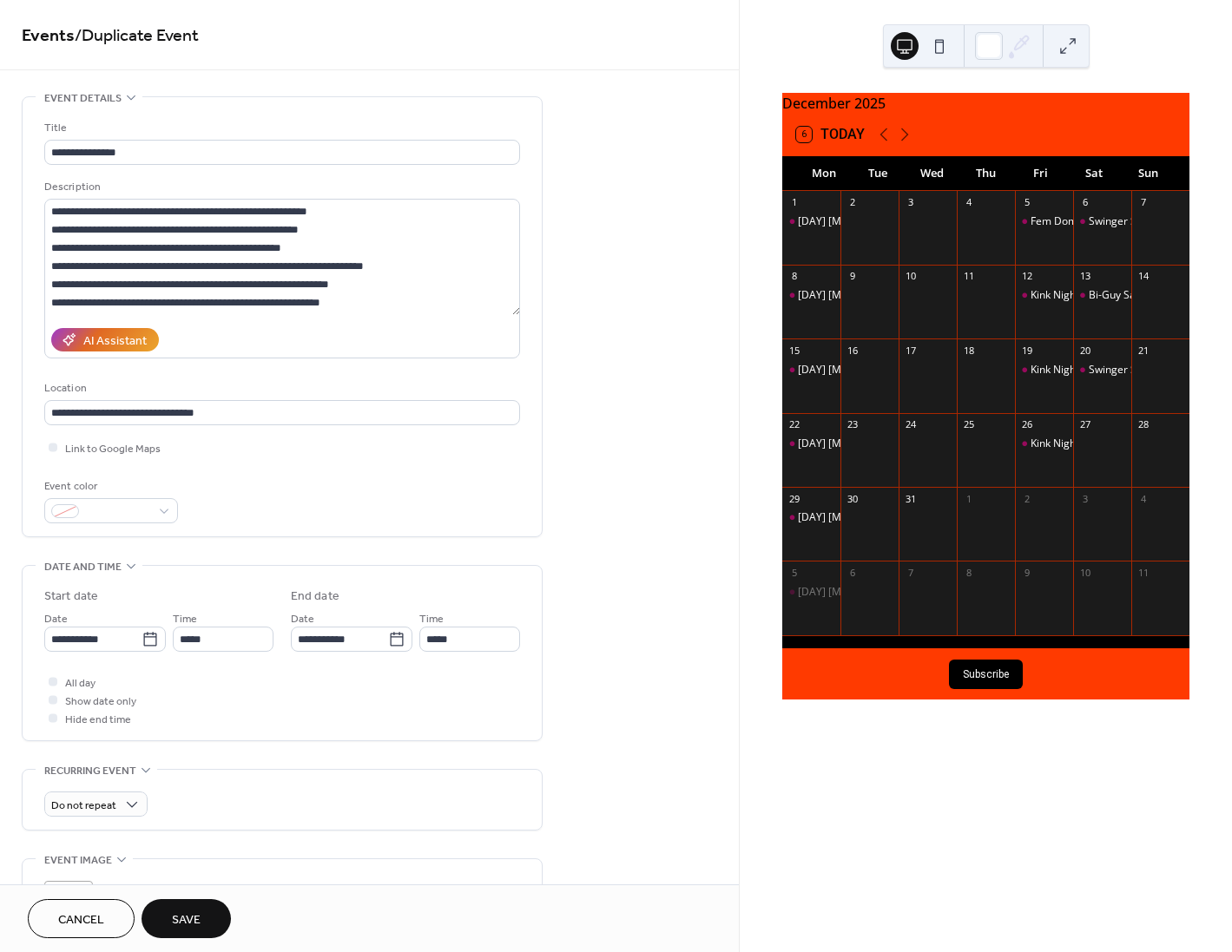 click on "Save" at bounding box center [186, 920] 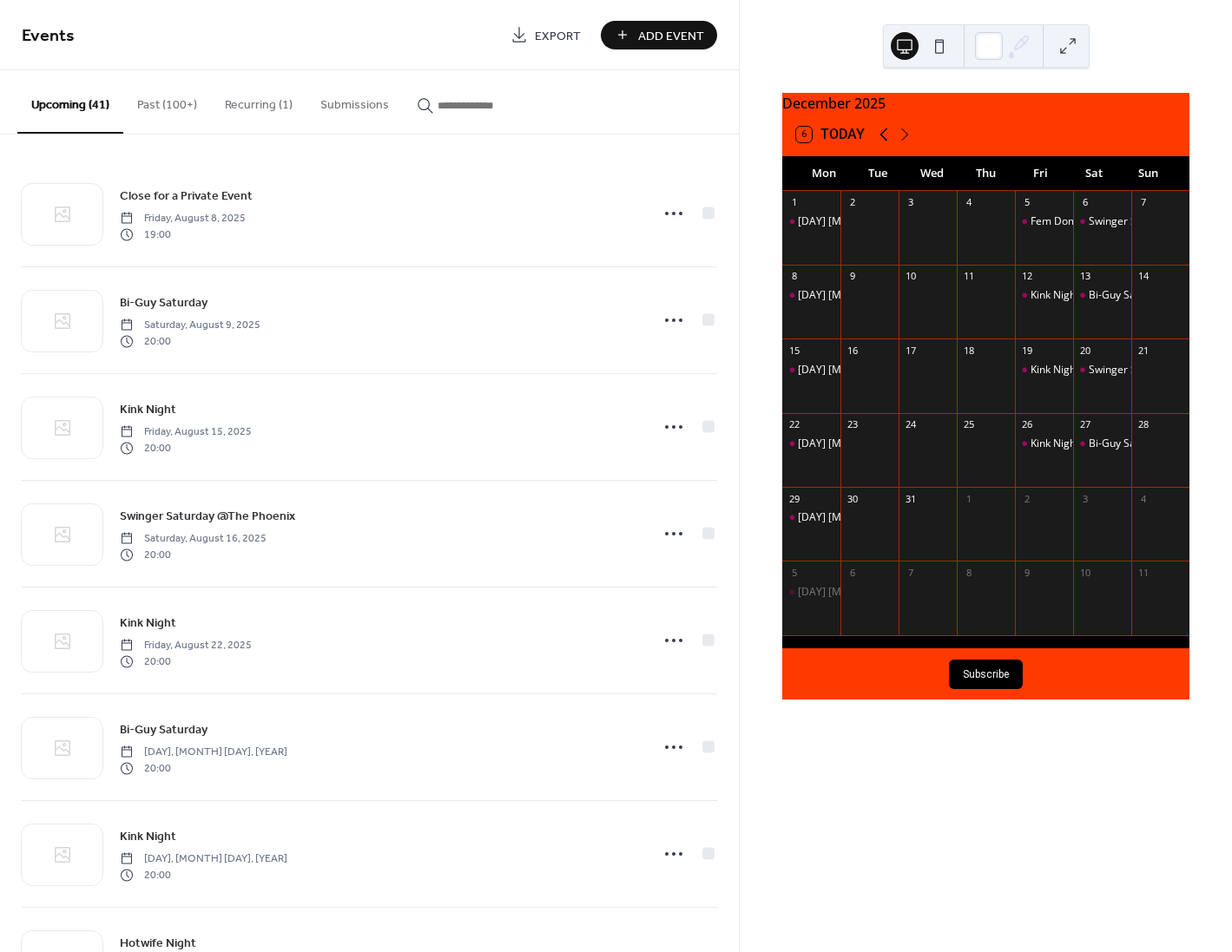click 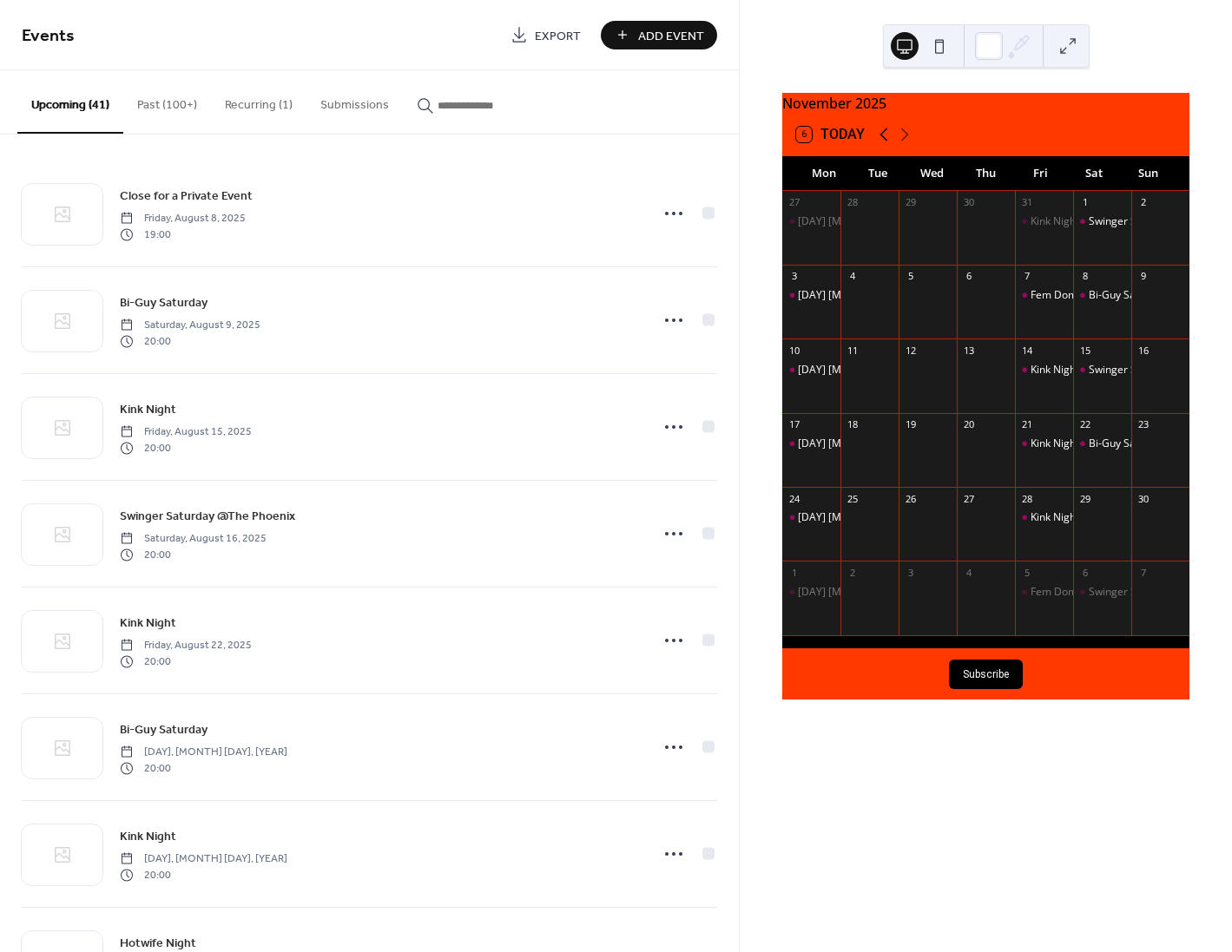 click 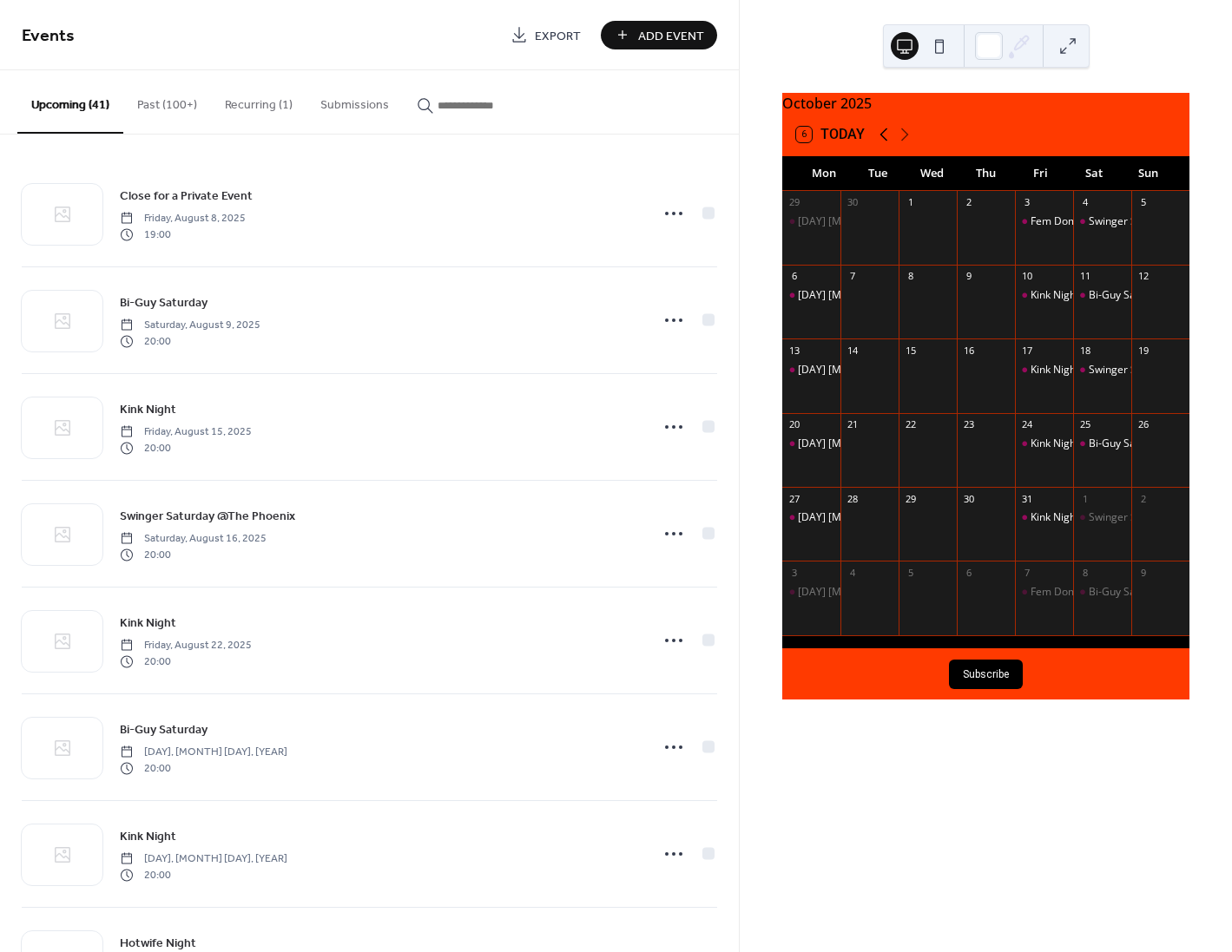 click 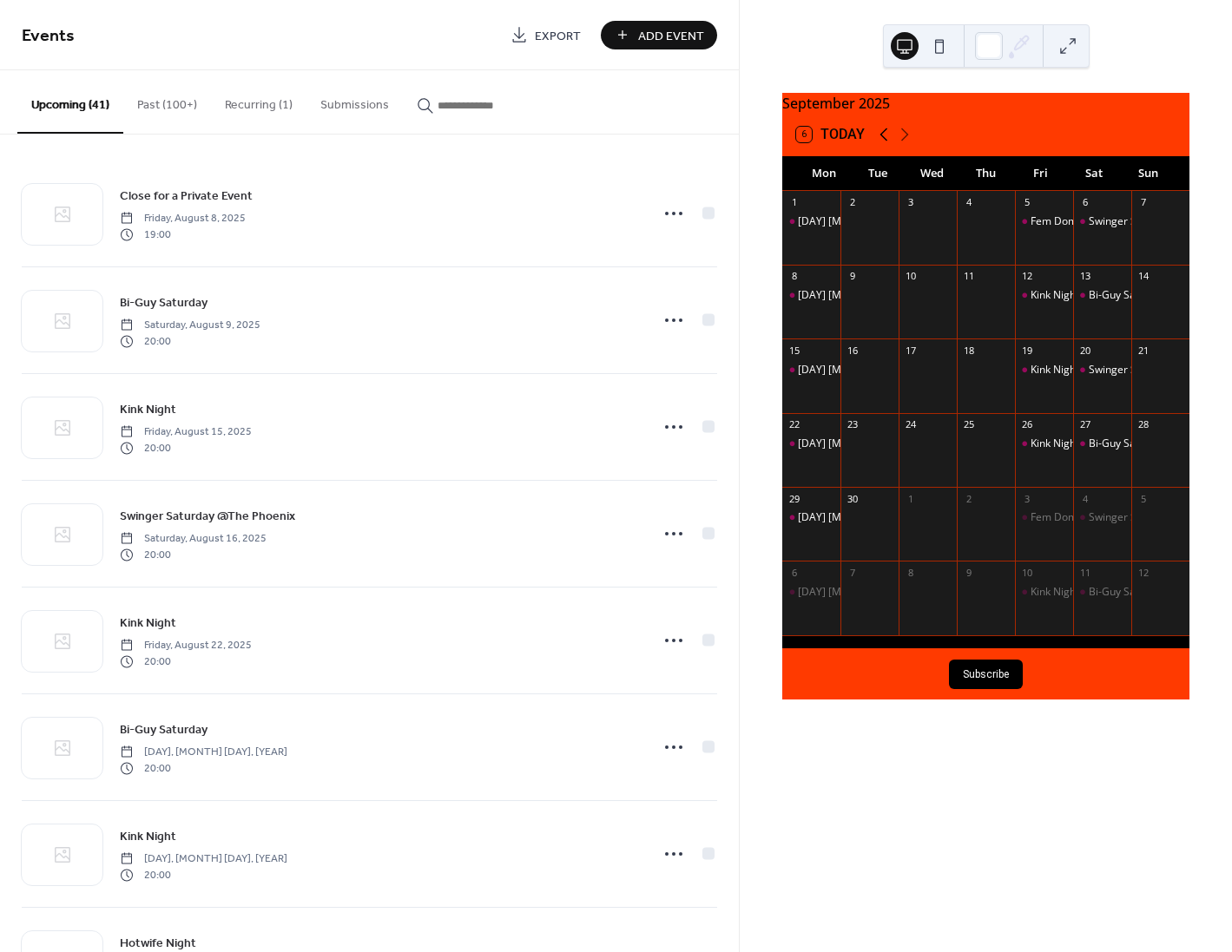 click 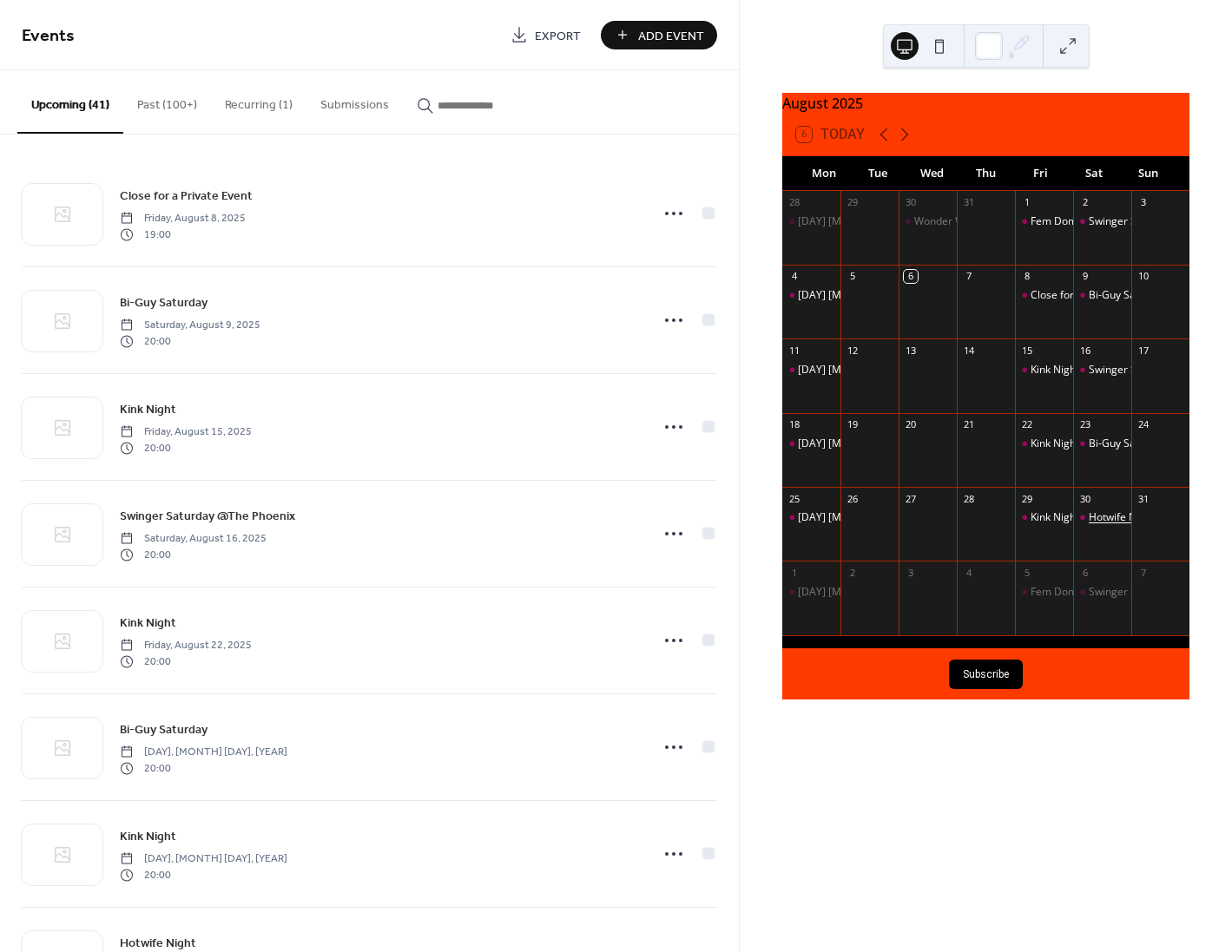 click on "Hotwife Night" at bounding box center [1122, 517] 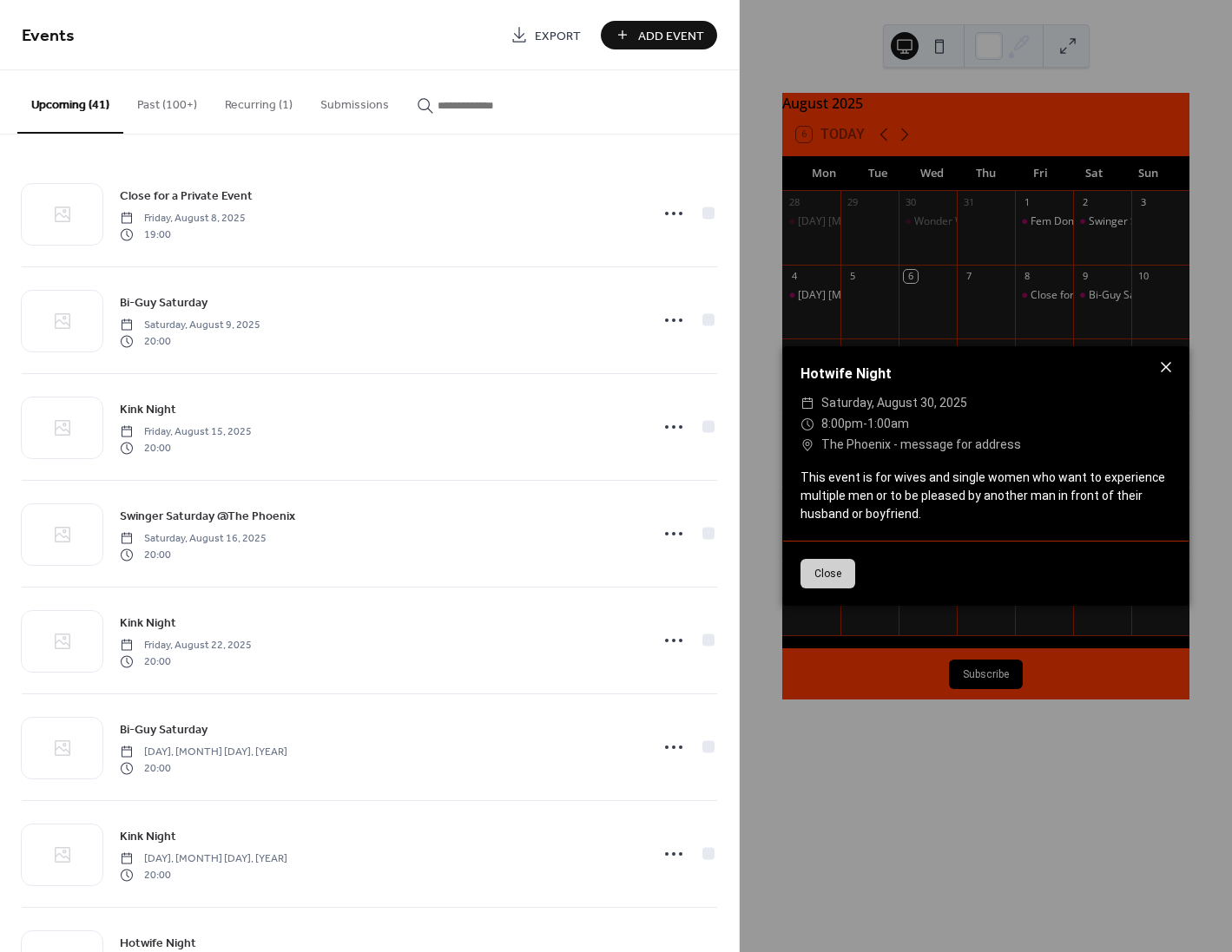 click 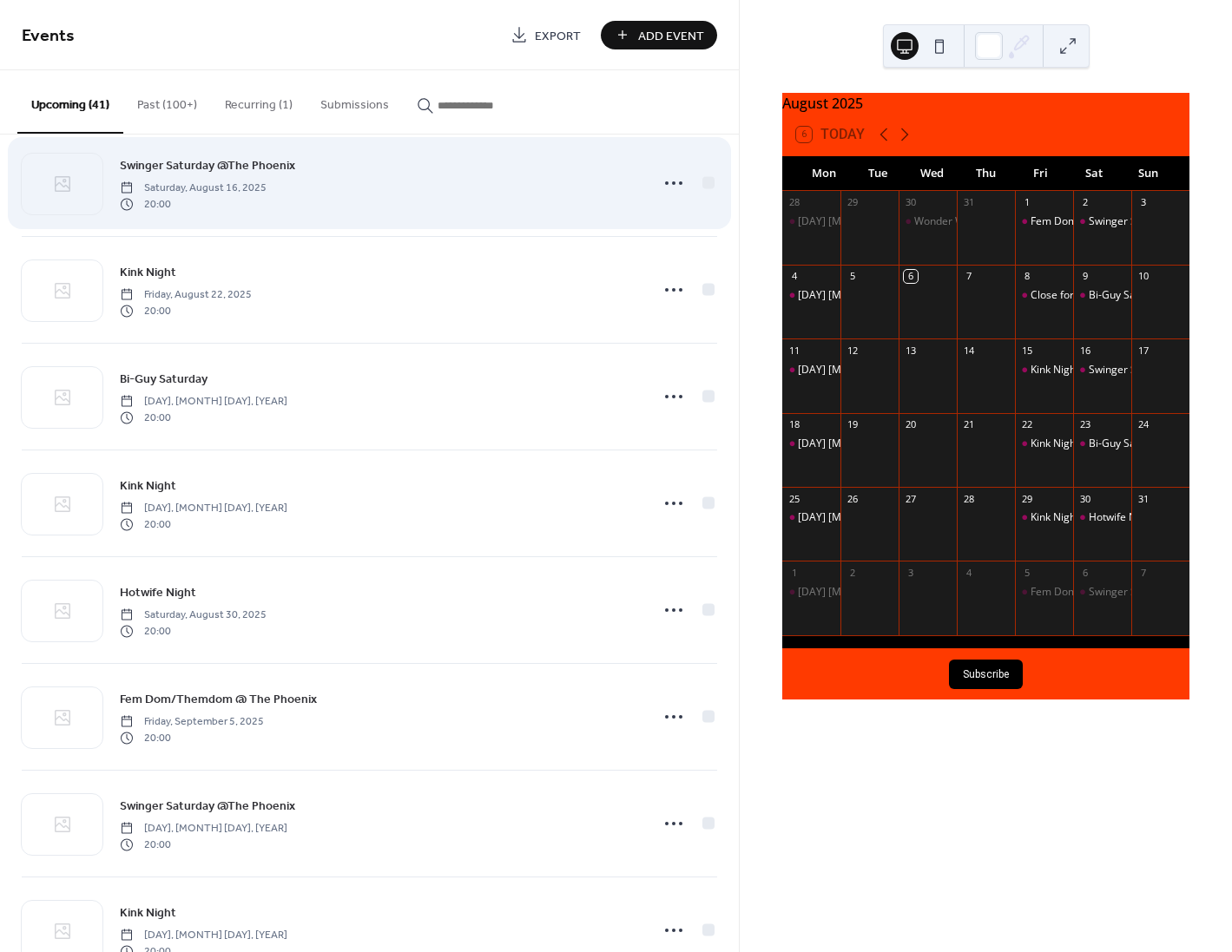 scroll, scrollTop: 434, scrollLeft: 0, axis: vertical 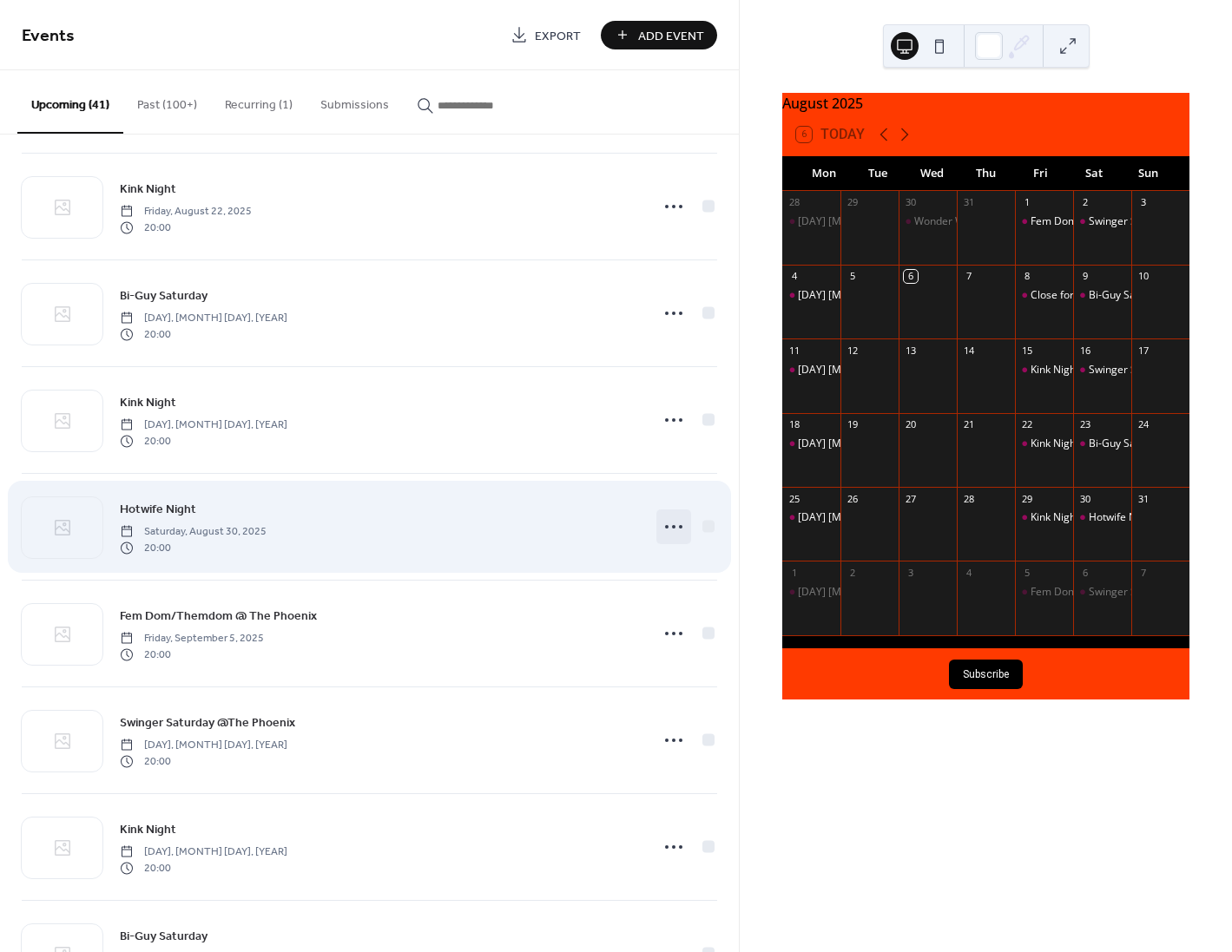 click 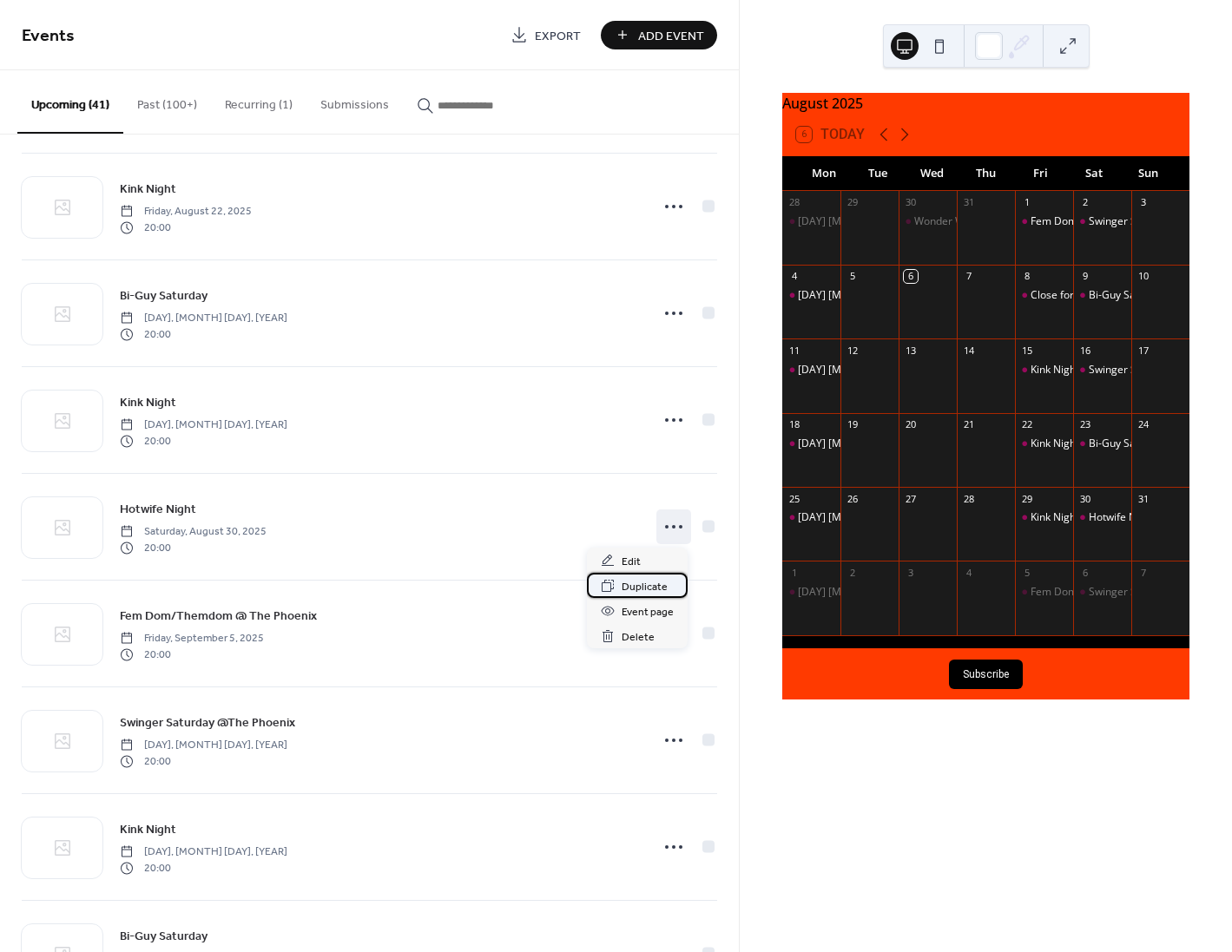 click on "Duplicate" at bounding box center [644, 587] 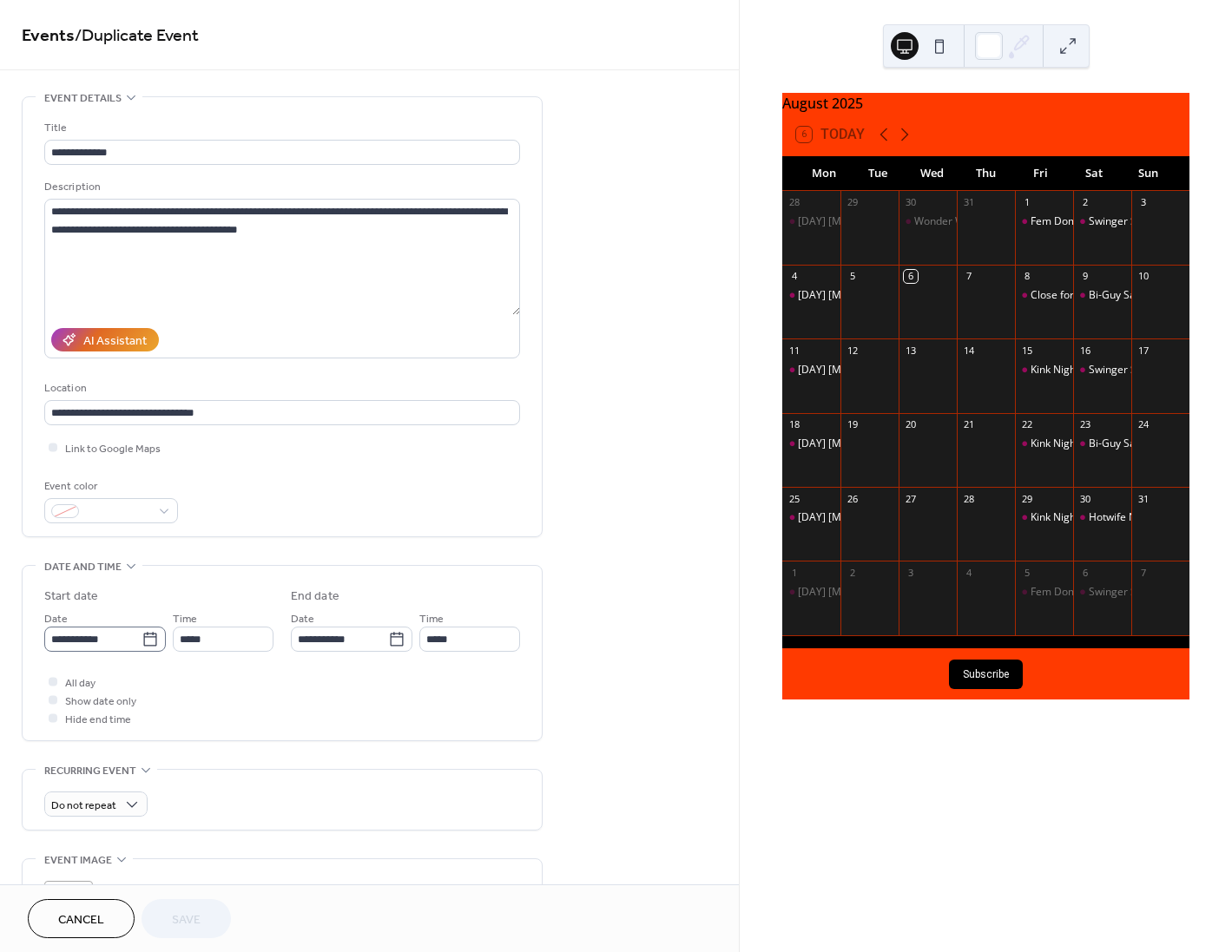 click 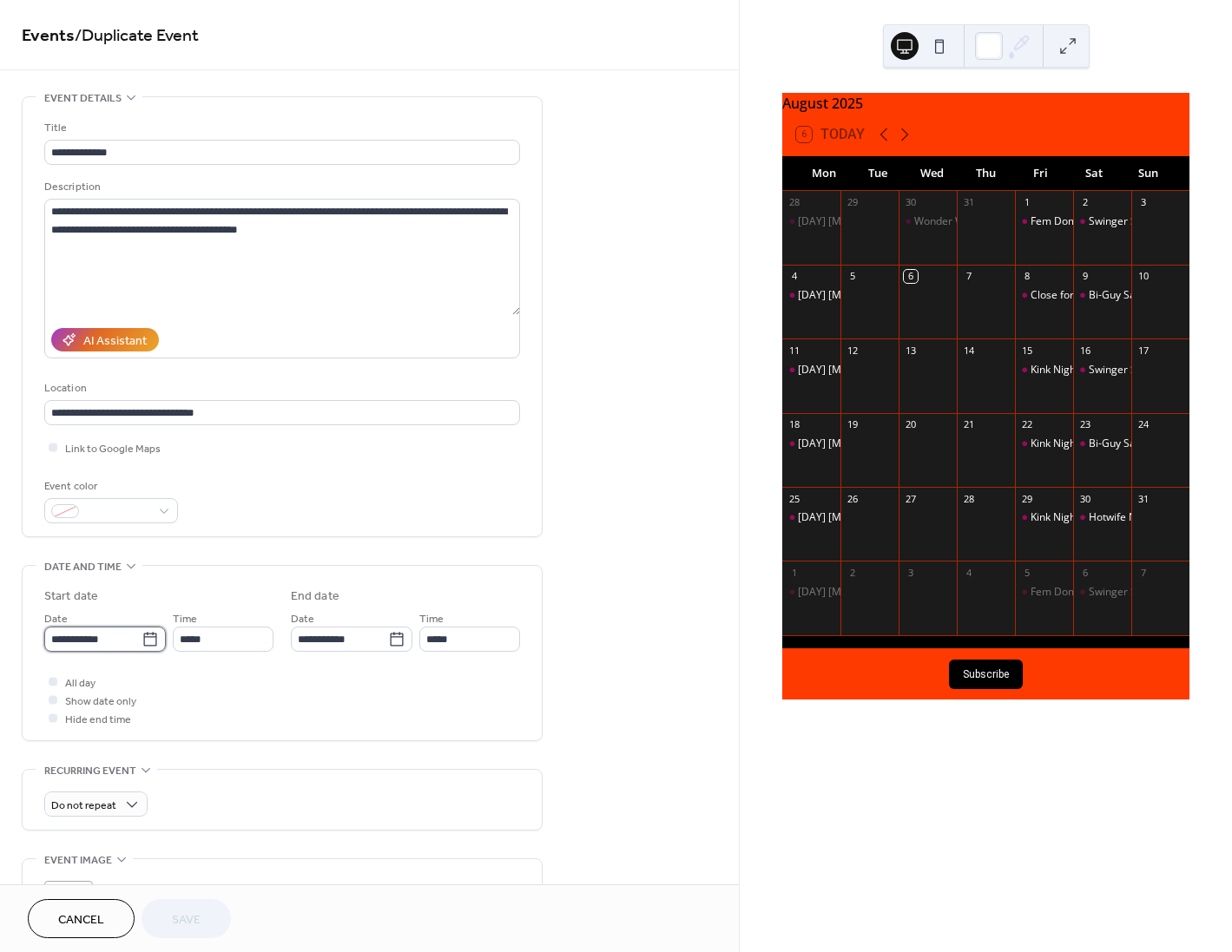 click on "**********" at bounding box center (93, 639) 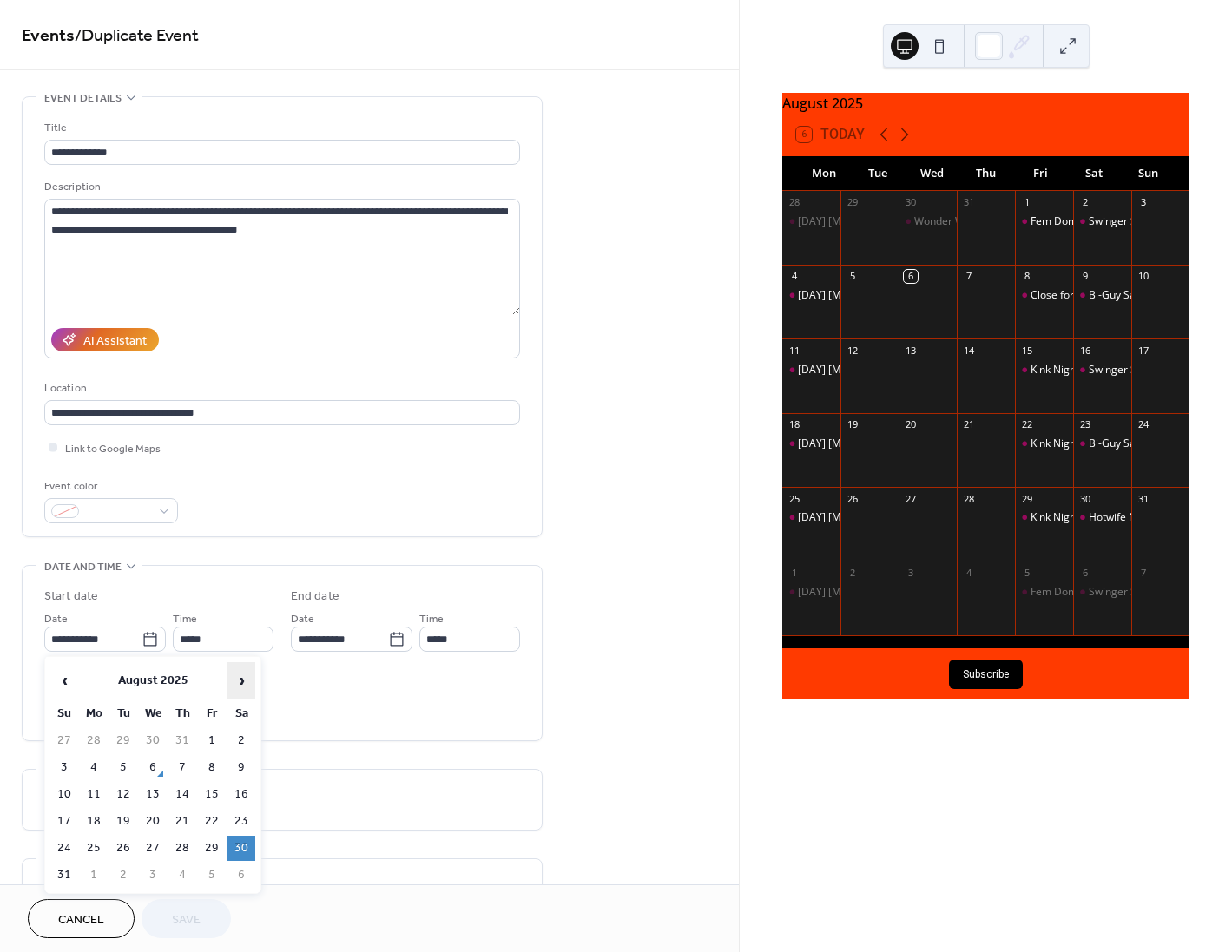 click on "›" at bounding box center (241, 680) 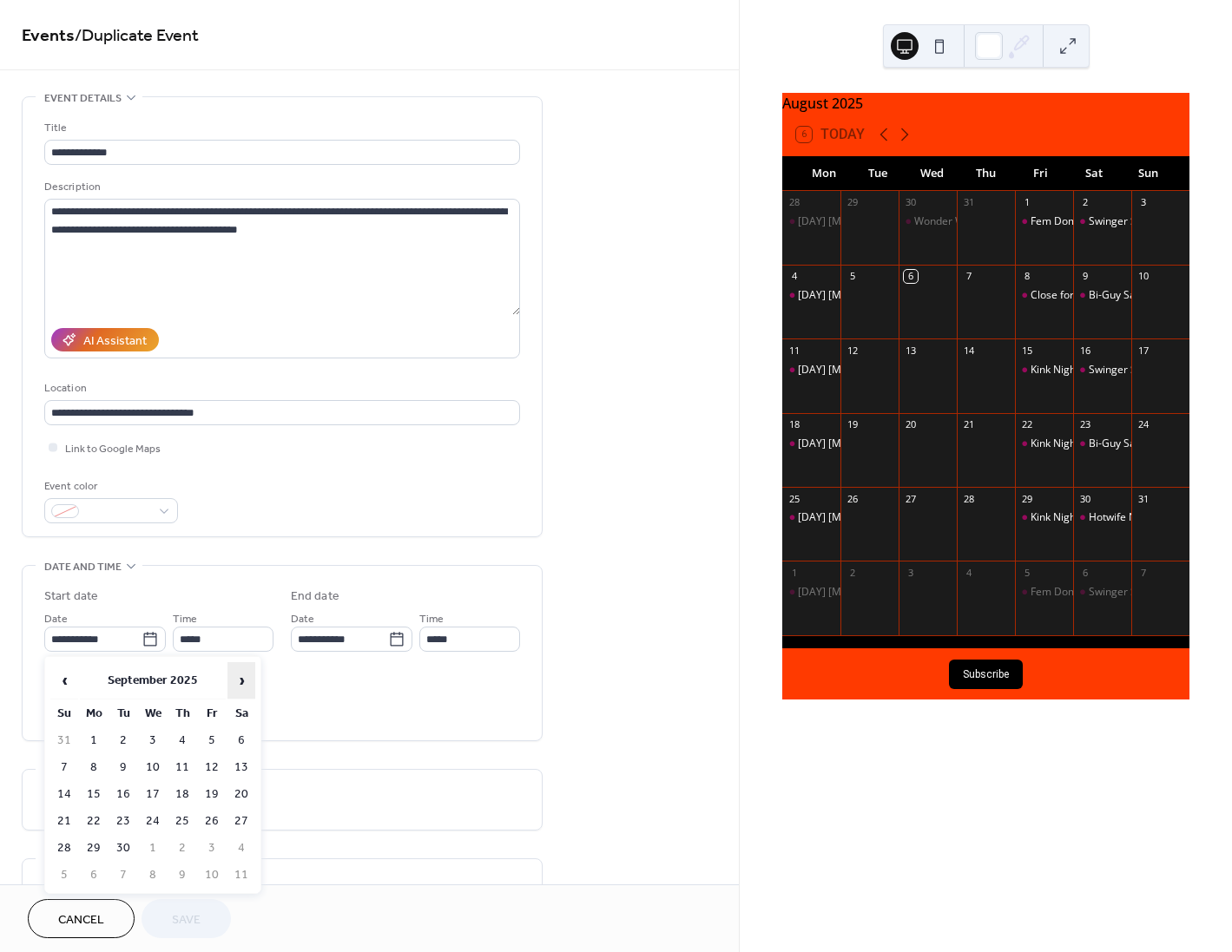 click on "›" at bounding box center (241, 680) 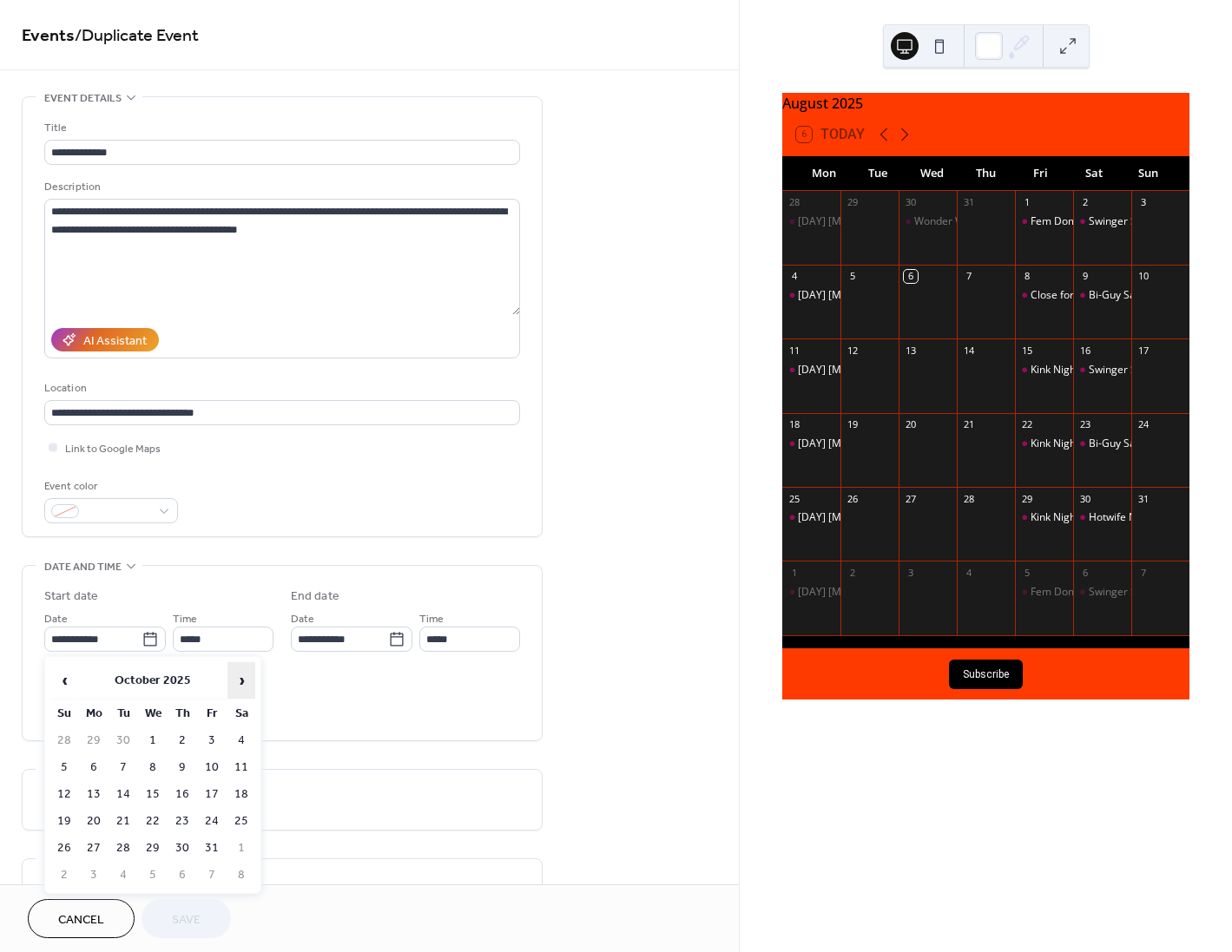 click on "›" at bounding box center [241, 680] 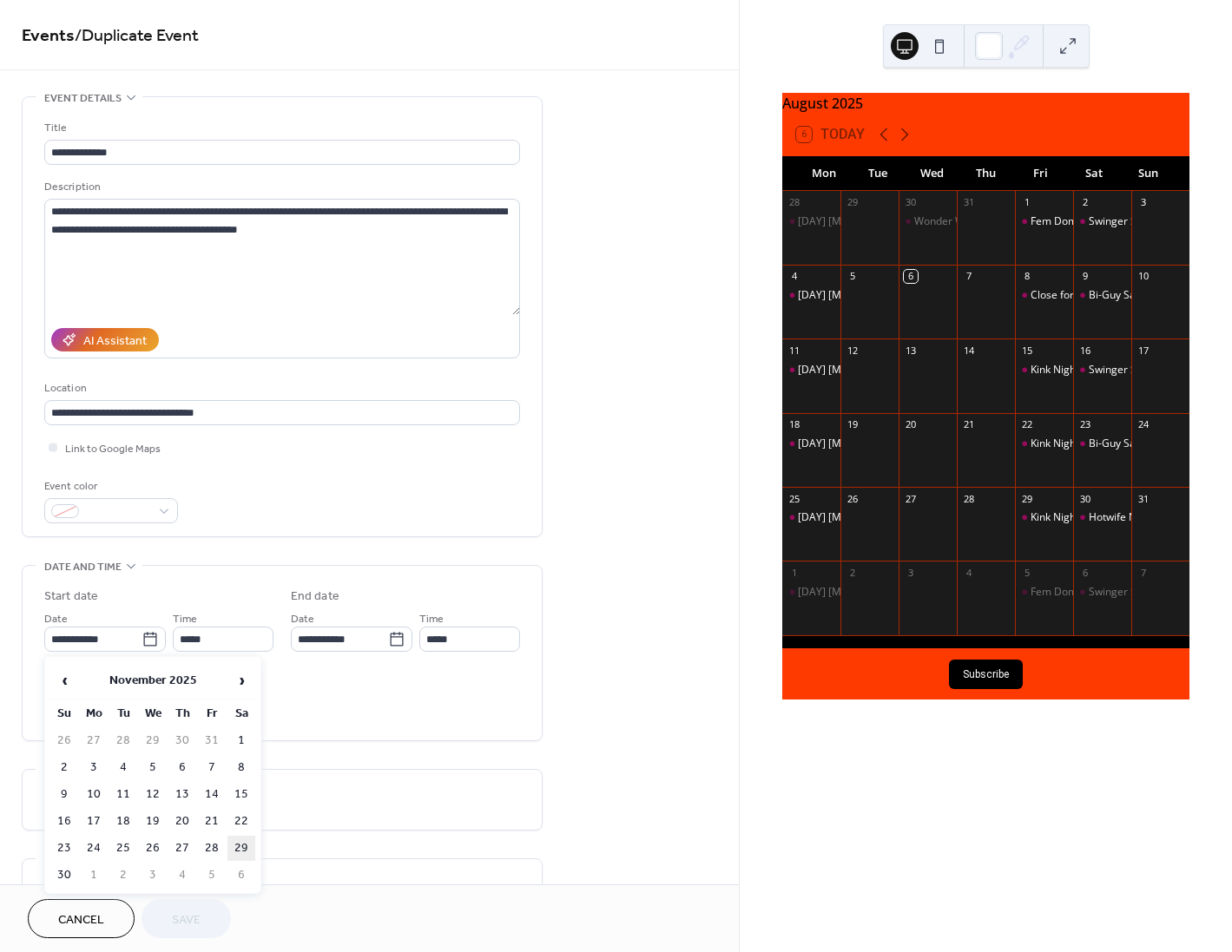 click on "29" at bounding box center (241, 848) 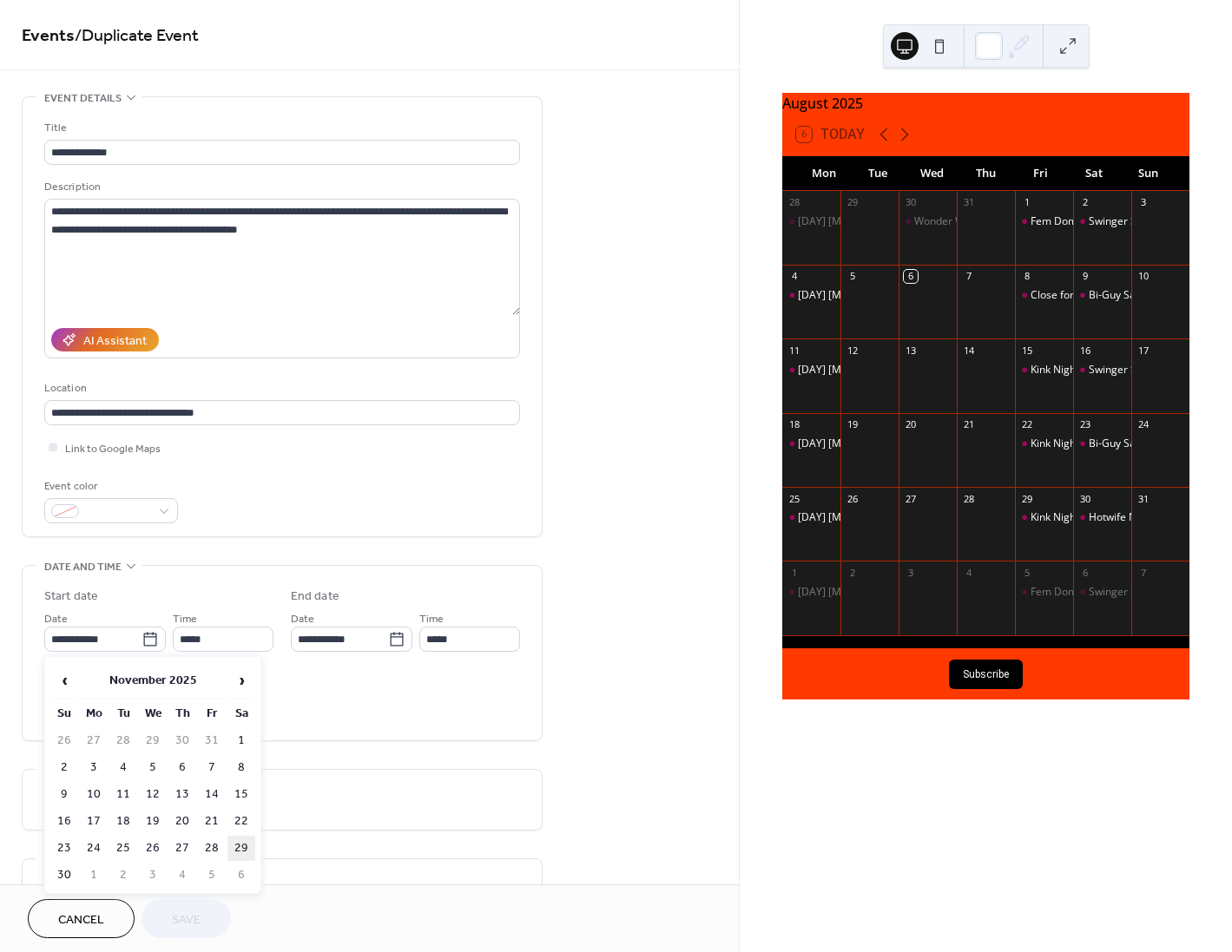 type on "**********" 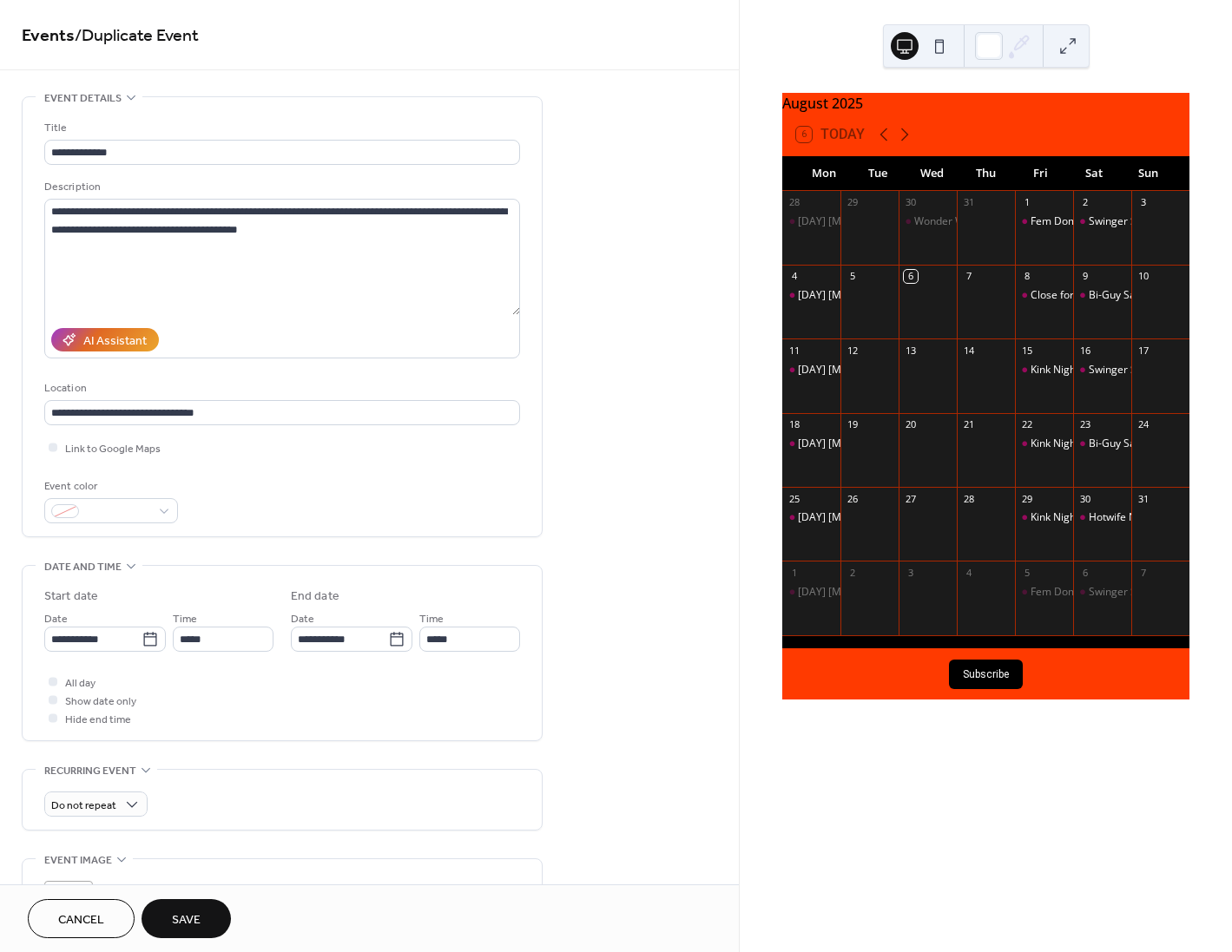 click on "Save" at bounding box center (186, 920) 